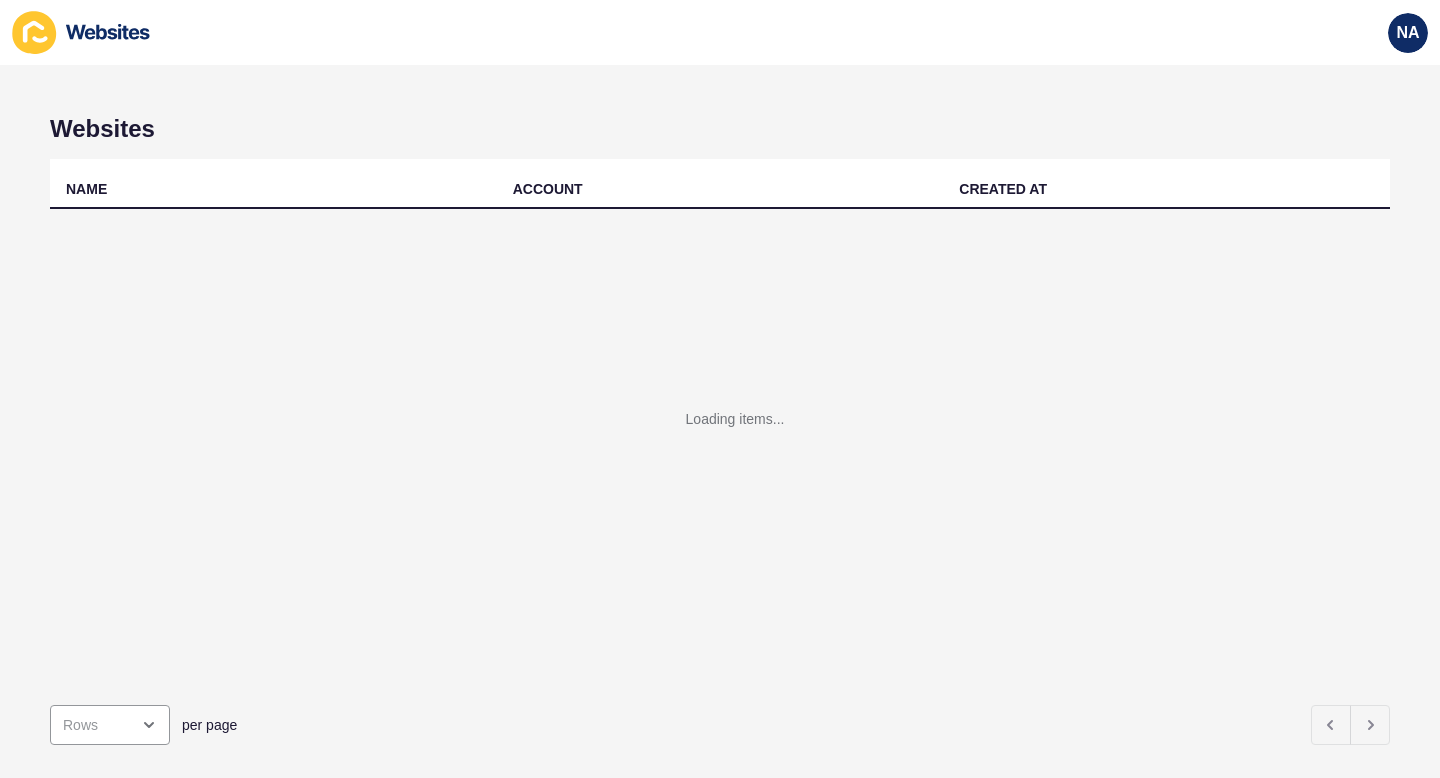 scroll, scrollTop: 0, scrollLeft: 0, axis: both 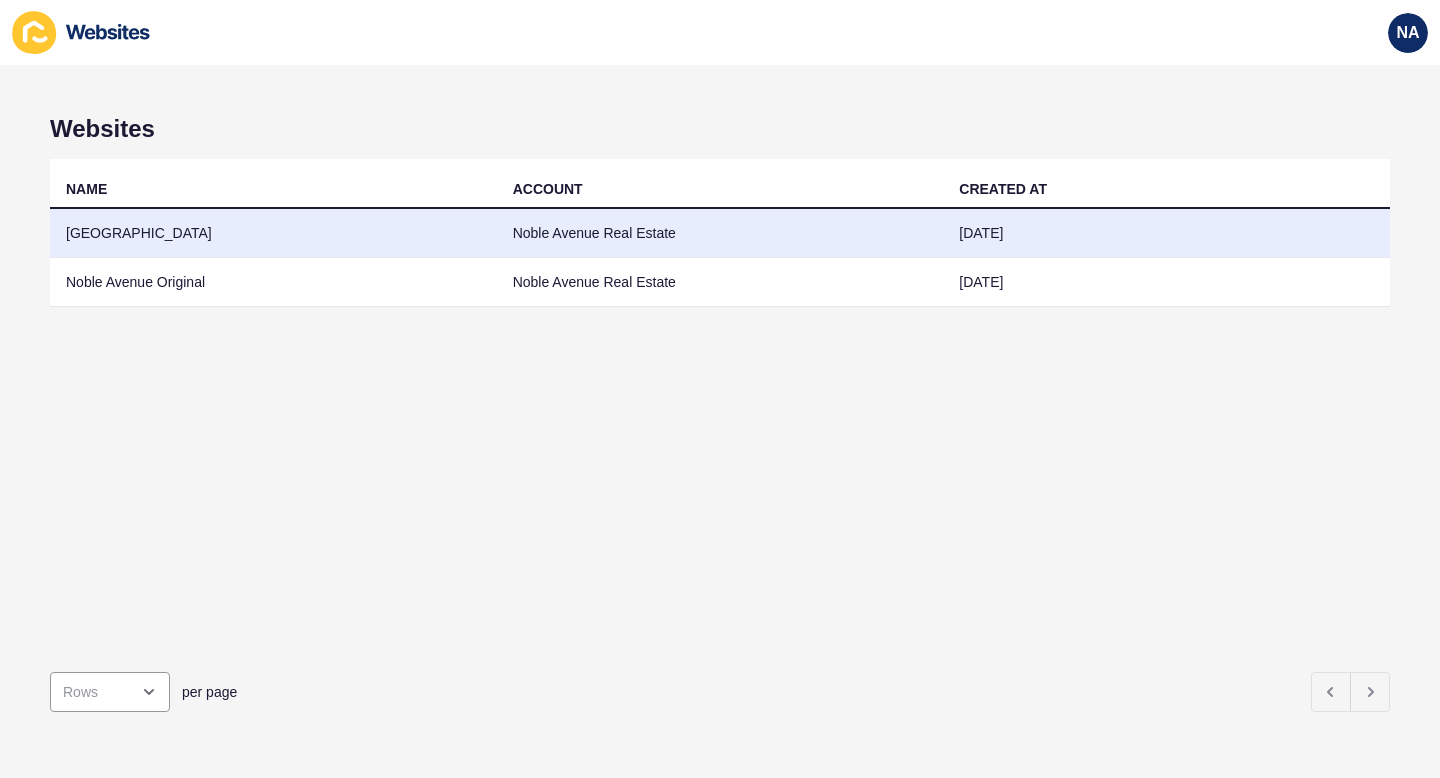click on "Noble Avenue Real Estate" at bounding box center (720, 233) 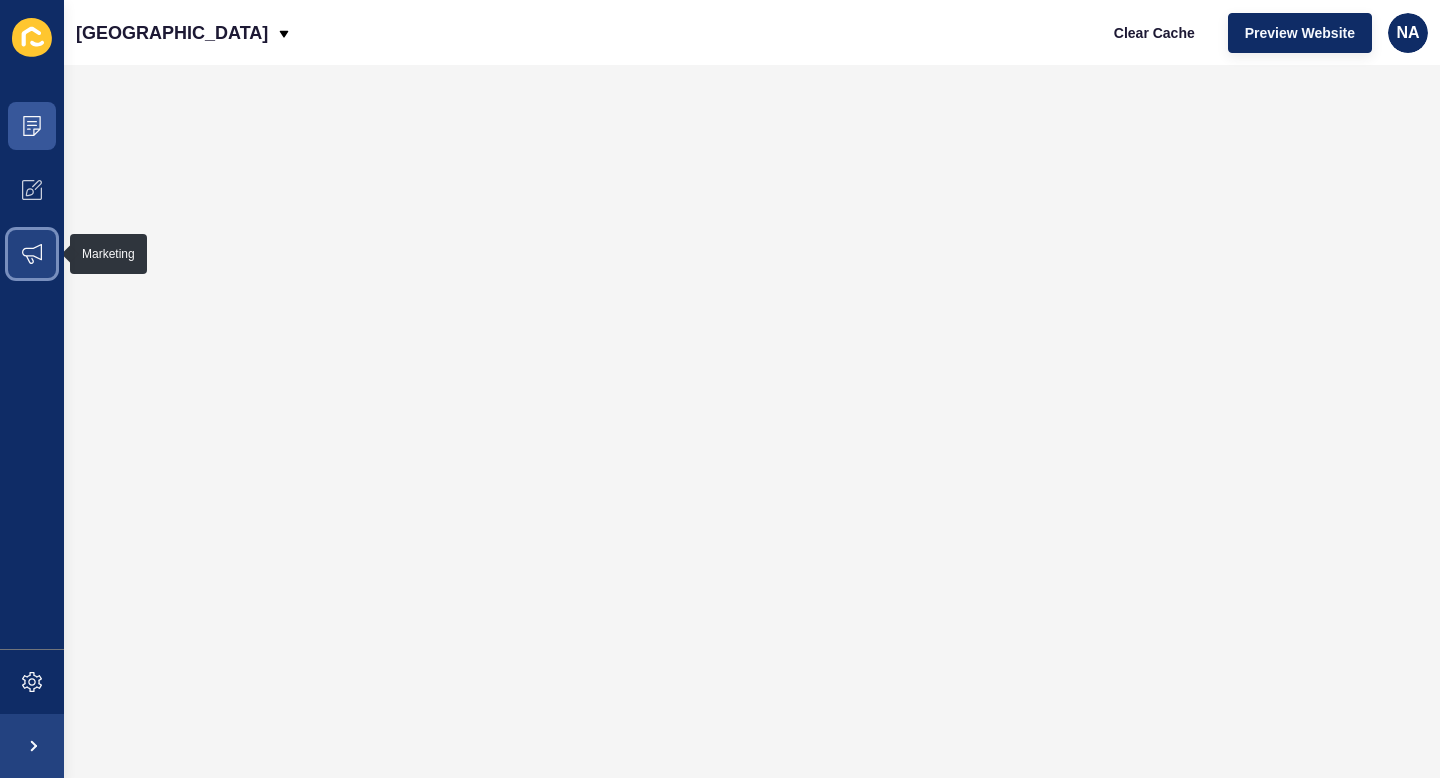 click at bounding box center [32, 254] 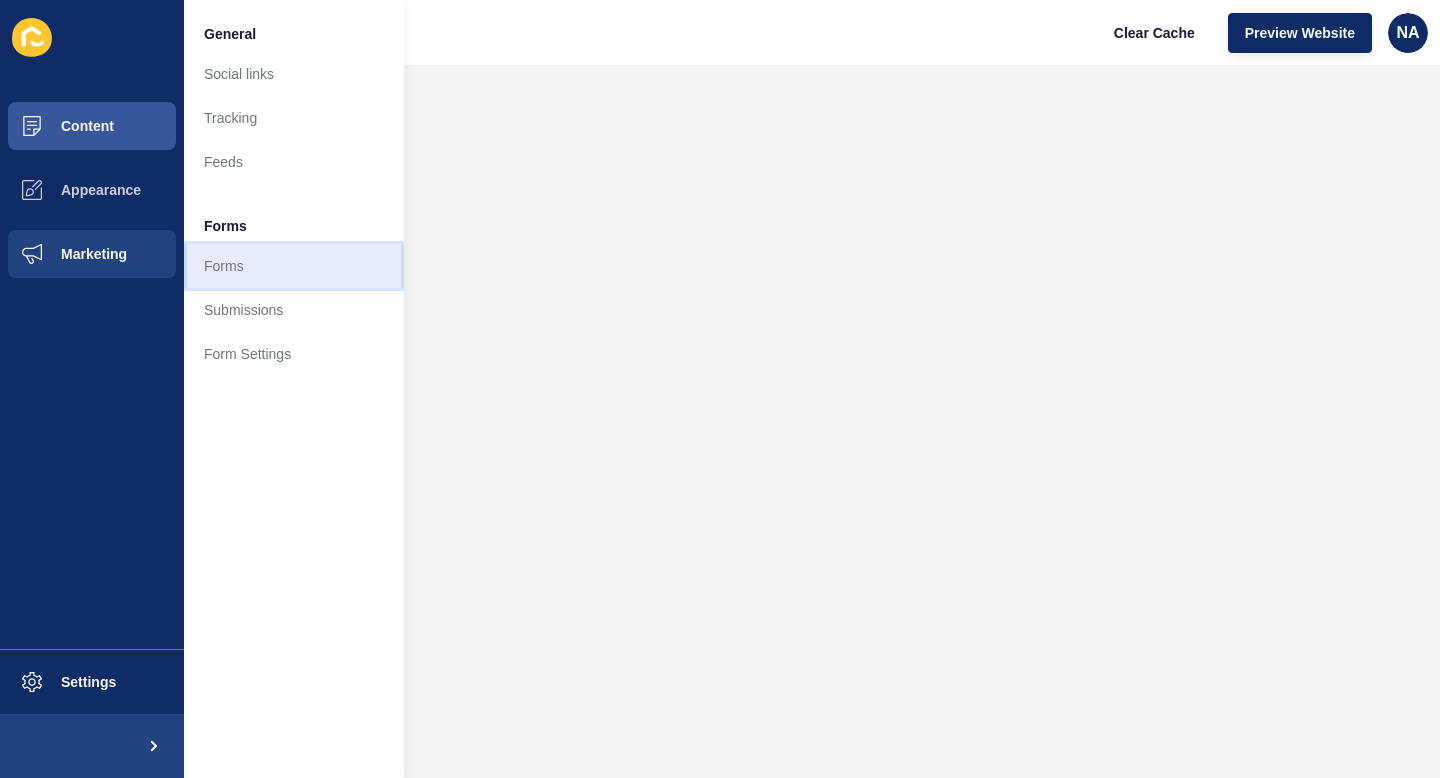 click on "Forms" at bounding box center [294, 266] 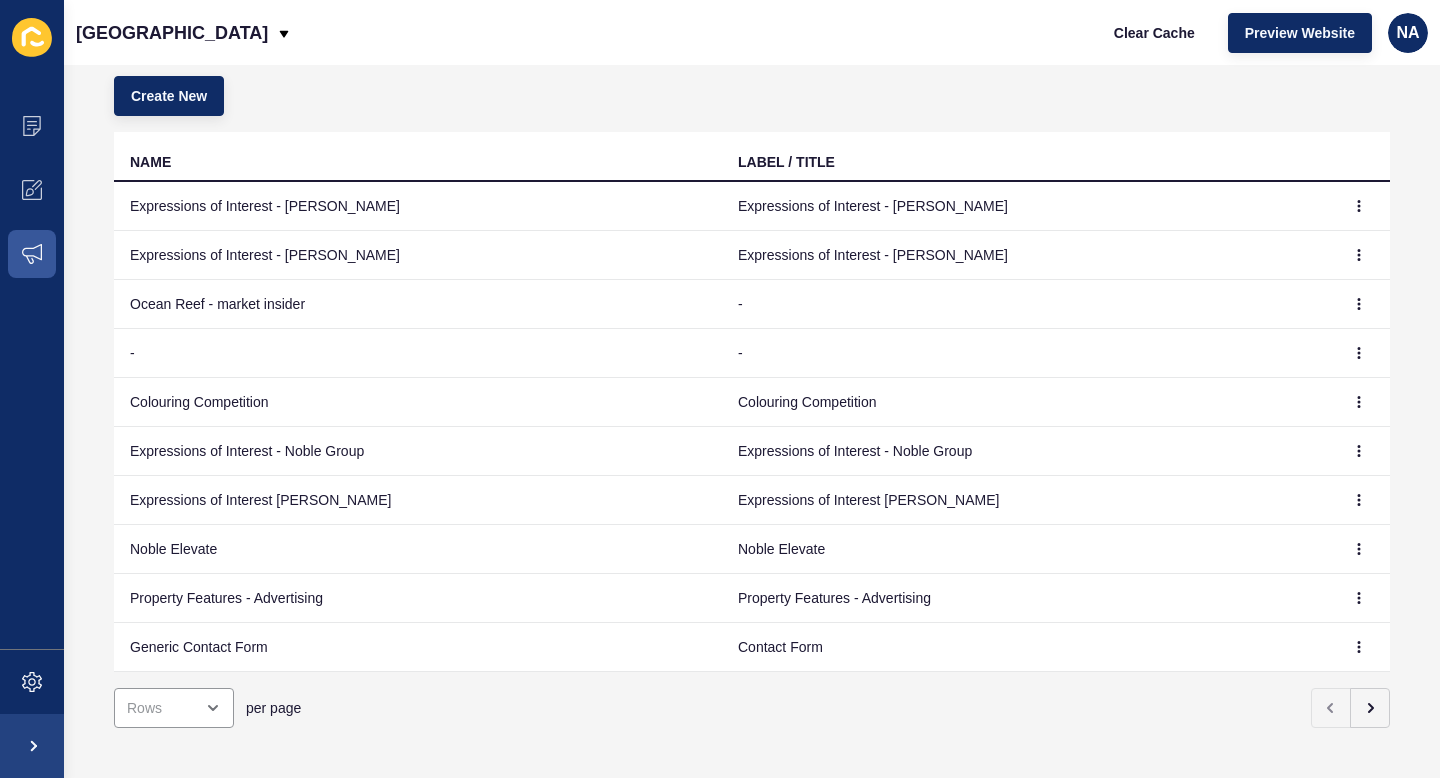 scroll, scrollTop: 128, scrollLeft: 0, axis: vertical 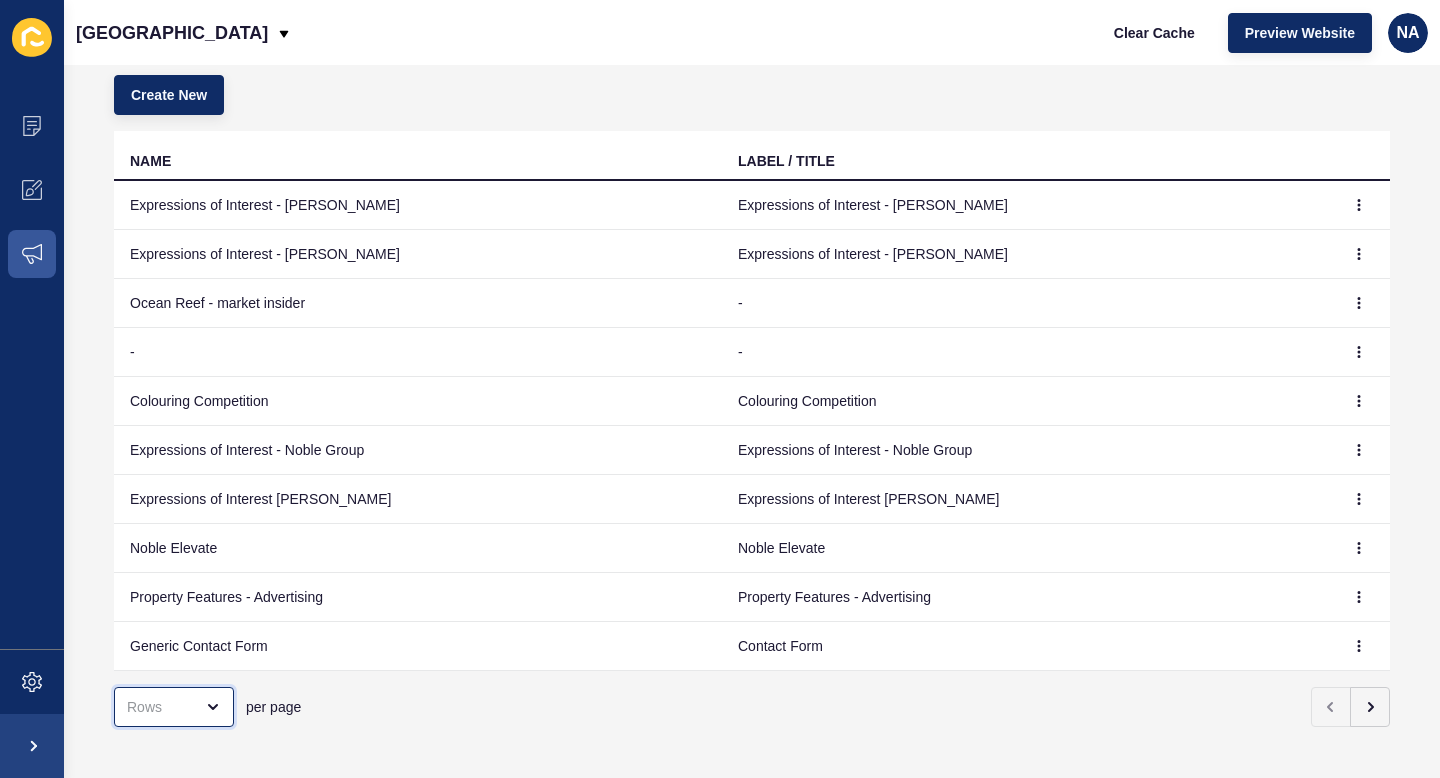 click at bounding box center [174, 707] 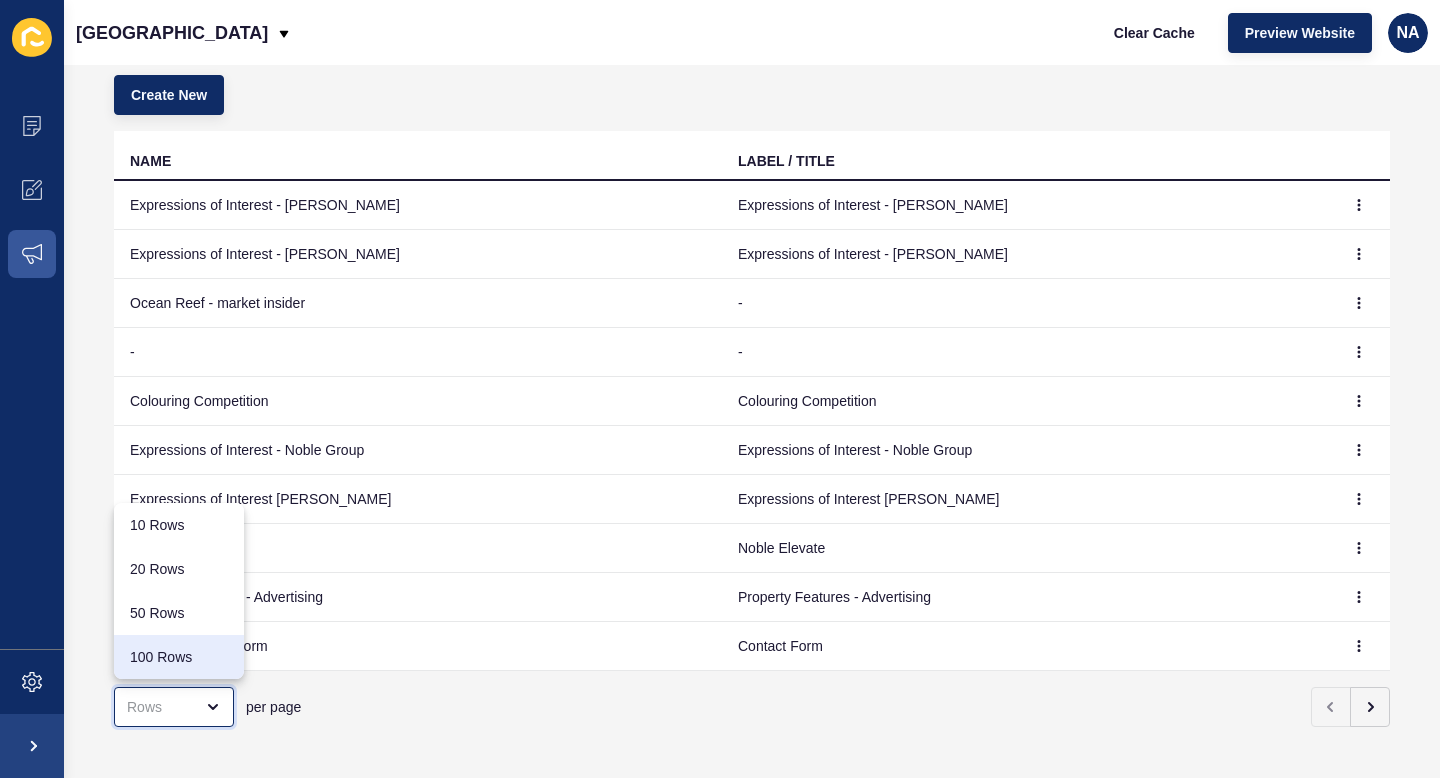 click on "100 Rows" at bounding box center [179, 657] 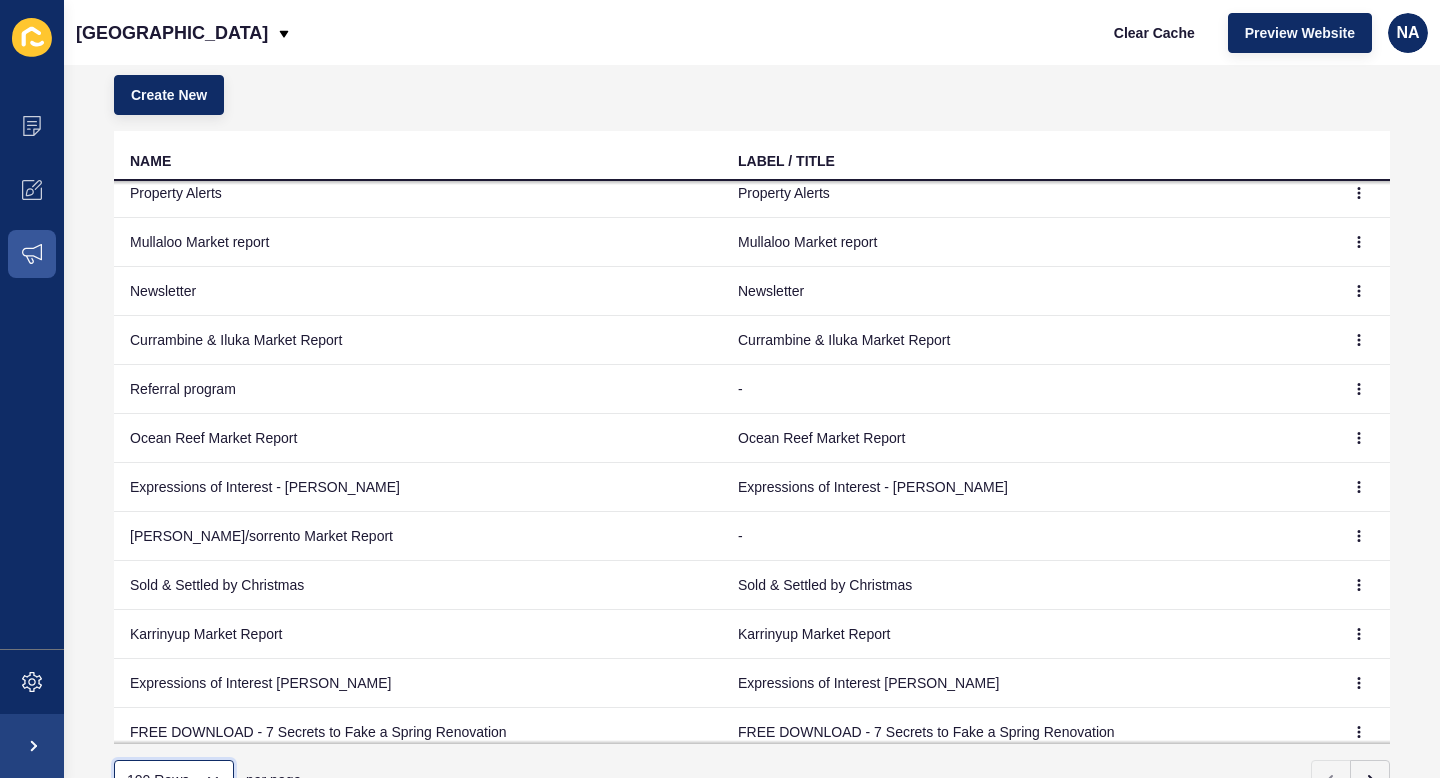 scroll, scrollTop: 760, scrollLeft: 0, axis: vertical 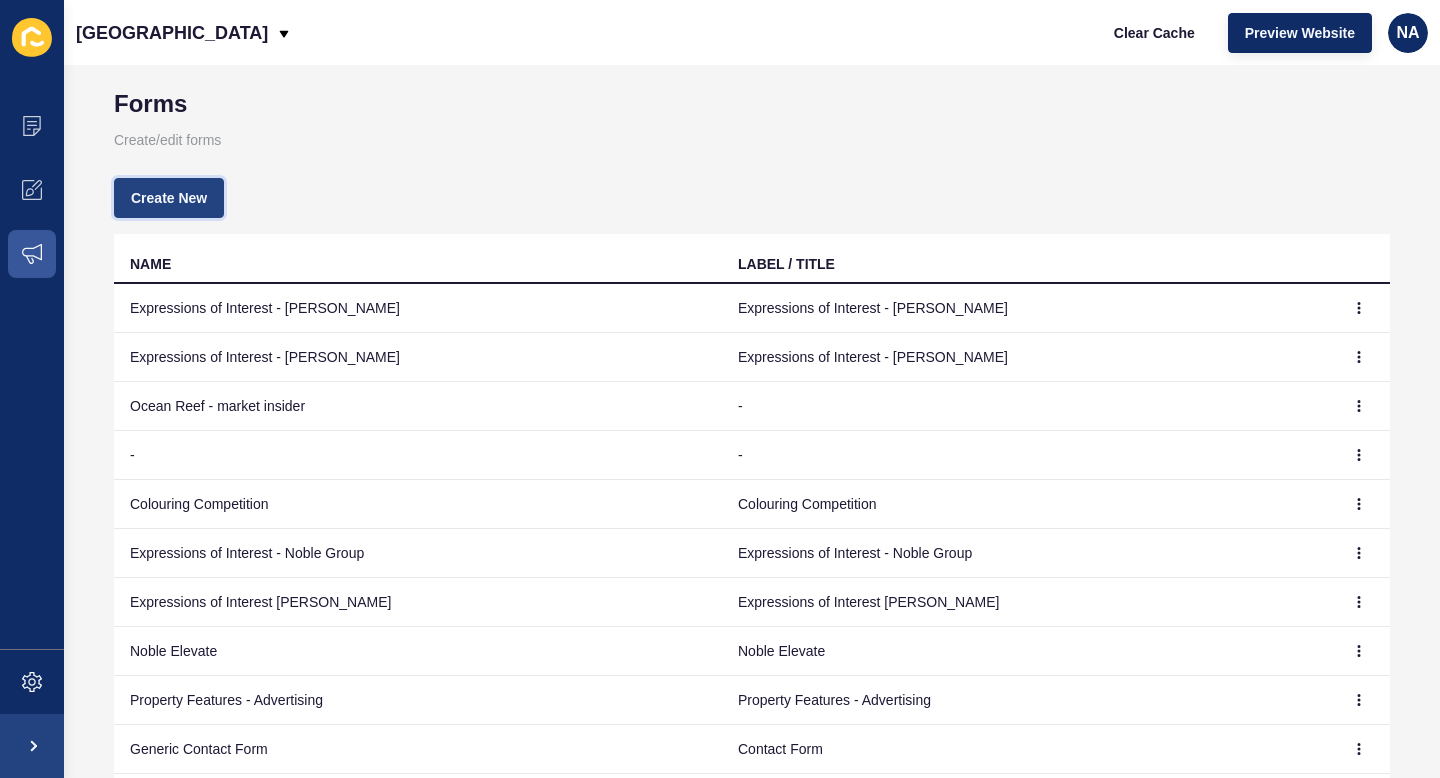 click on "Create New" at bounding box center (169, 198) 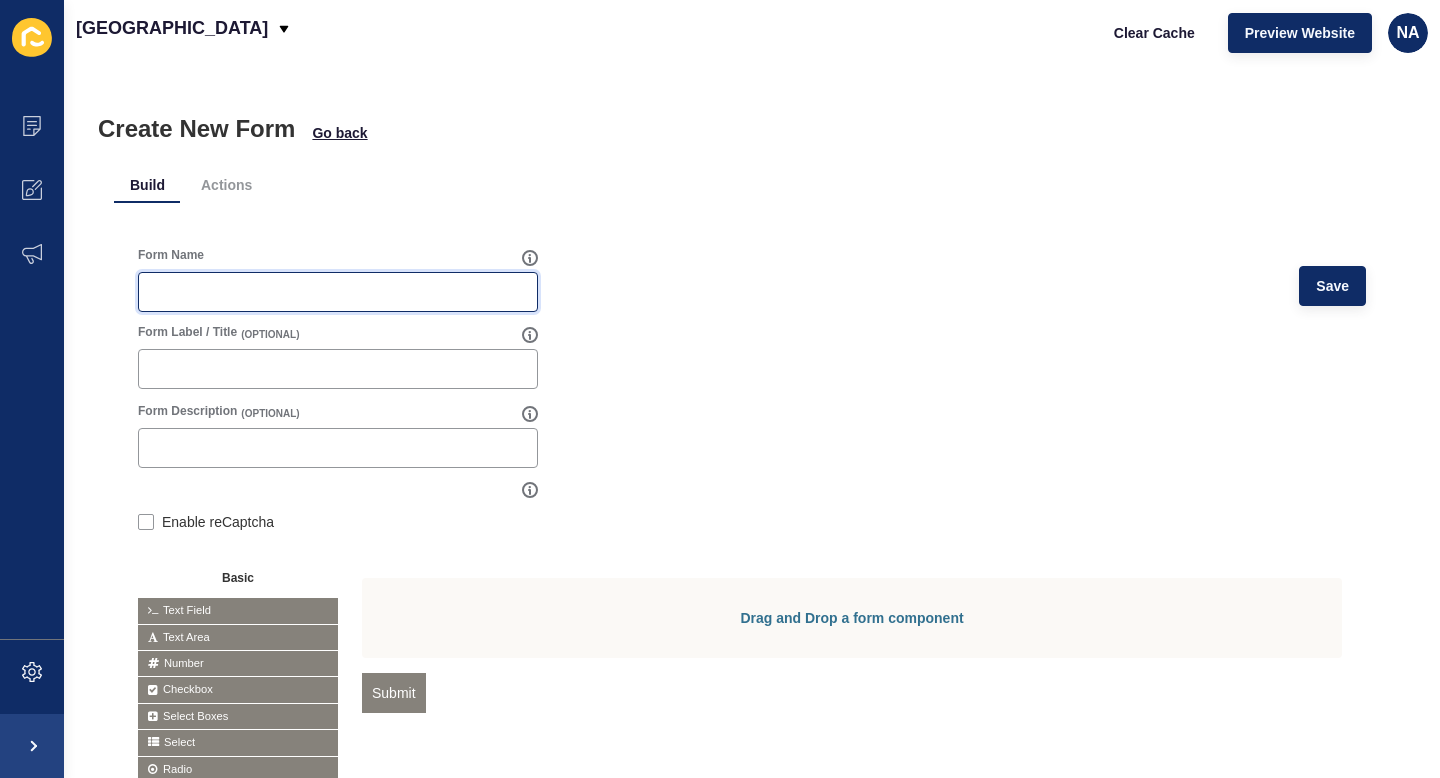 click on "Form Name" at bounding box center (338, 292) 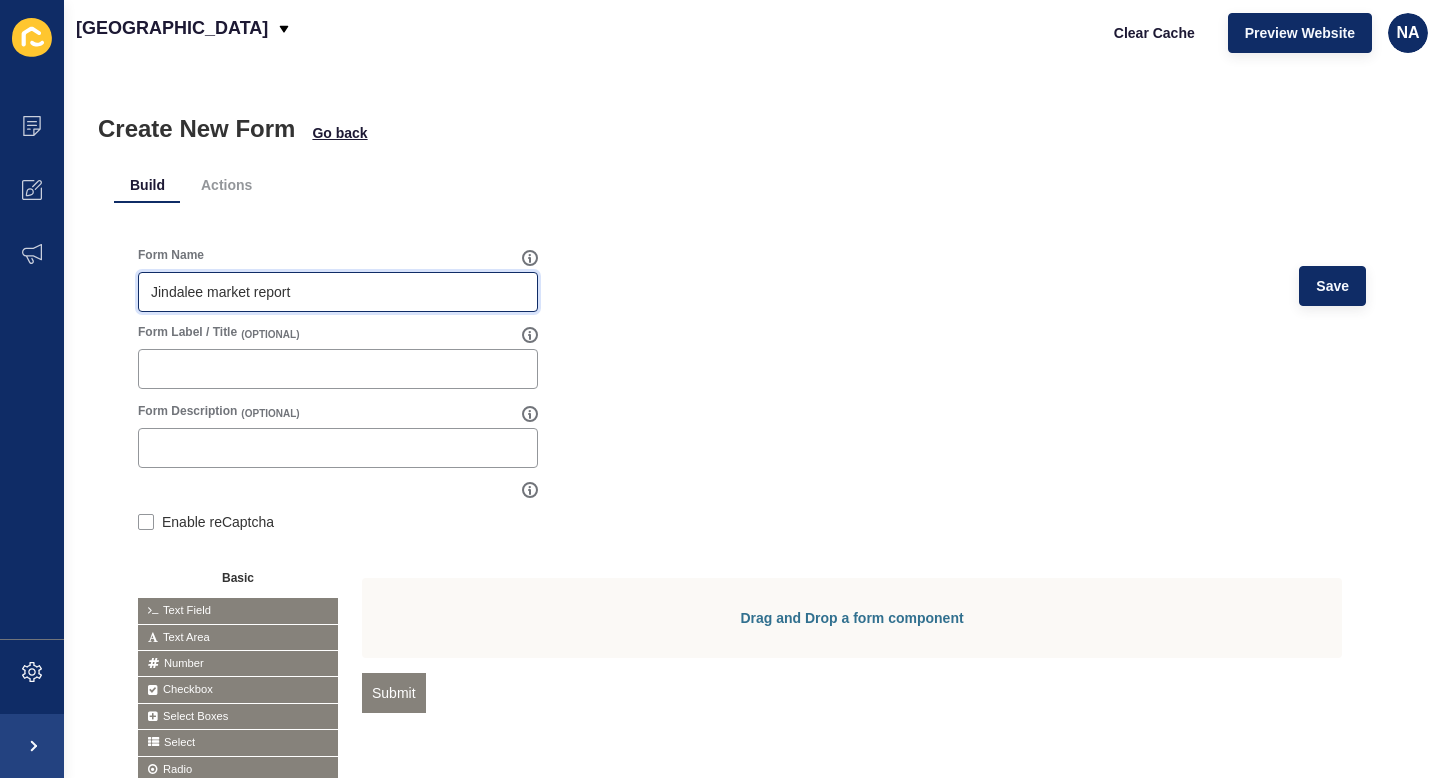 type on "Jindalee market report" 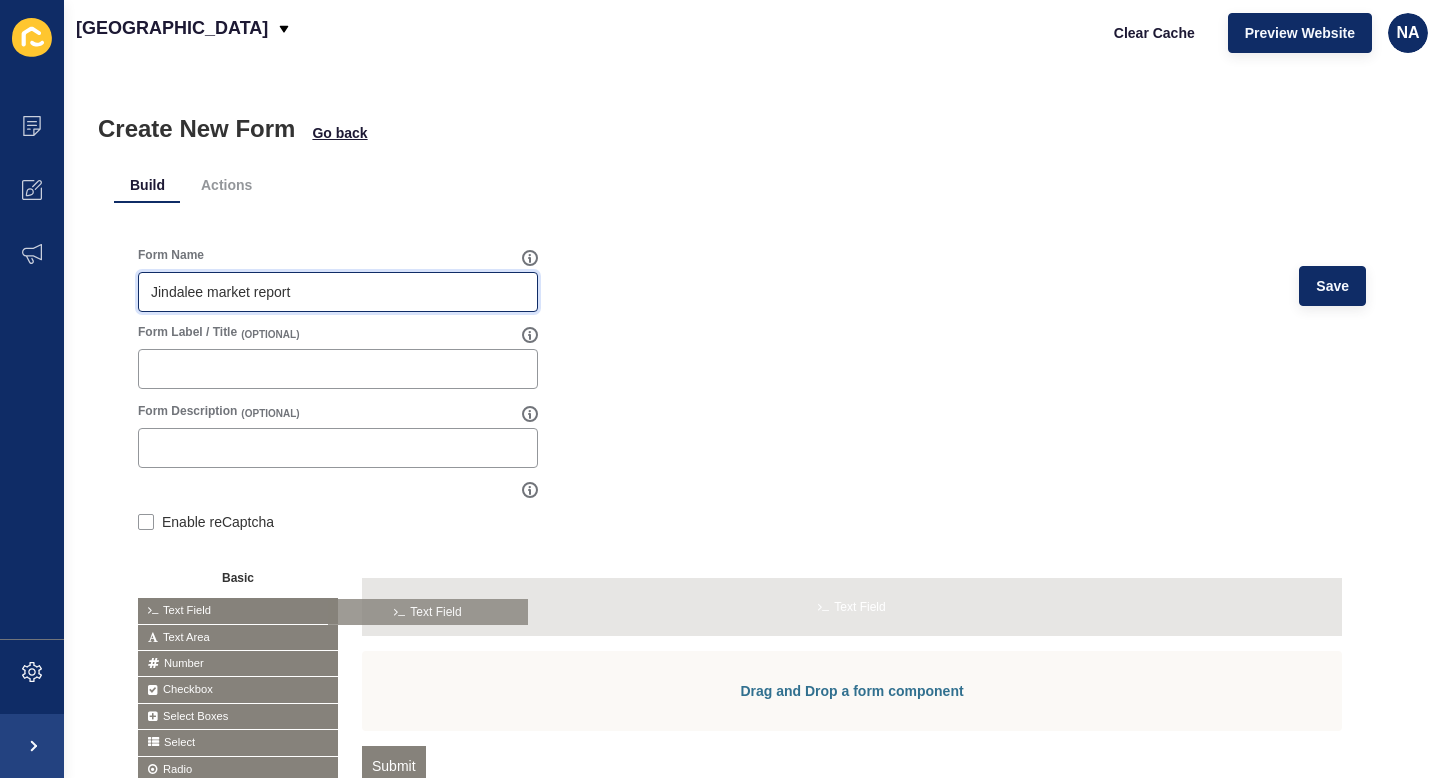 drag, startPoint x: 219, startPoint y: 611, endPoint x: 410, endPoint y: 611, distance: 191 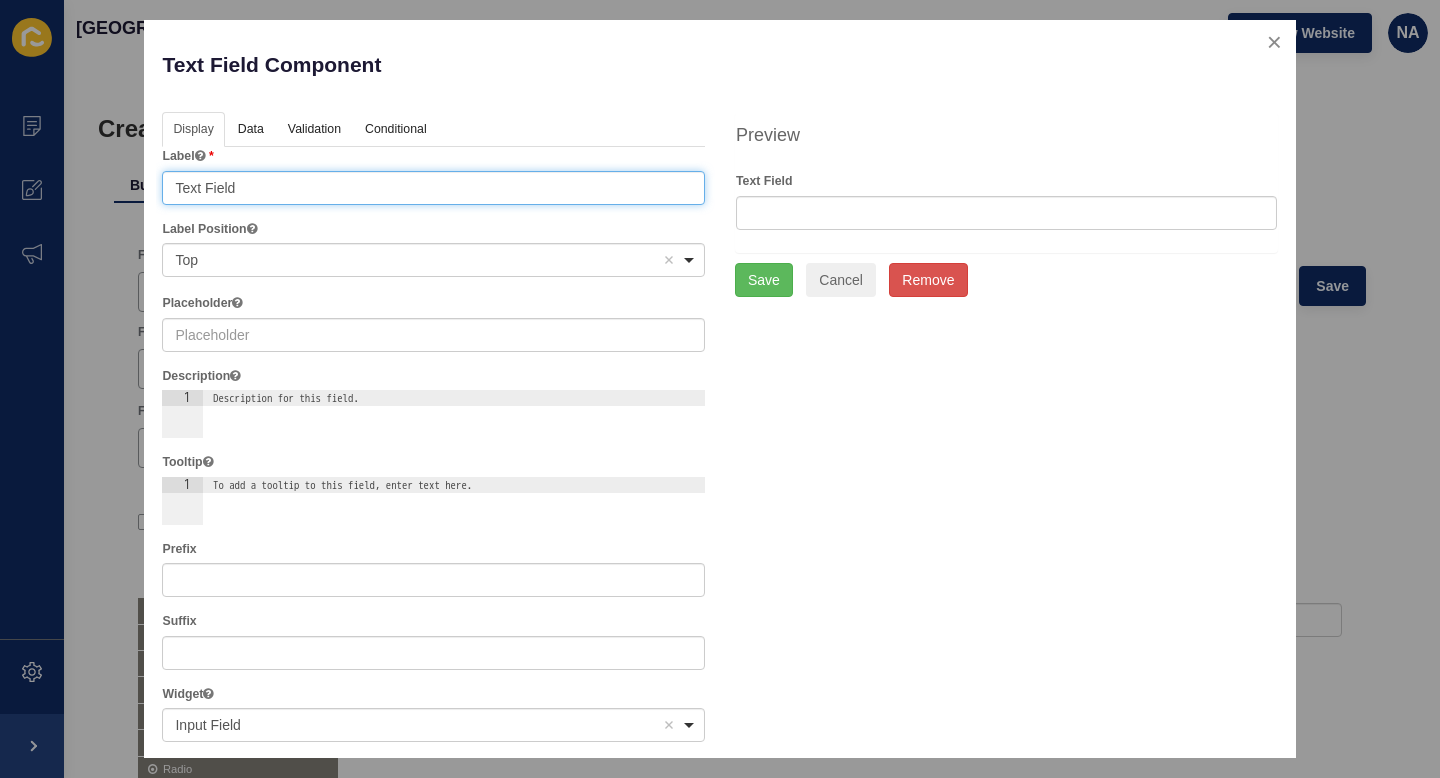 click on "Text Field" at bounding box center [433, 188] 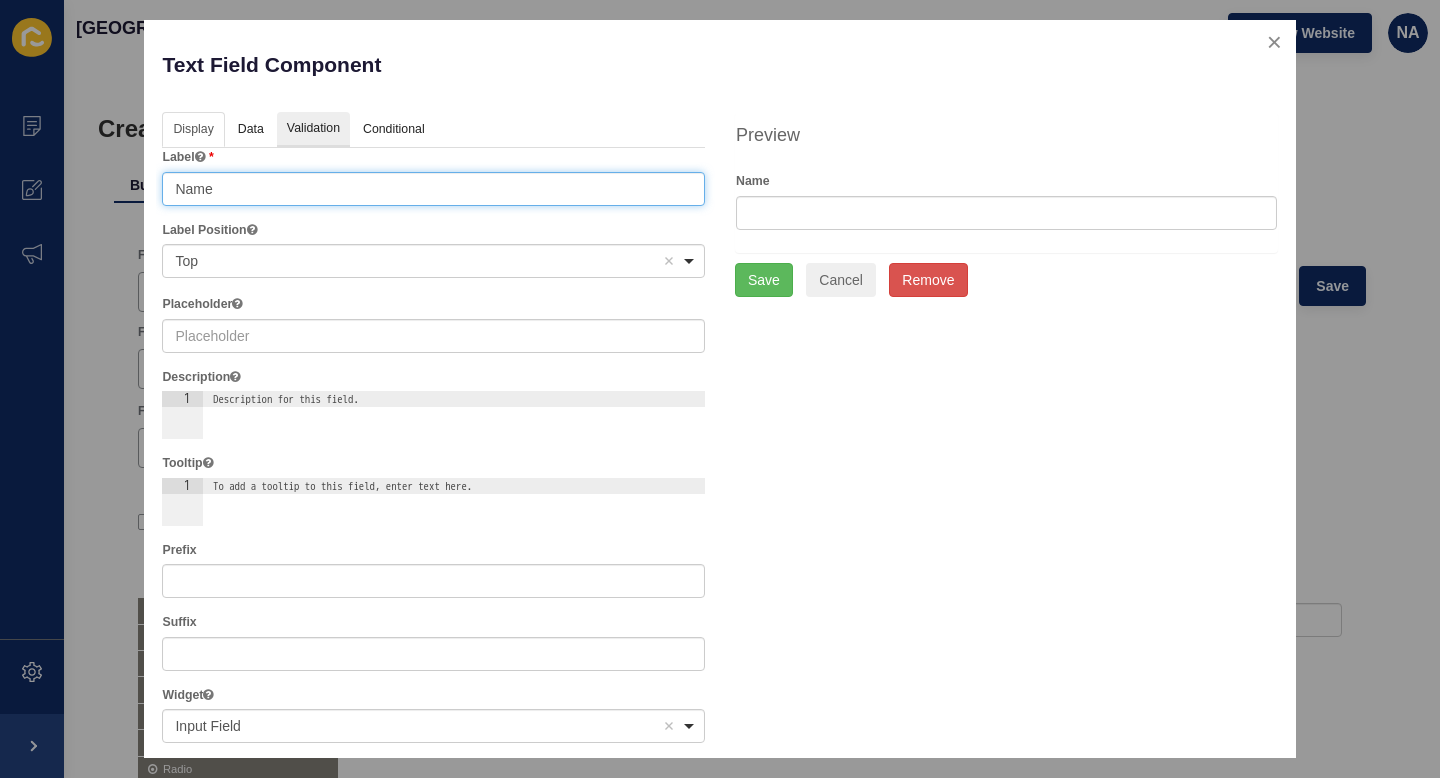 type on "Name" 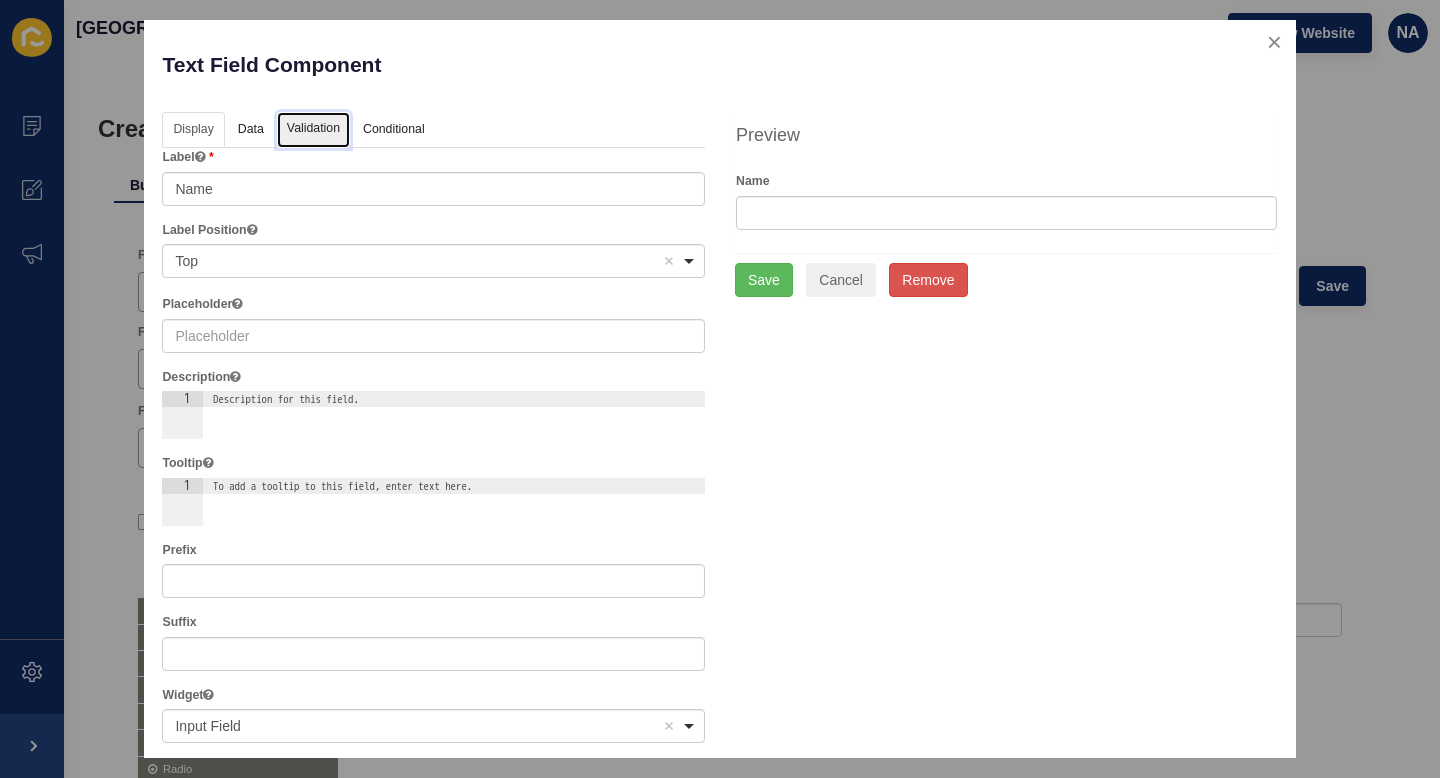 click on "Validation" at bounding box center [313, 130] 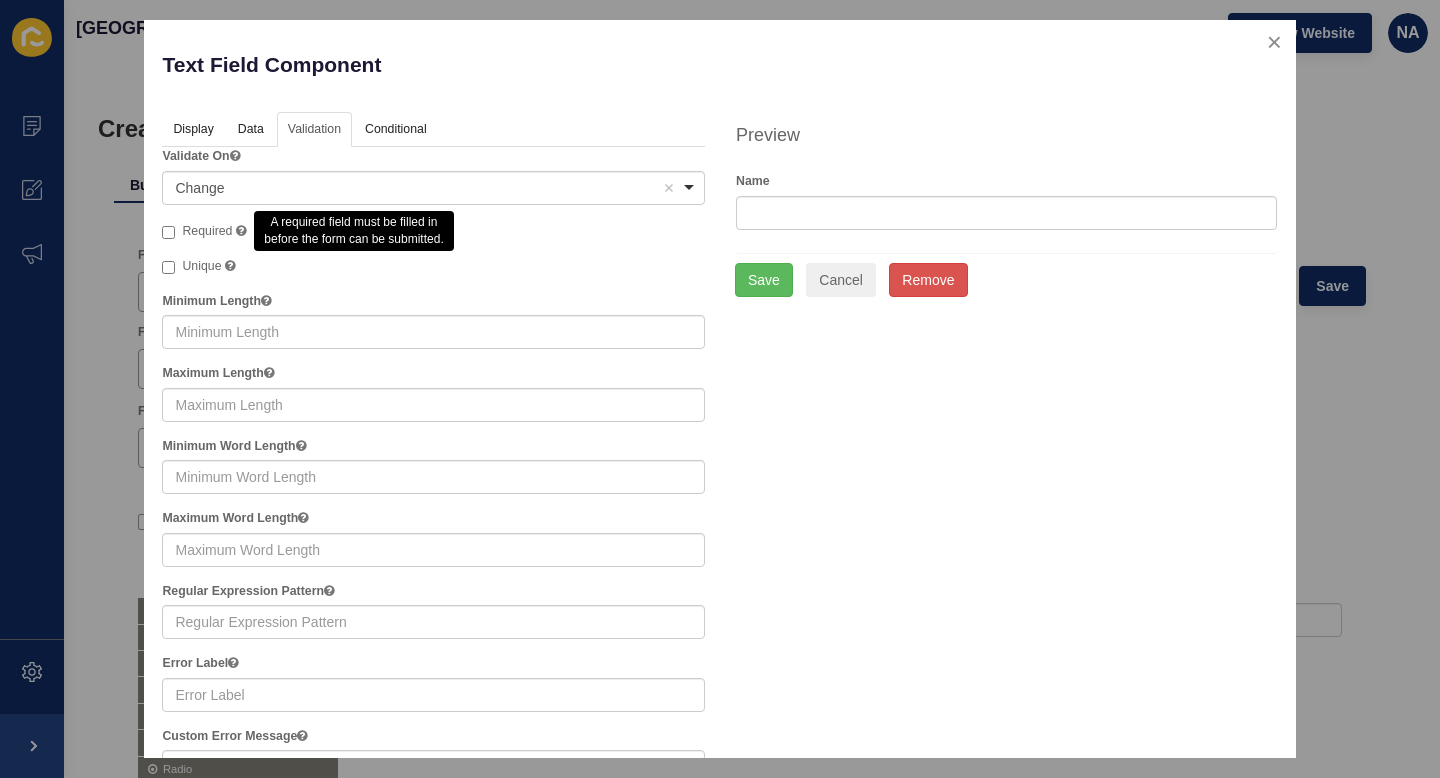 click on "Required
A required field must be filled in before the form can be submitted." at bounding box center [204, 232] 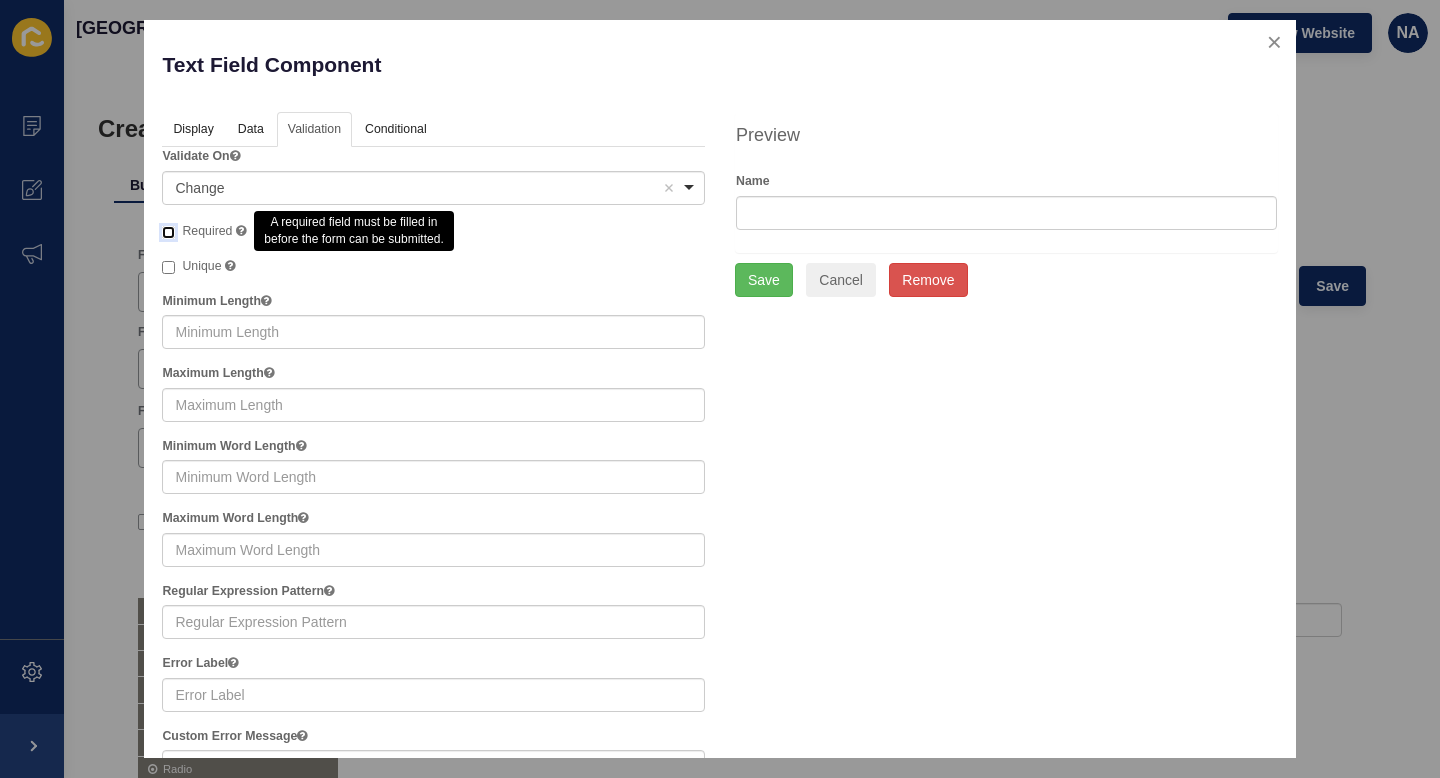 click on "Required
A required field must be filled in before the form can be submitted." at bounding box center (168, 232) 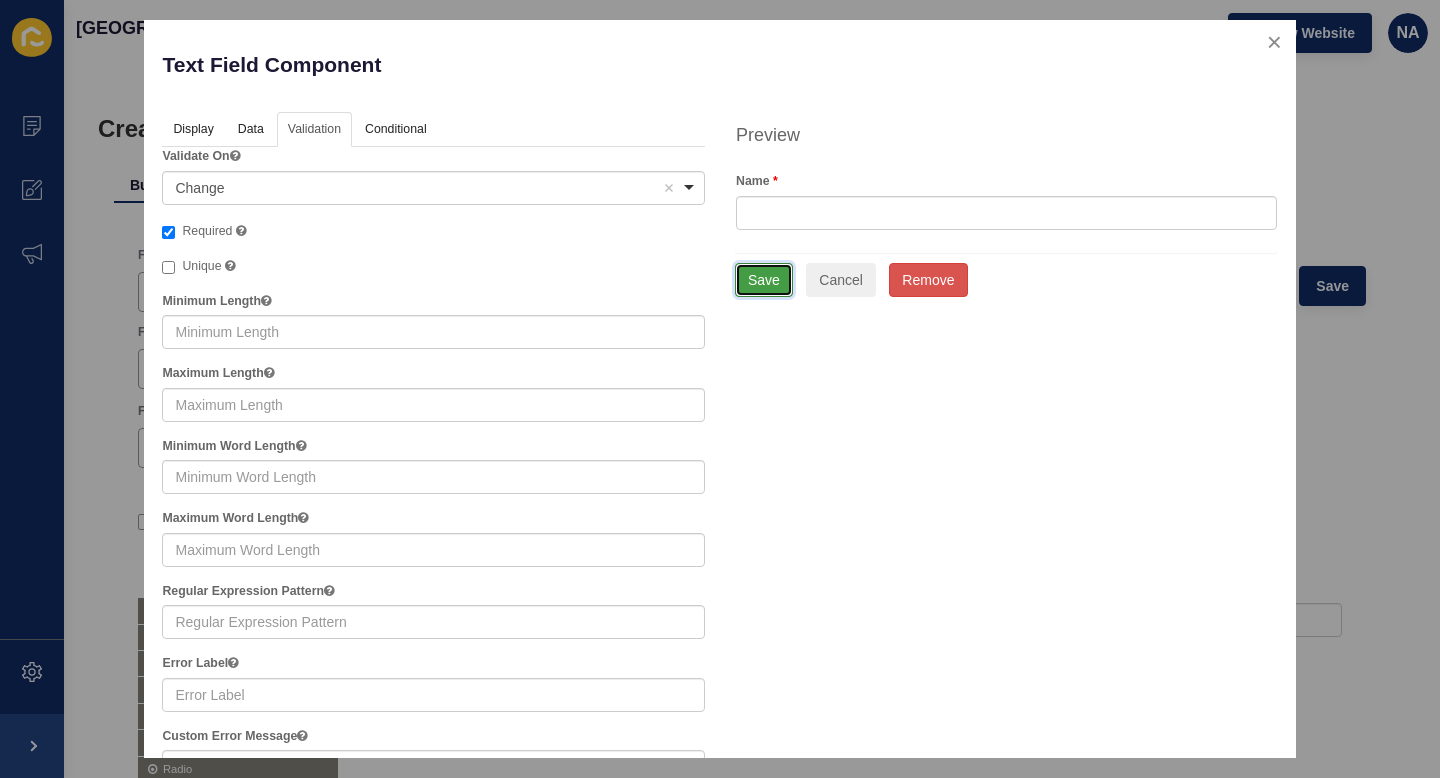 click on "Save" at bounding box center (764, 280) 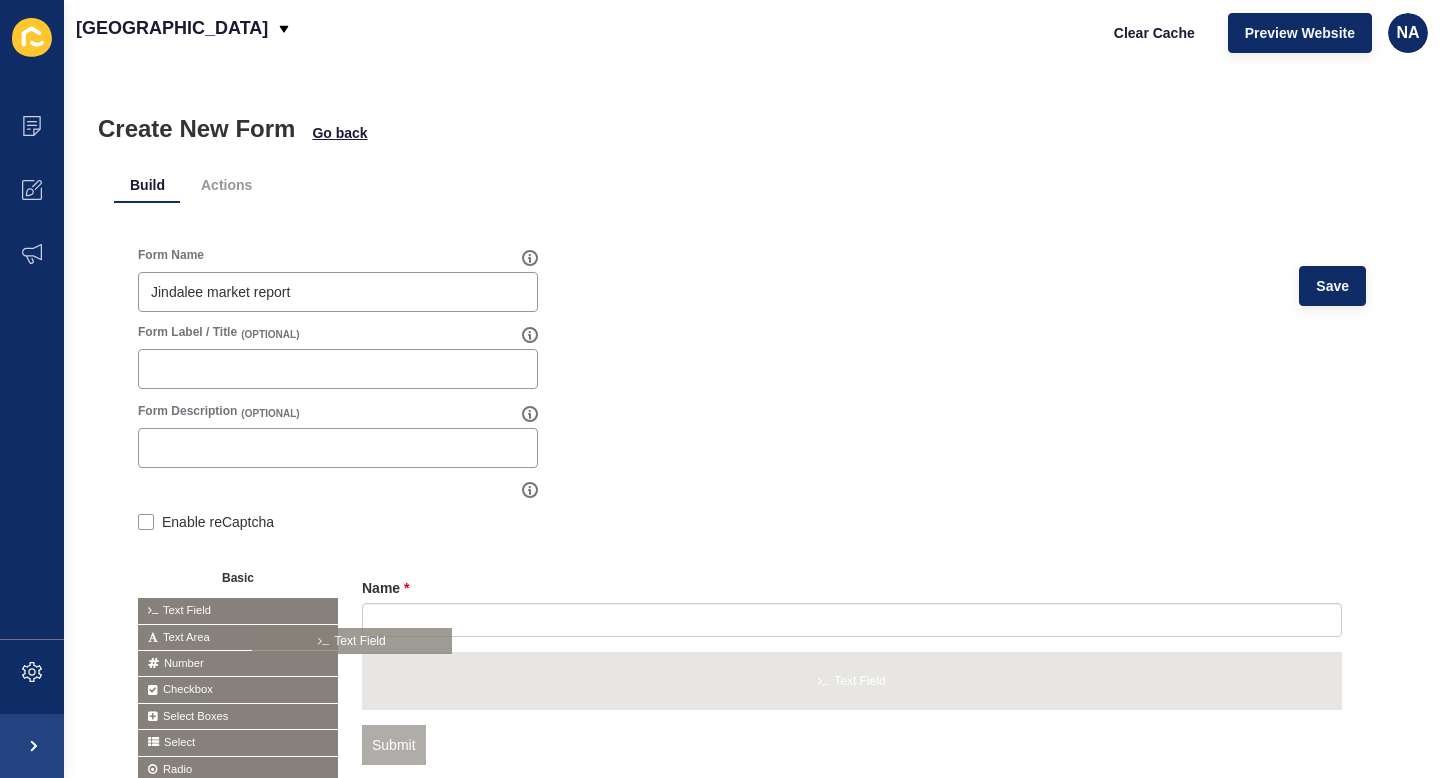 drag, startPoint x: 317, startPoint y: 606, endPoint x: 432, endPoint y: 636, distance: 118.84864 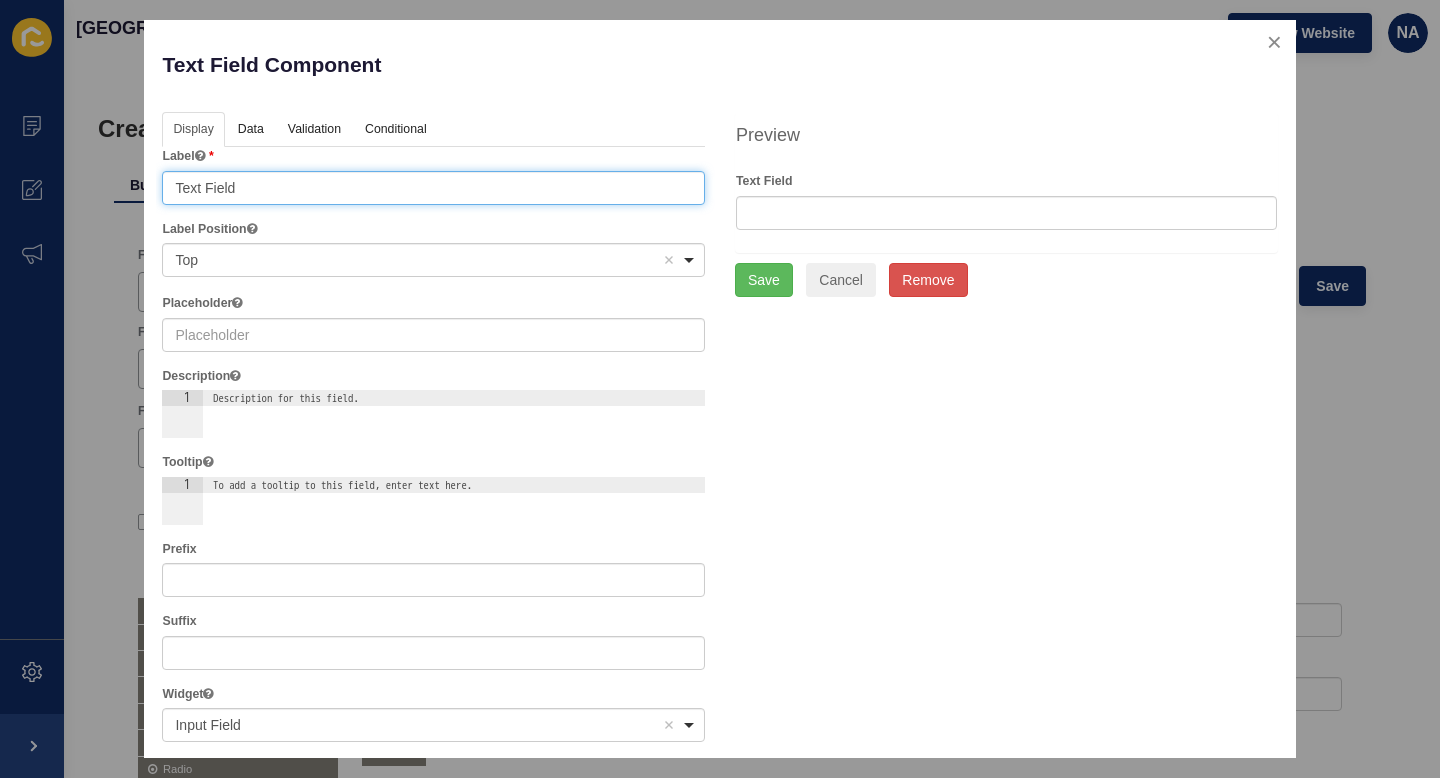 click on "Text Field" at bounding box center [433, 188] 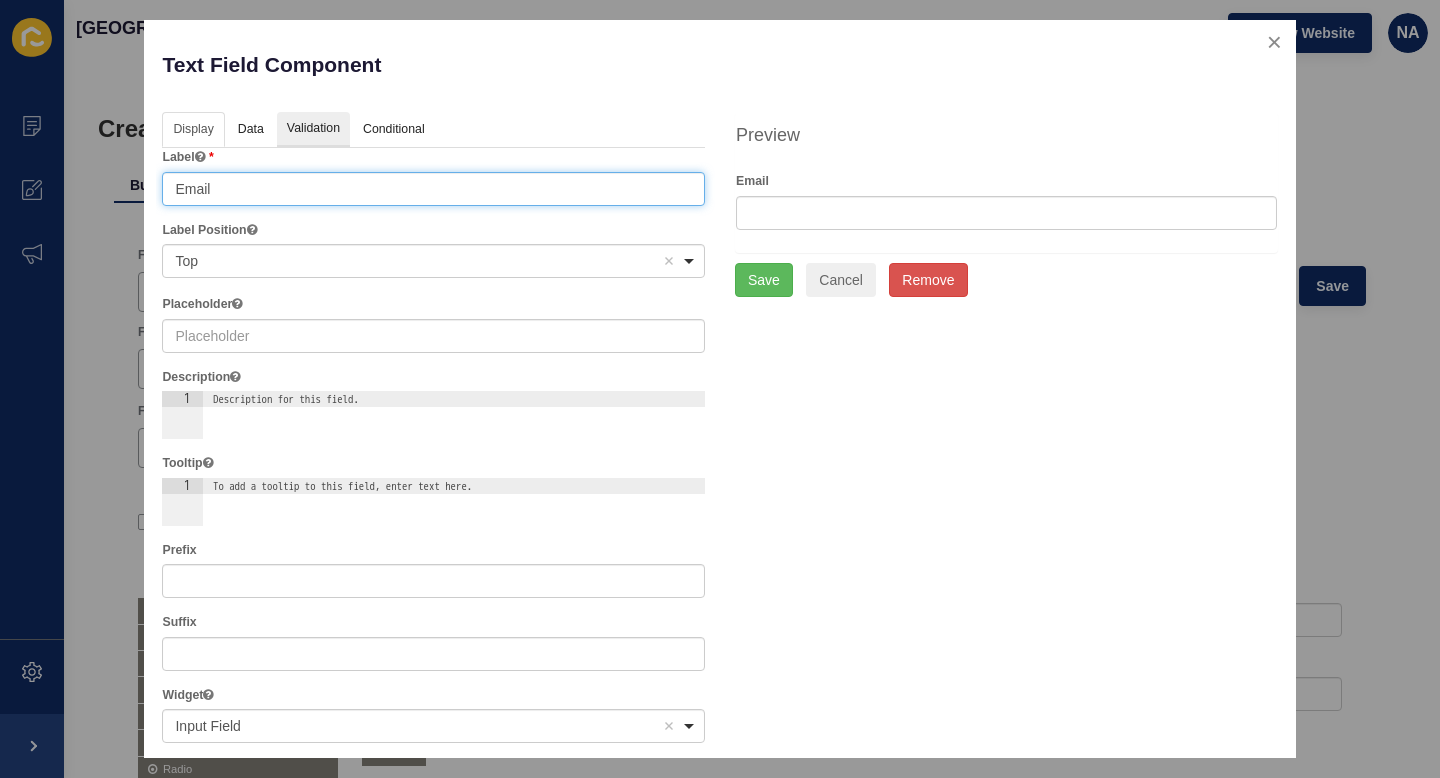 type on "Email" 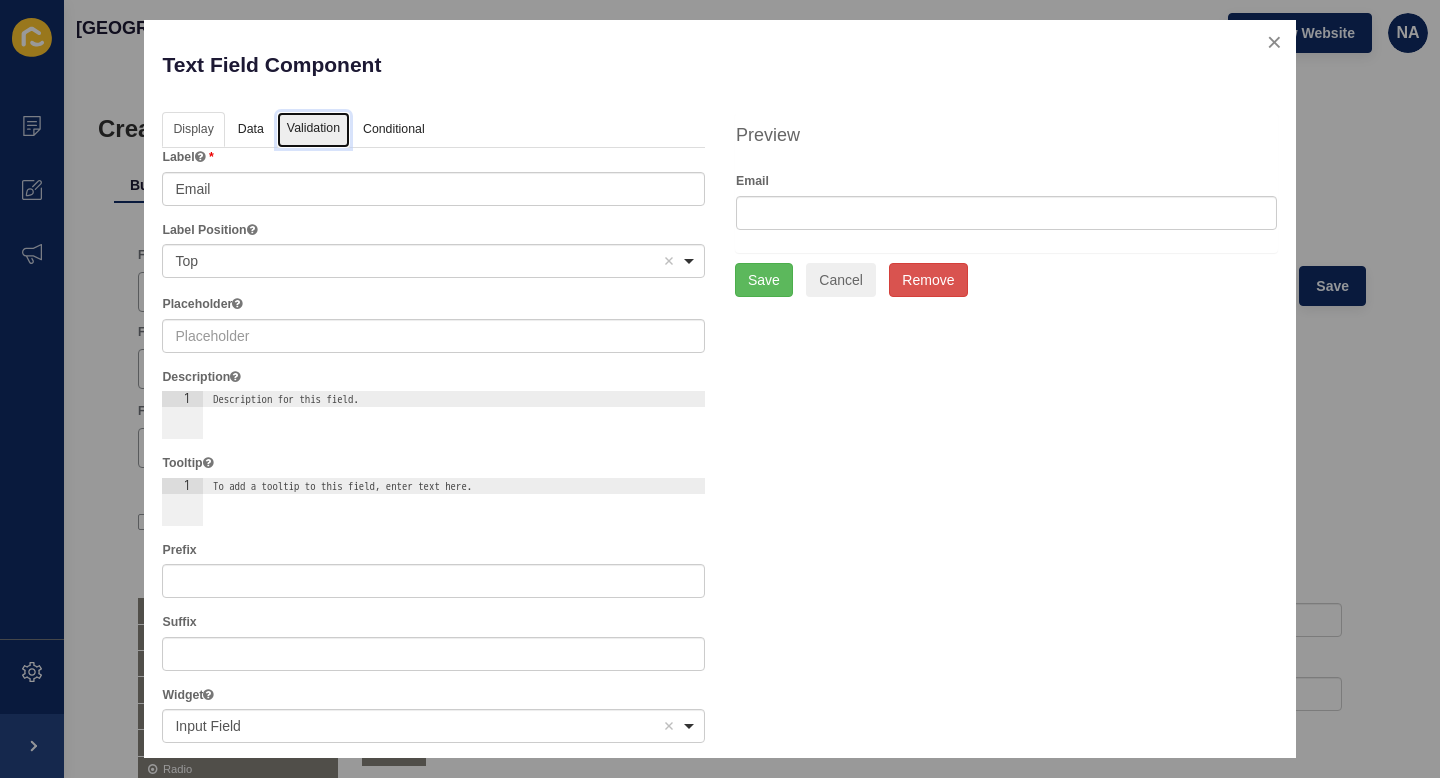 click on "Validation" at bounding box center (313, 130) 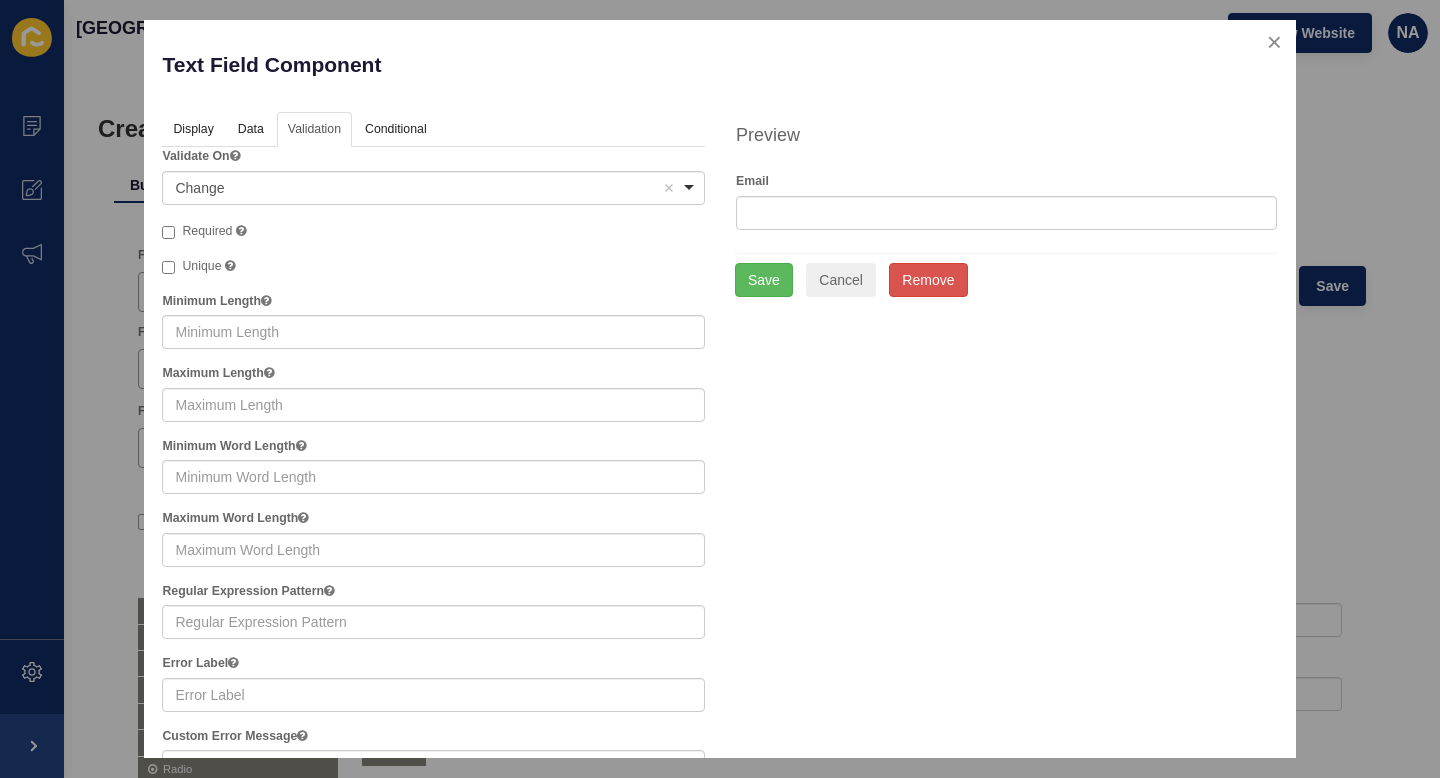 click on "Required" at bounding box center [207, 231] 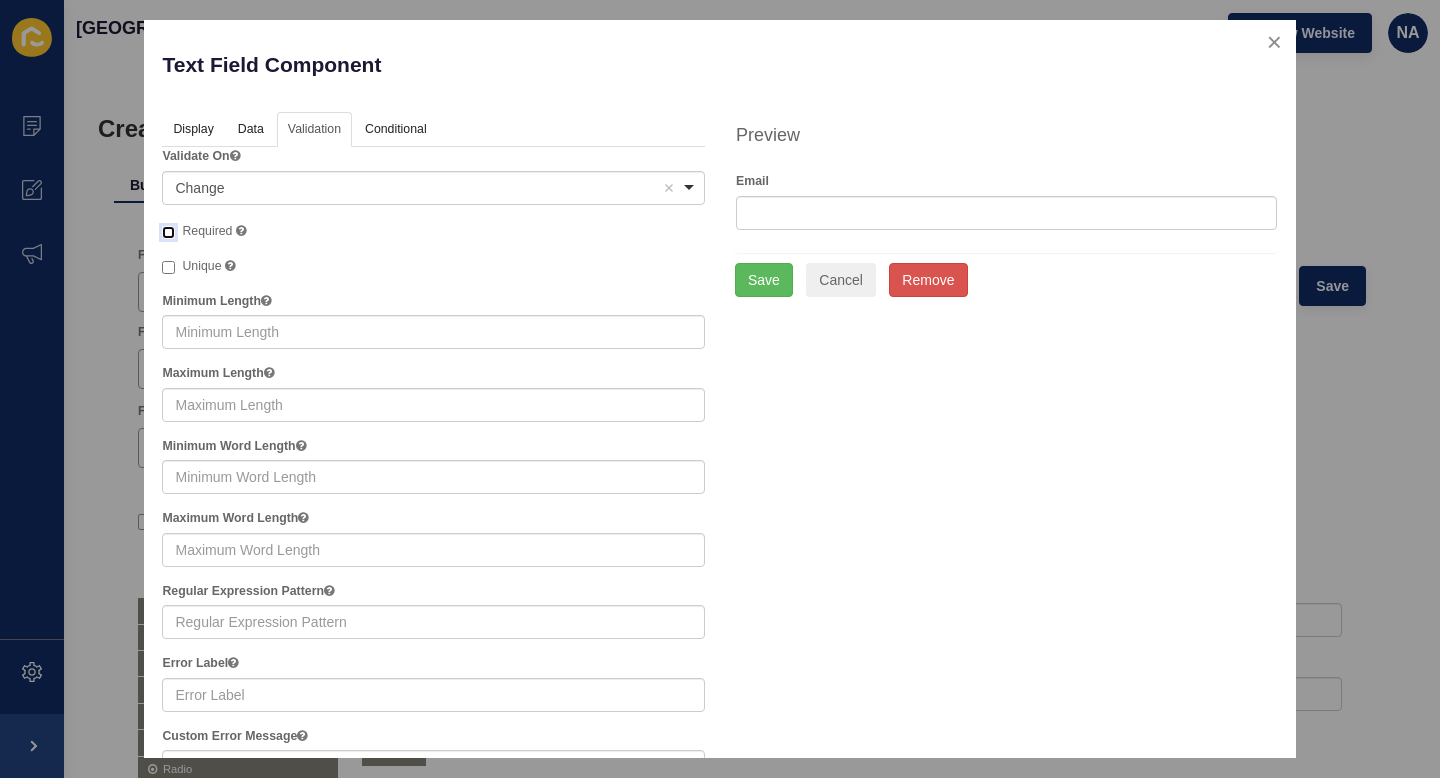 click on "Required
A required field must be filled in before the form can be submitted." at bounding box center [168, 232] 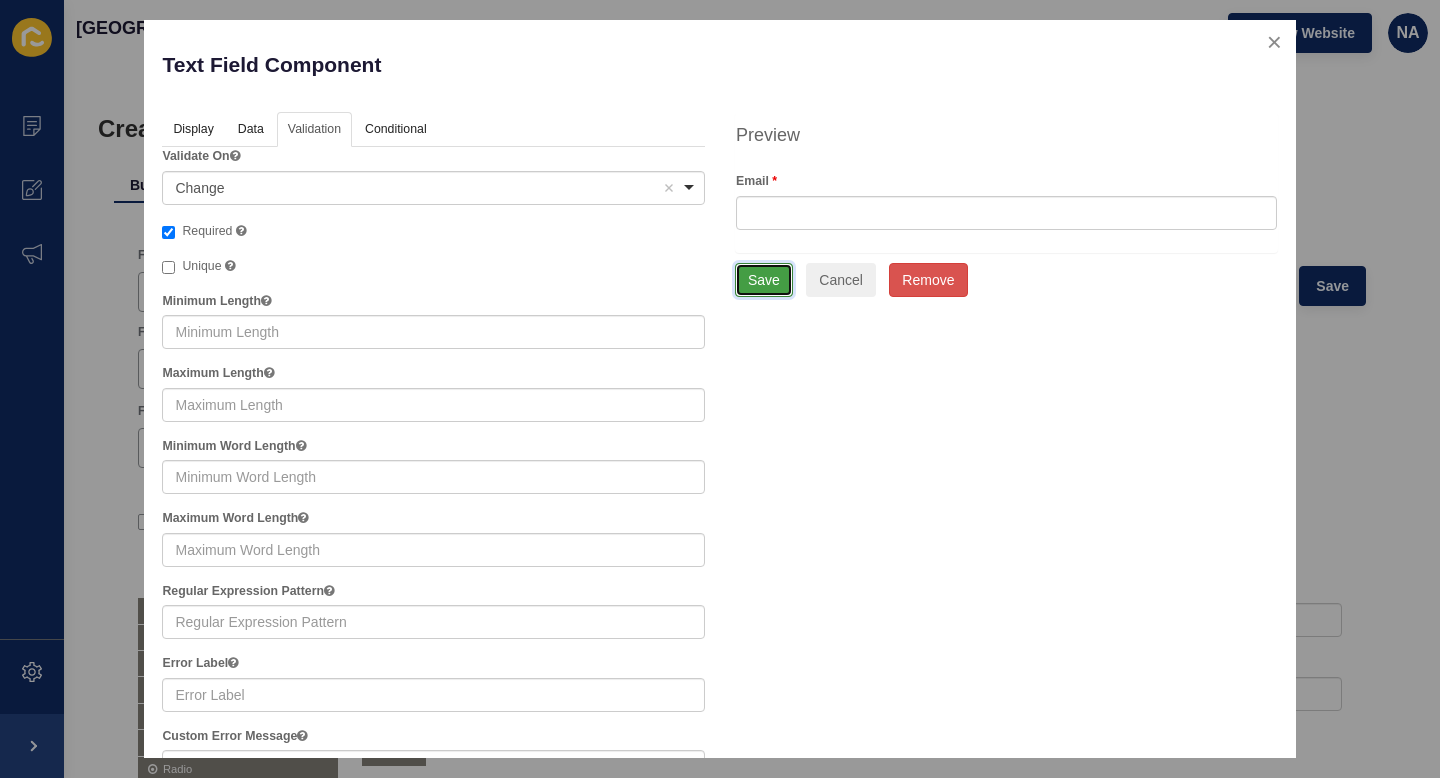 click on "Save" at bounding box center [764, 280] 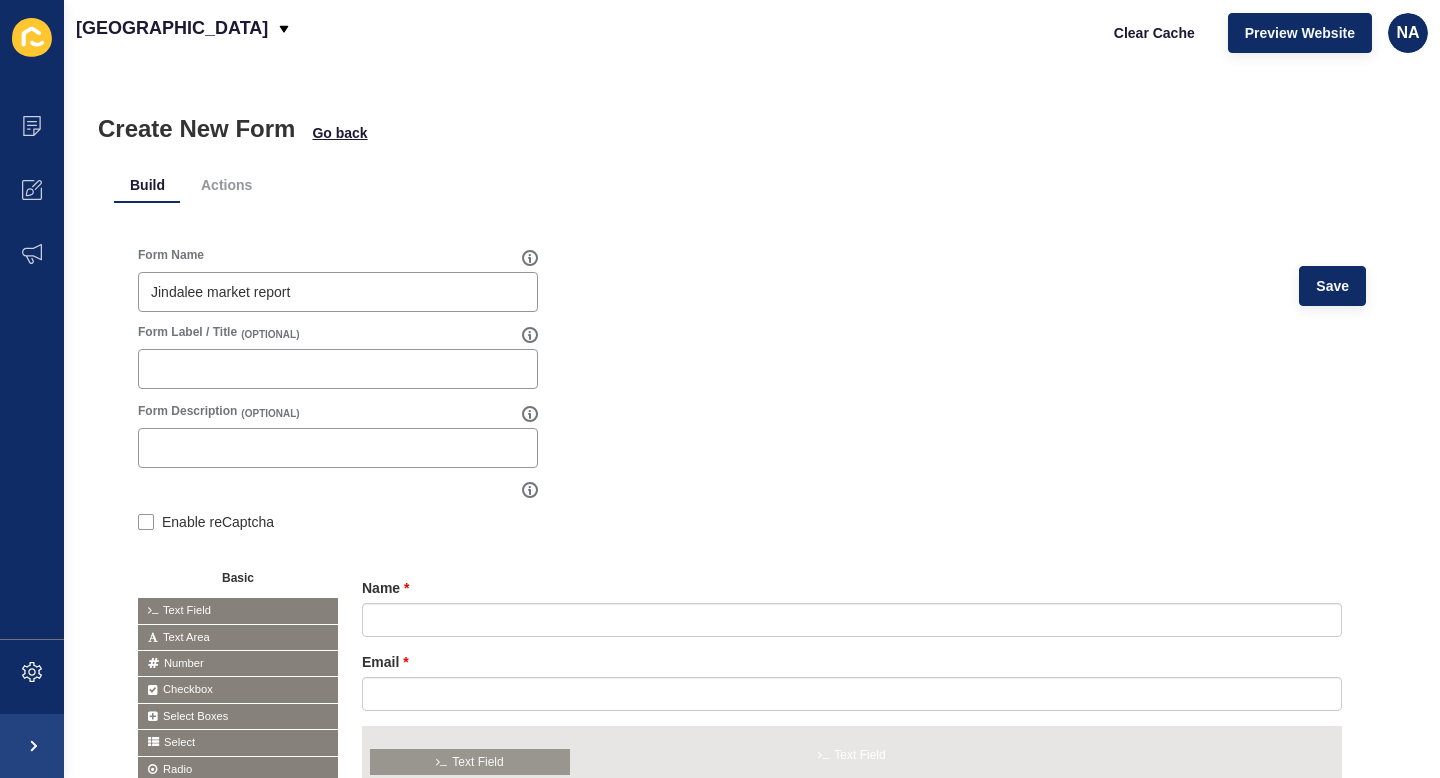 drag, startPoint x: 233, startPoint y: 605, endPoint x: 468, endPoint y: 753, distance: 277.72107 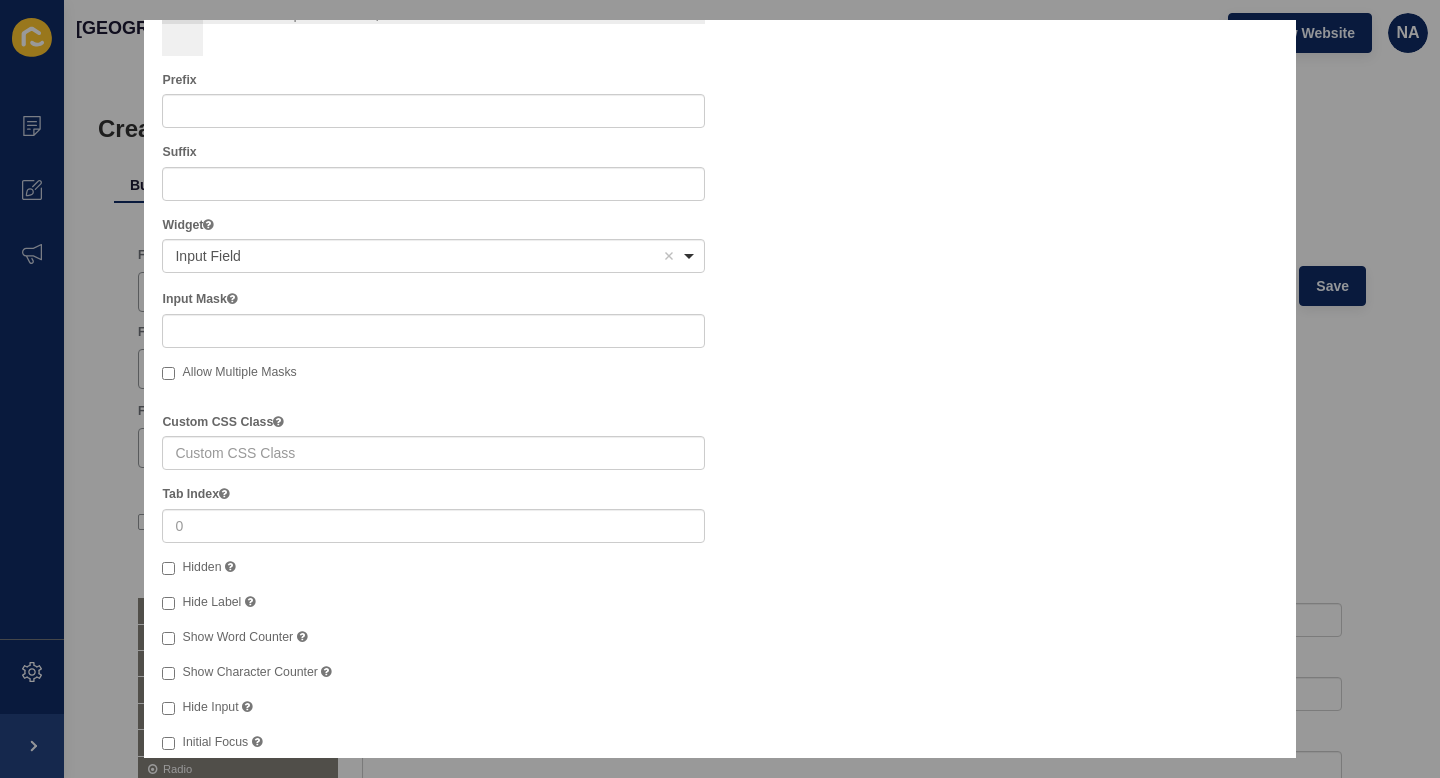 scroll, scrollTop: 0, scrollLeft: 0, axis: both 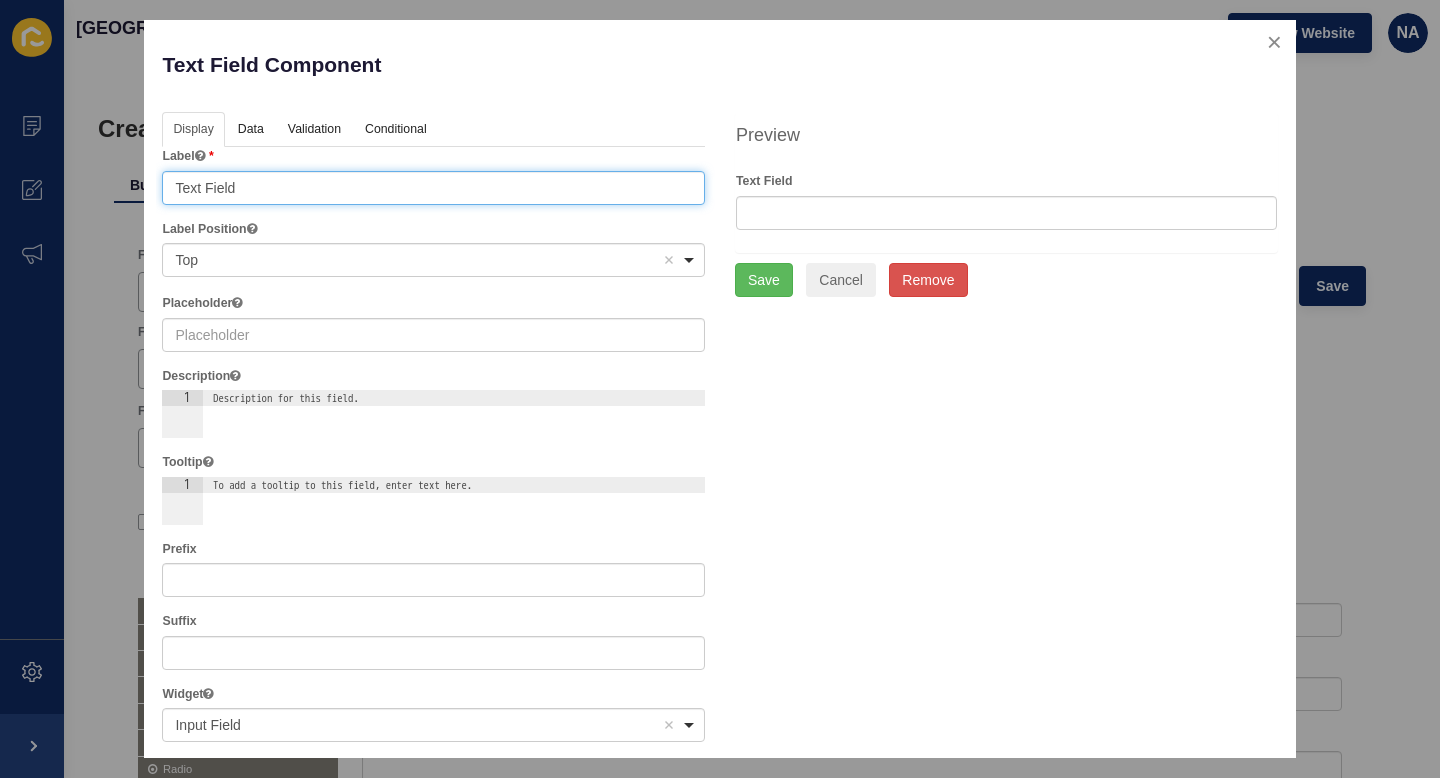 click on "Text Field" at bounding box center (433, 188) 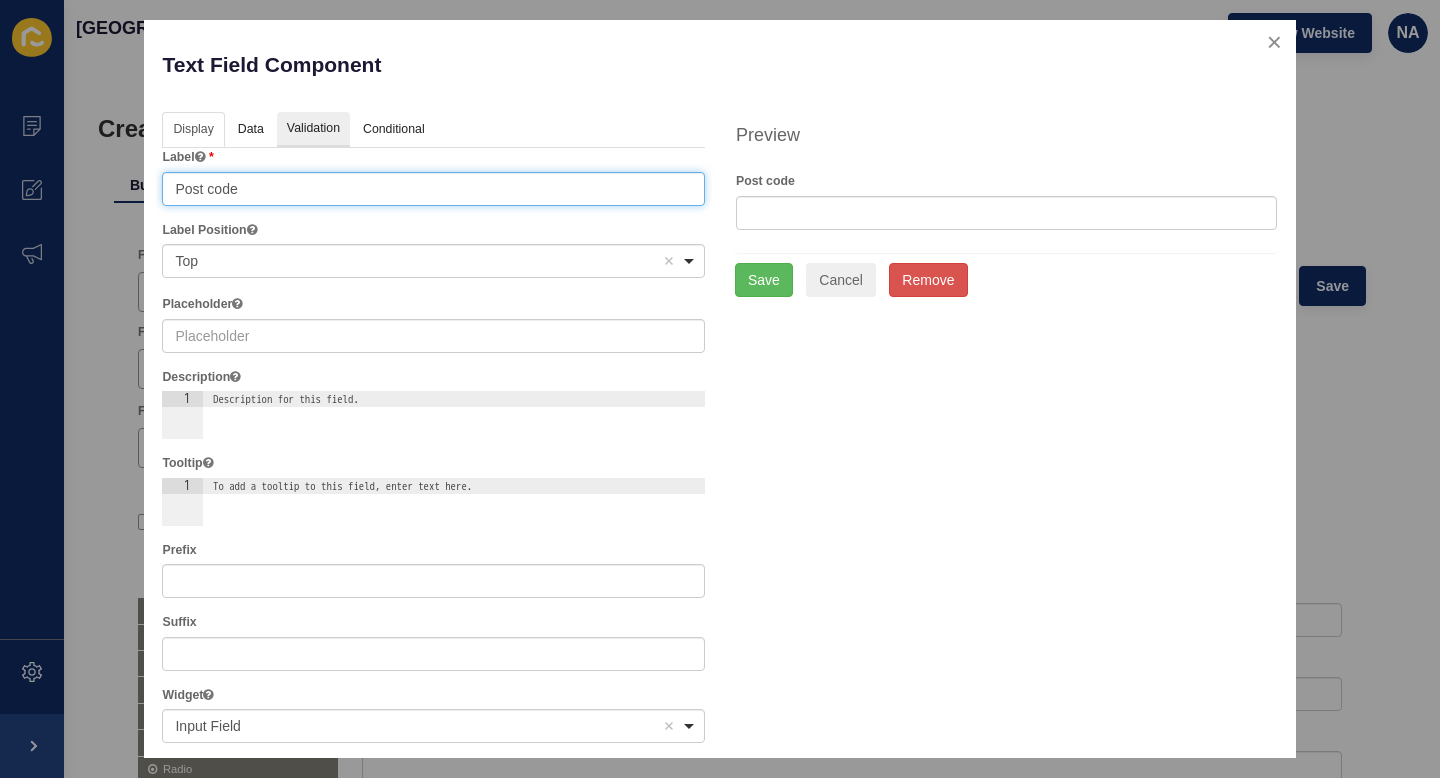 type on "Post code" 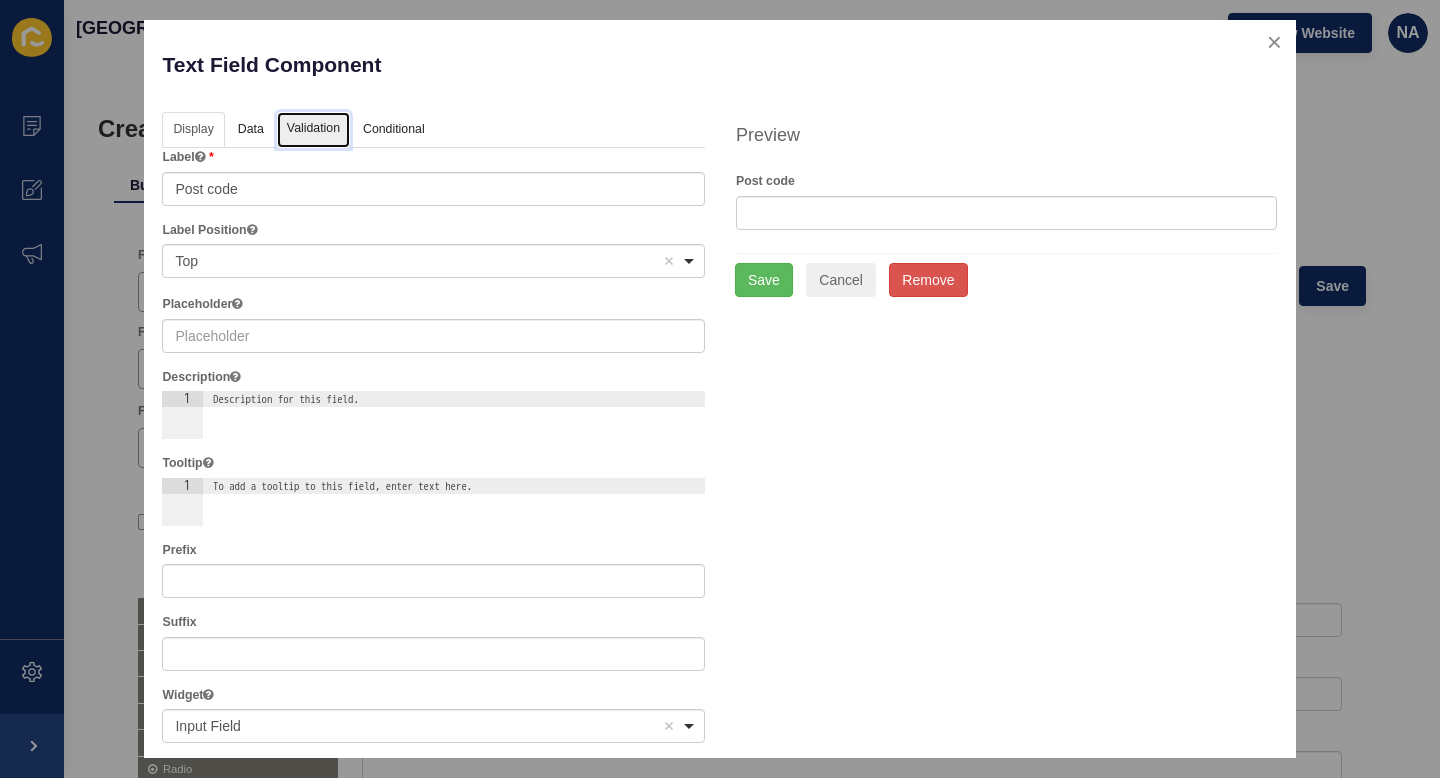 click on "Validation" at bounding box center [313, 130] 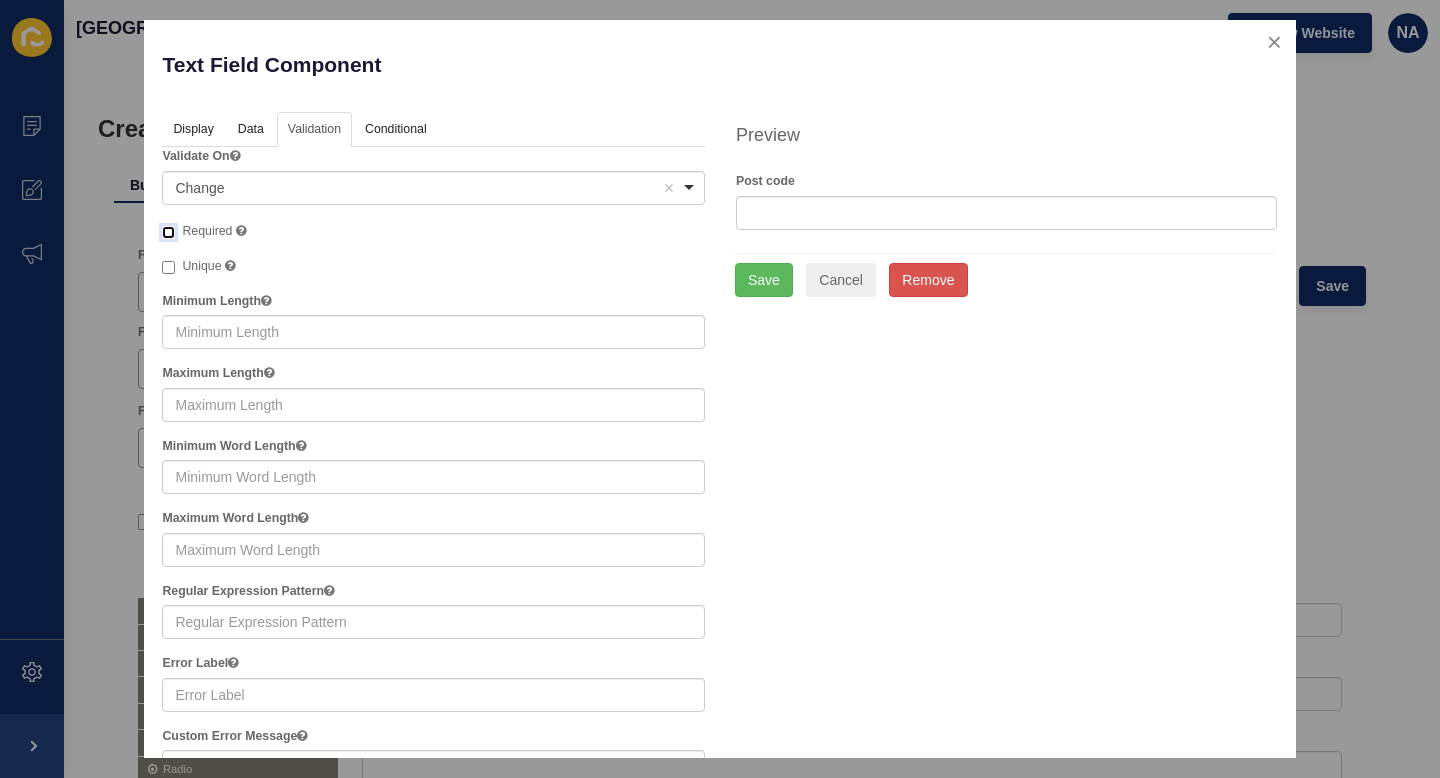 click on "Required" at bounding box center (168, 232) 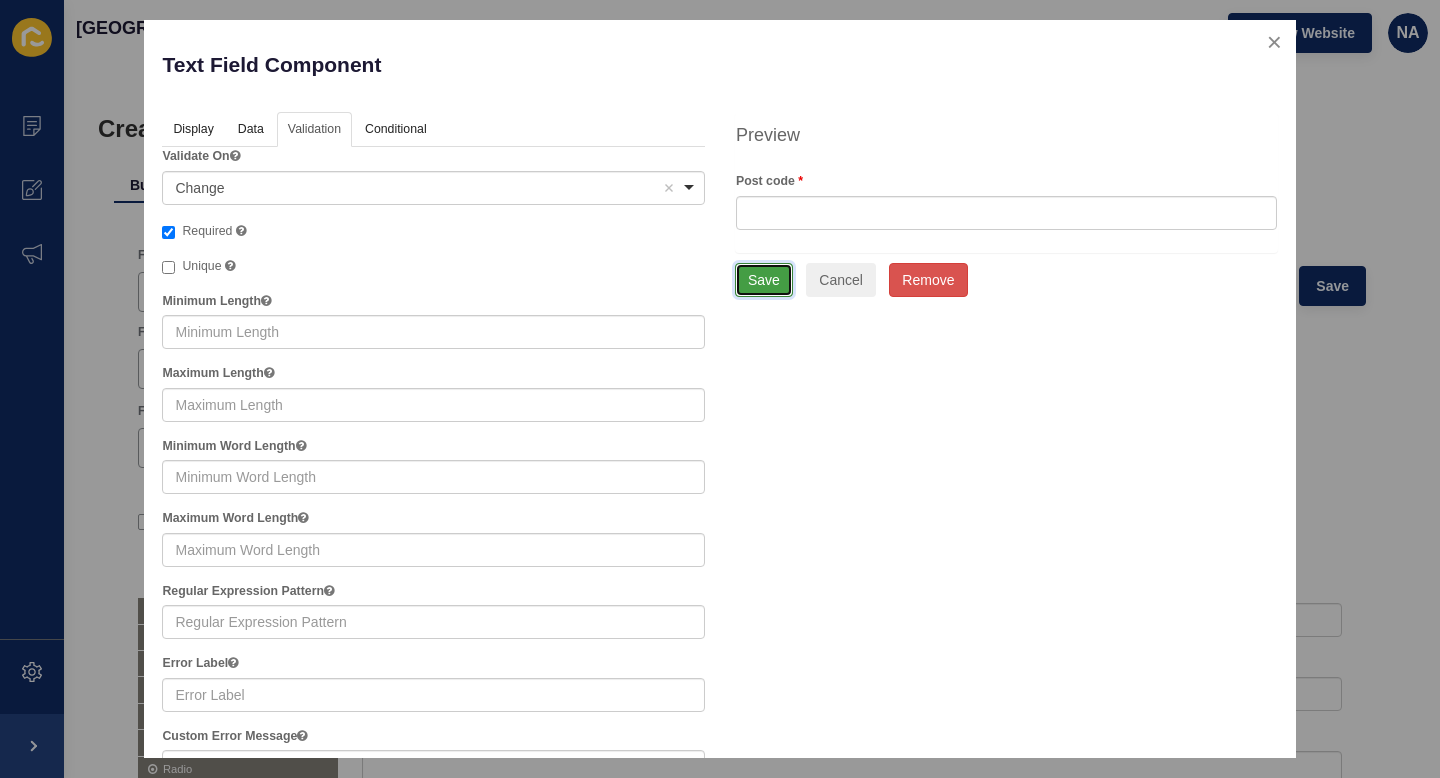 click on "Save" at bounding box center (764, 280) 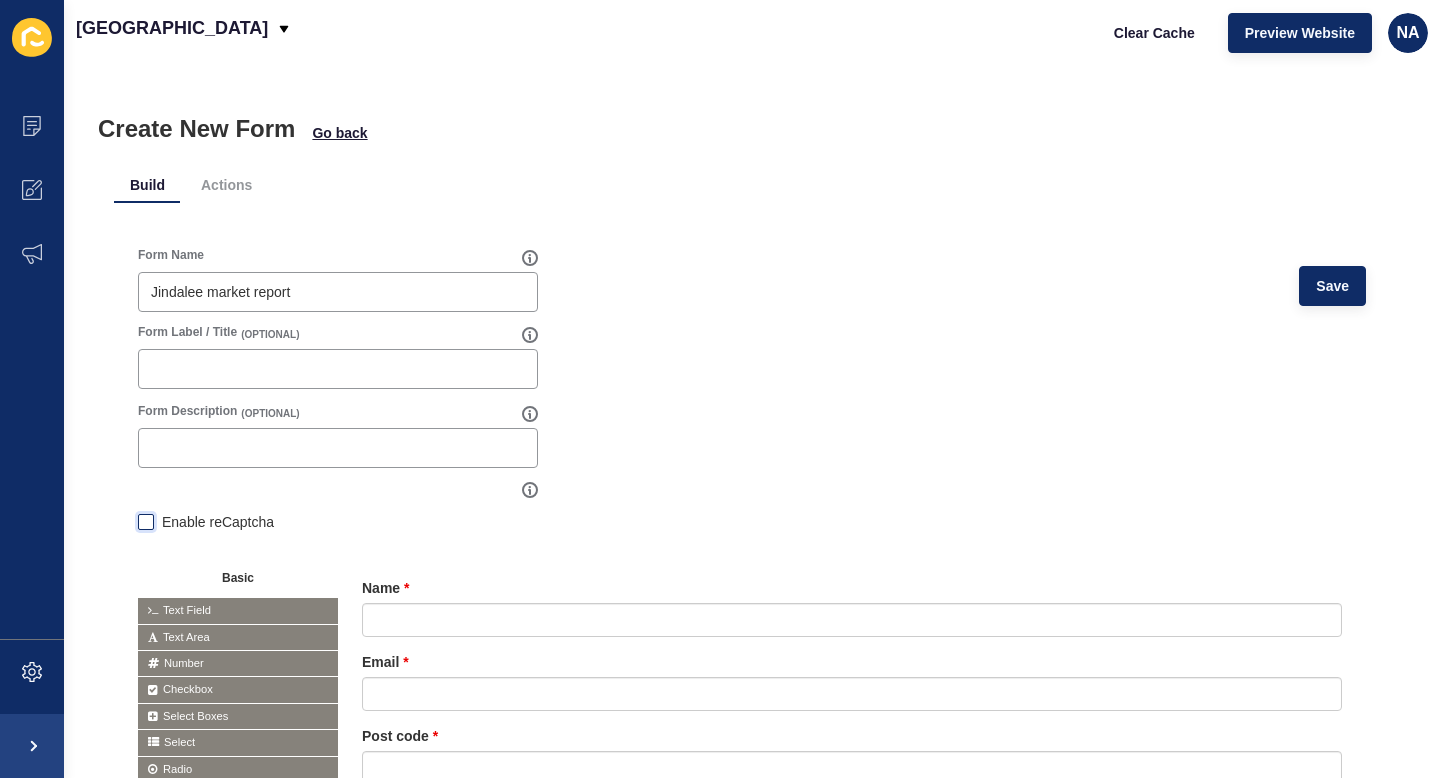click at bounding box center (146, 522) 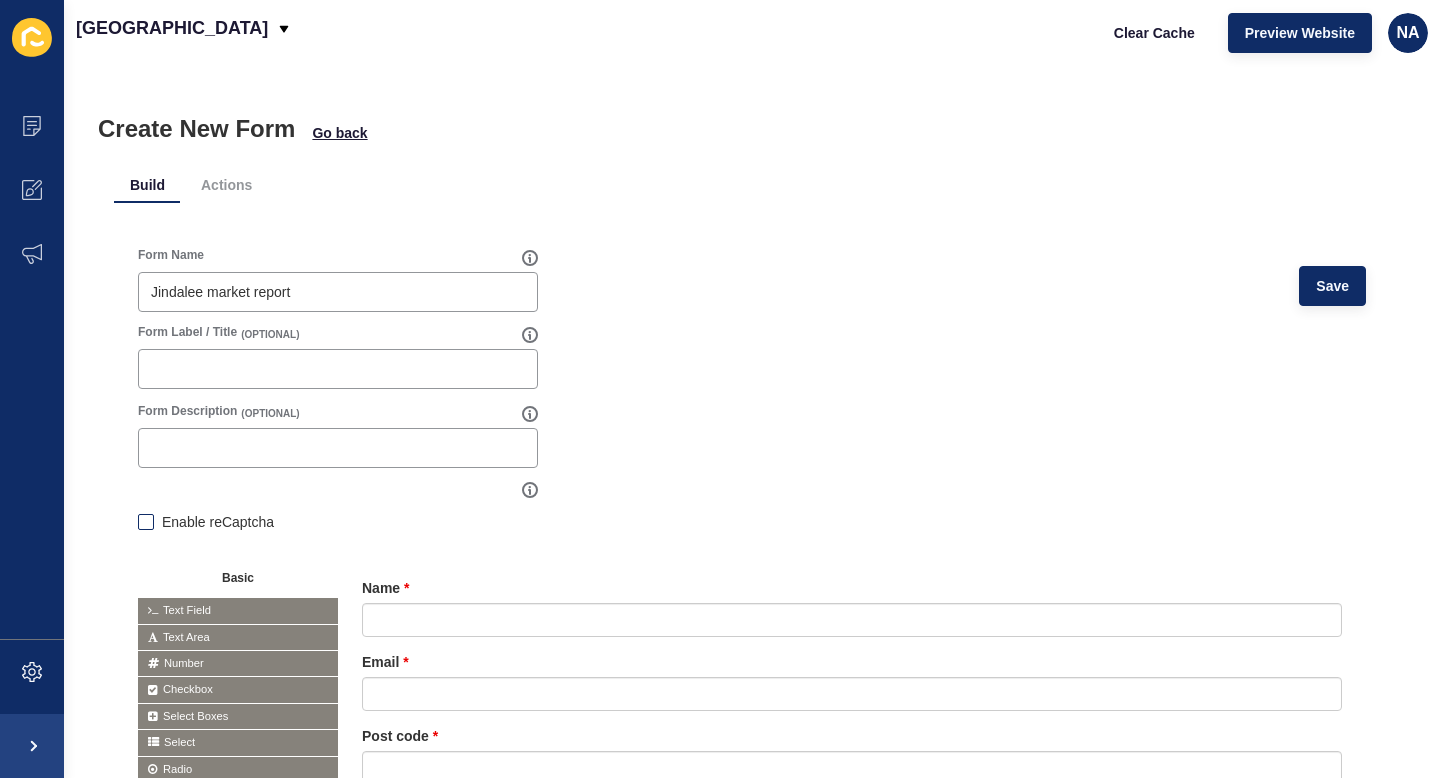 click on "Enable reCaptcha" at bounding box center (144, 524) 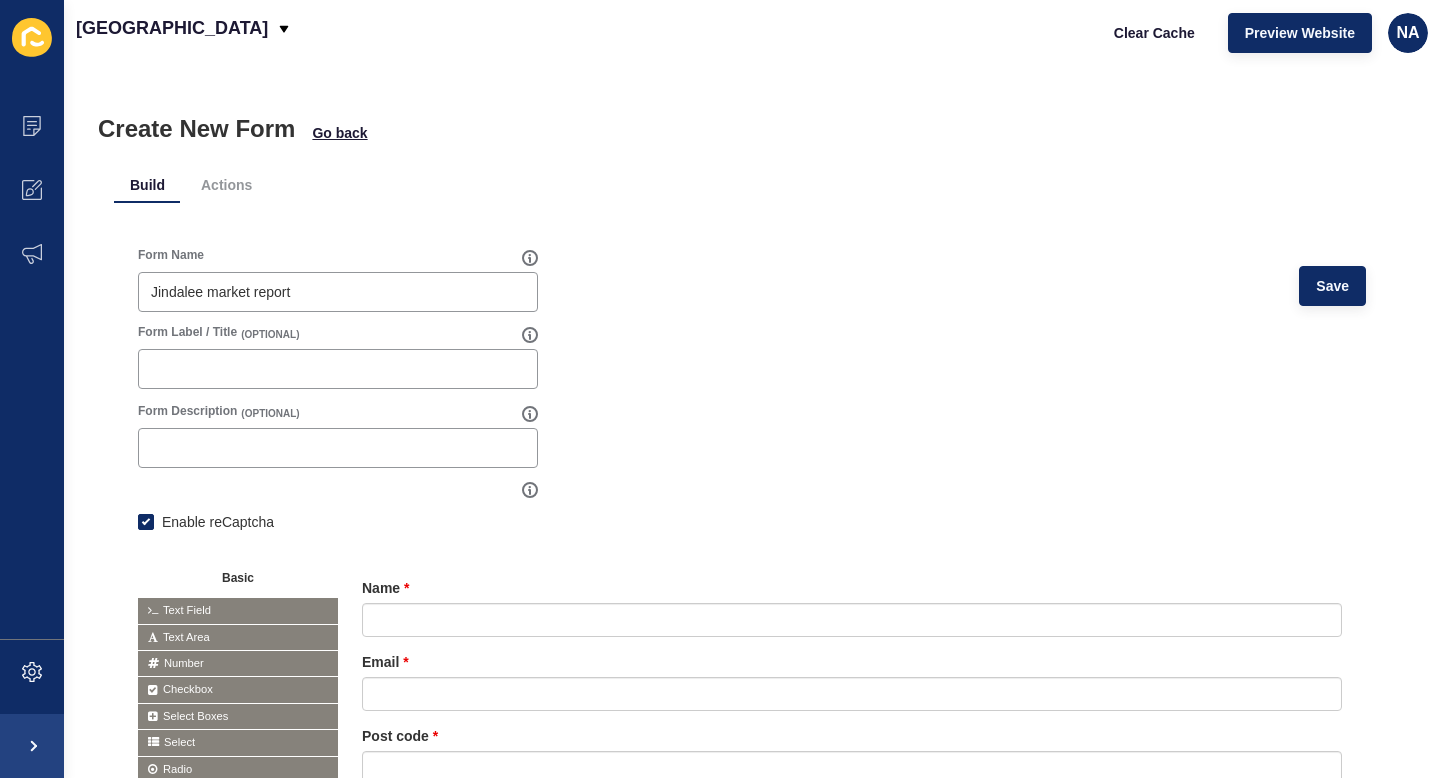 checkbox on "true" 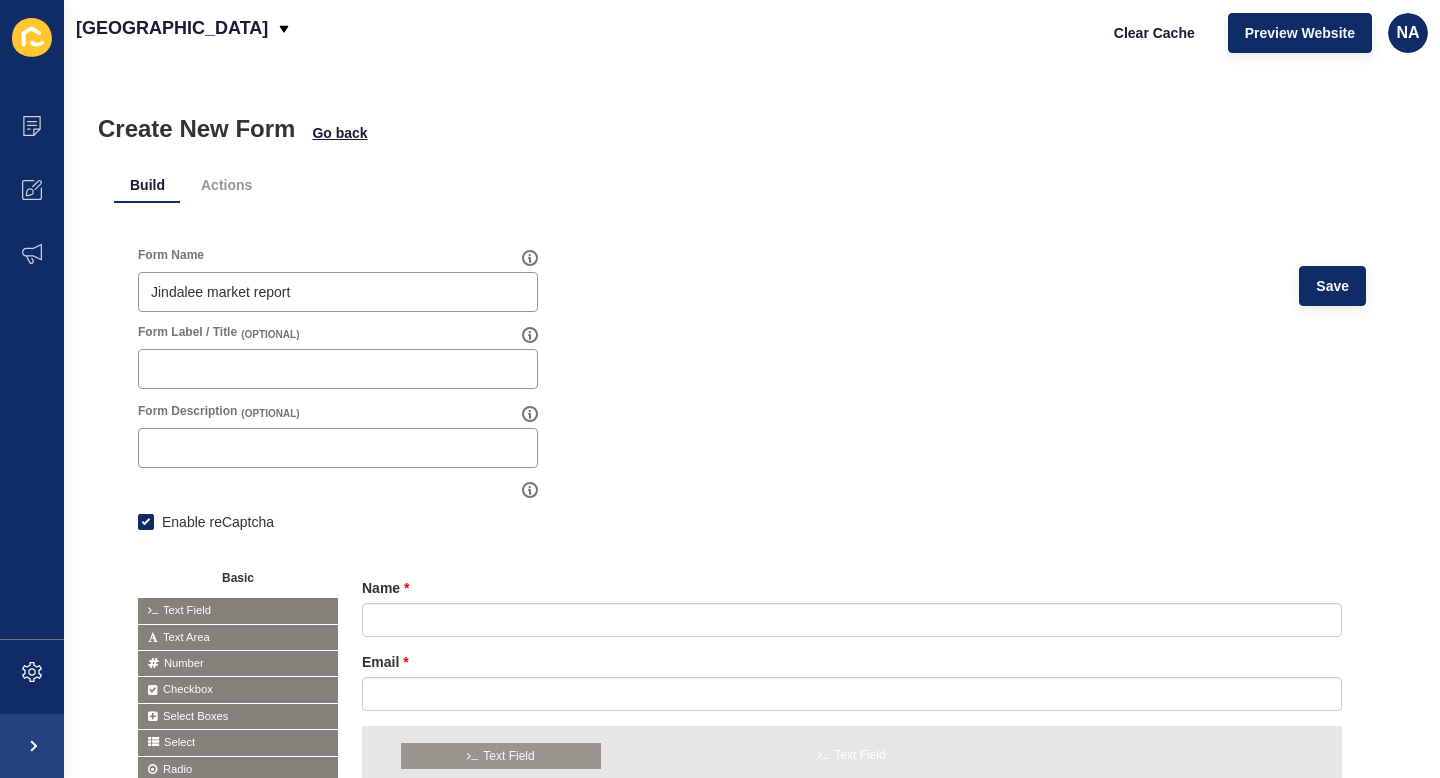 drag, startPoint x: 208, startPoint y: 598, endPoint x: 475, endPoint y: 748, distance: 306.2499 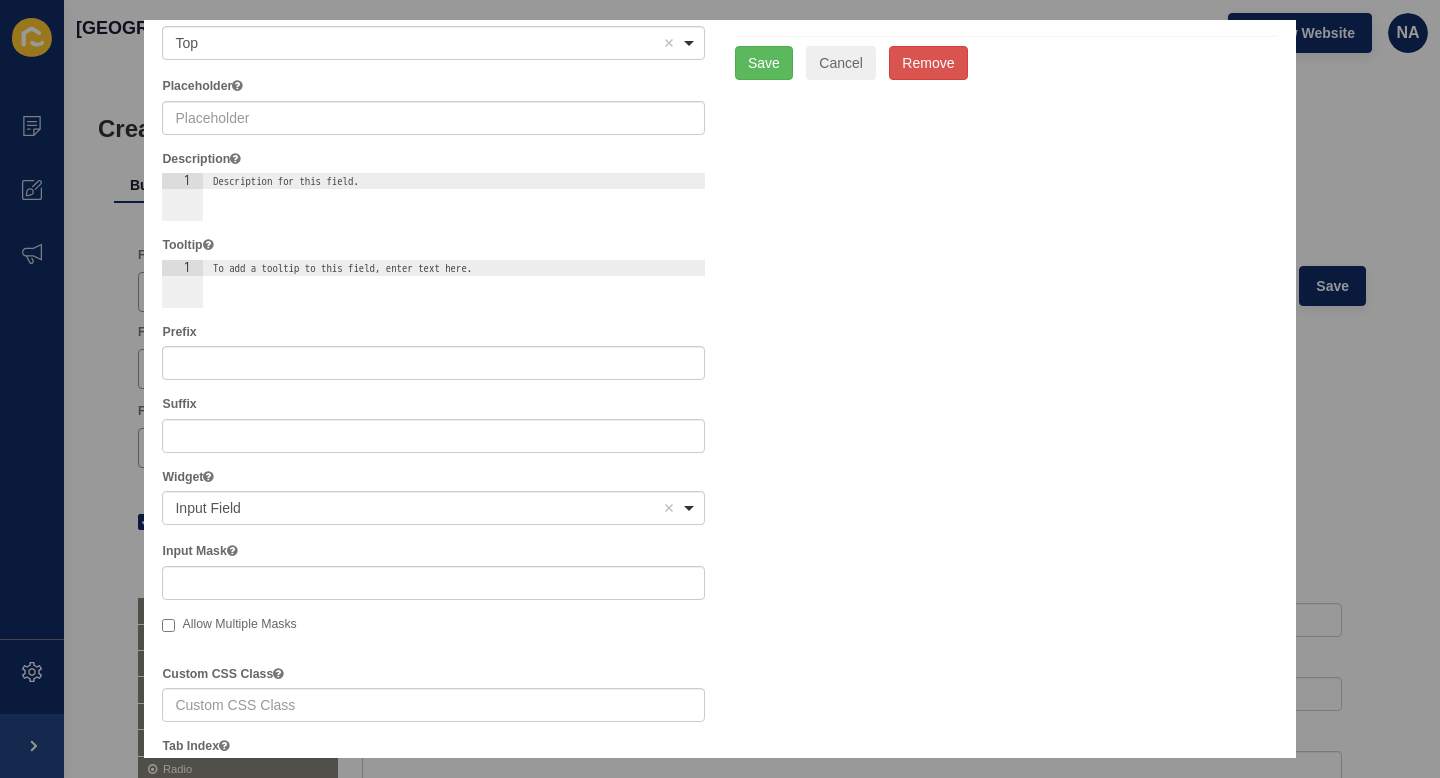 scroll, scrollTop: 0, scrollLeft: 0, axis: both 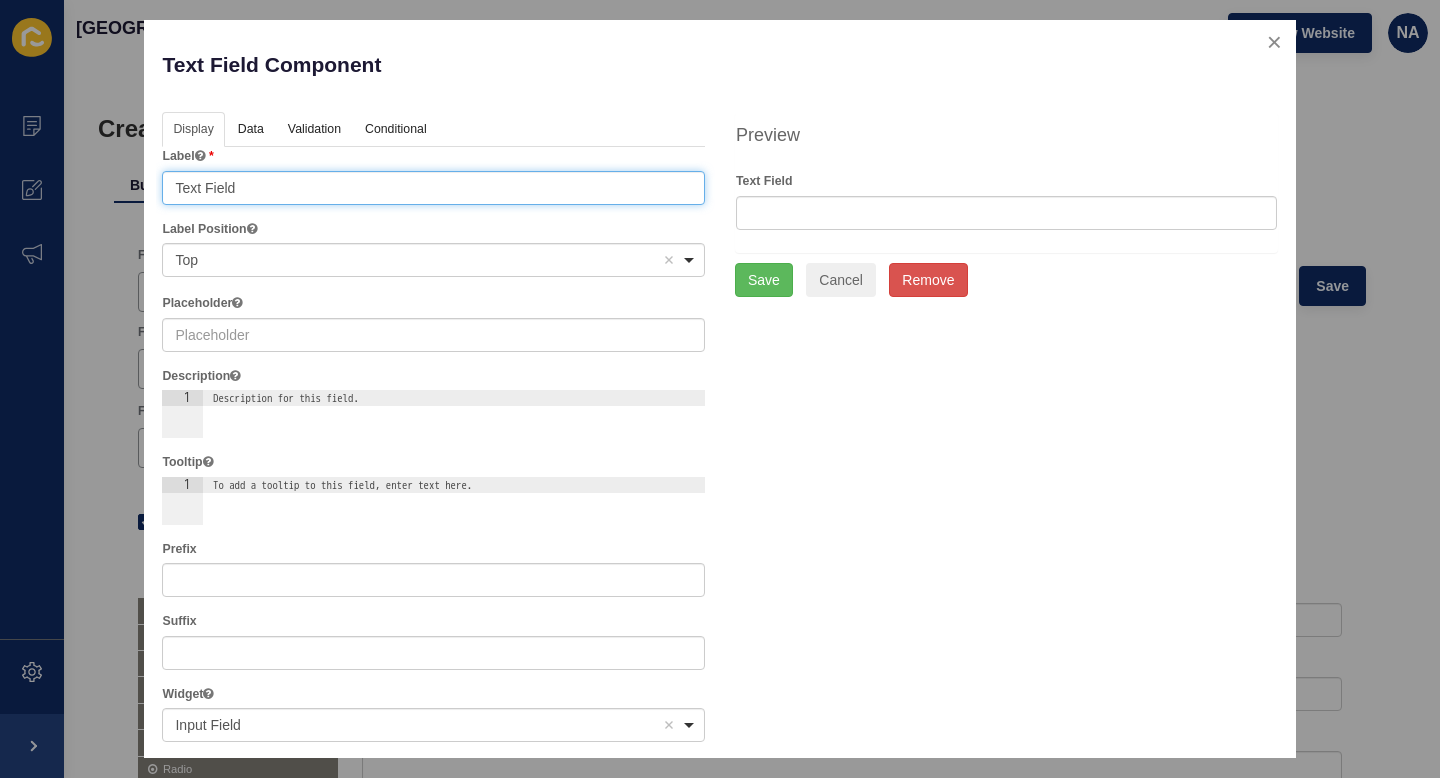 click on "Text Field" at bounding box center (433, 188) 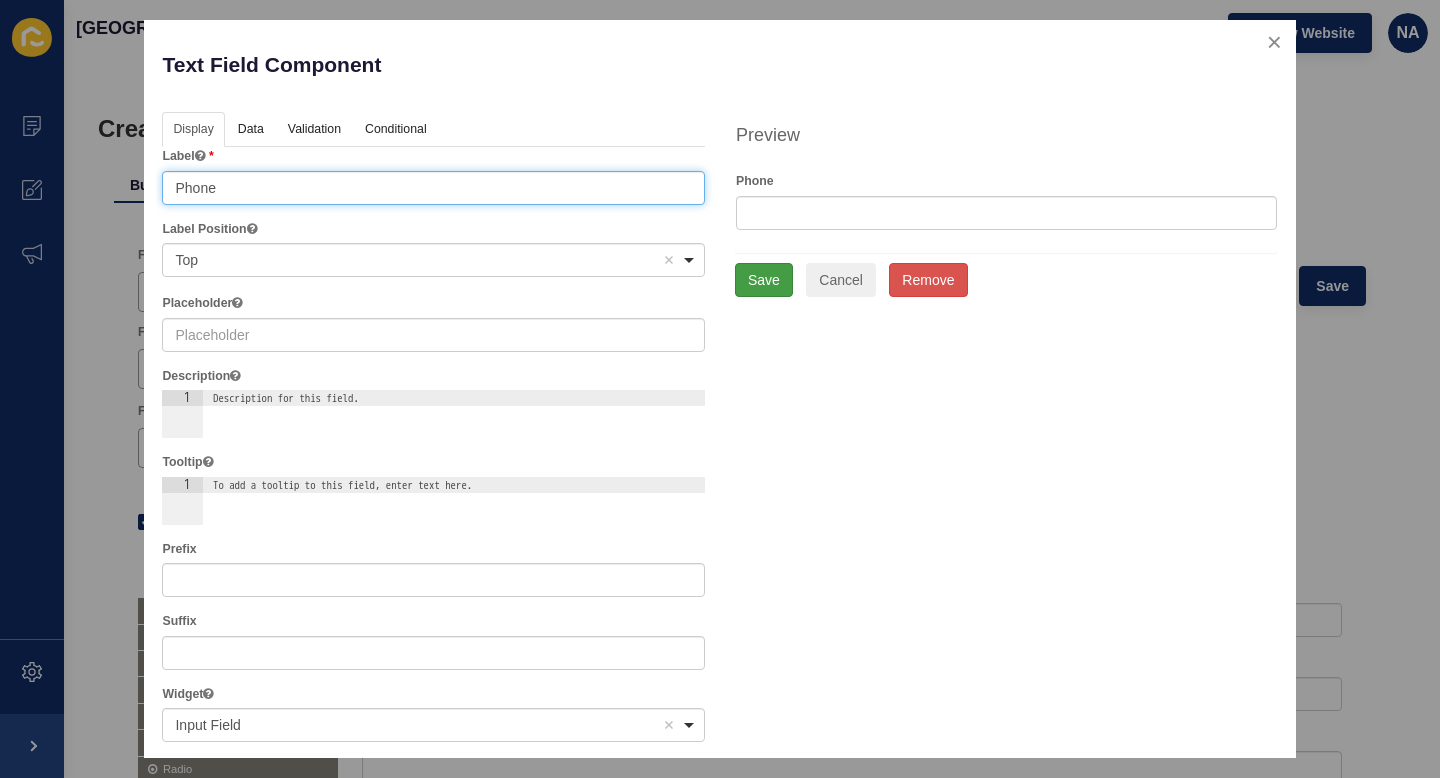 type on "Phone" 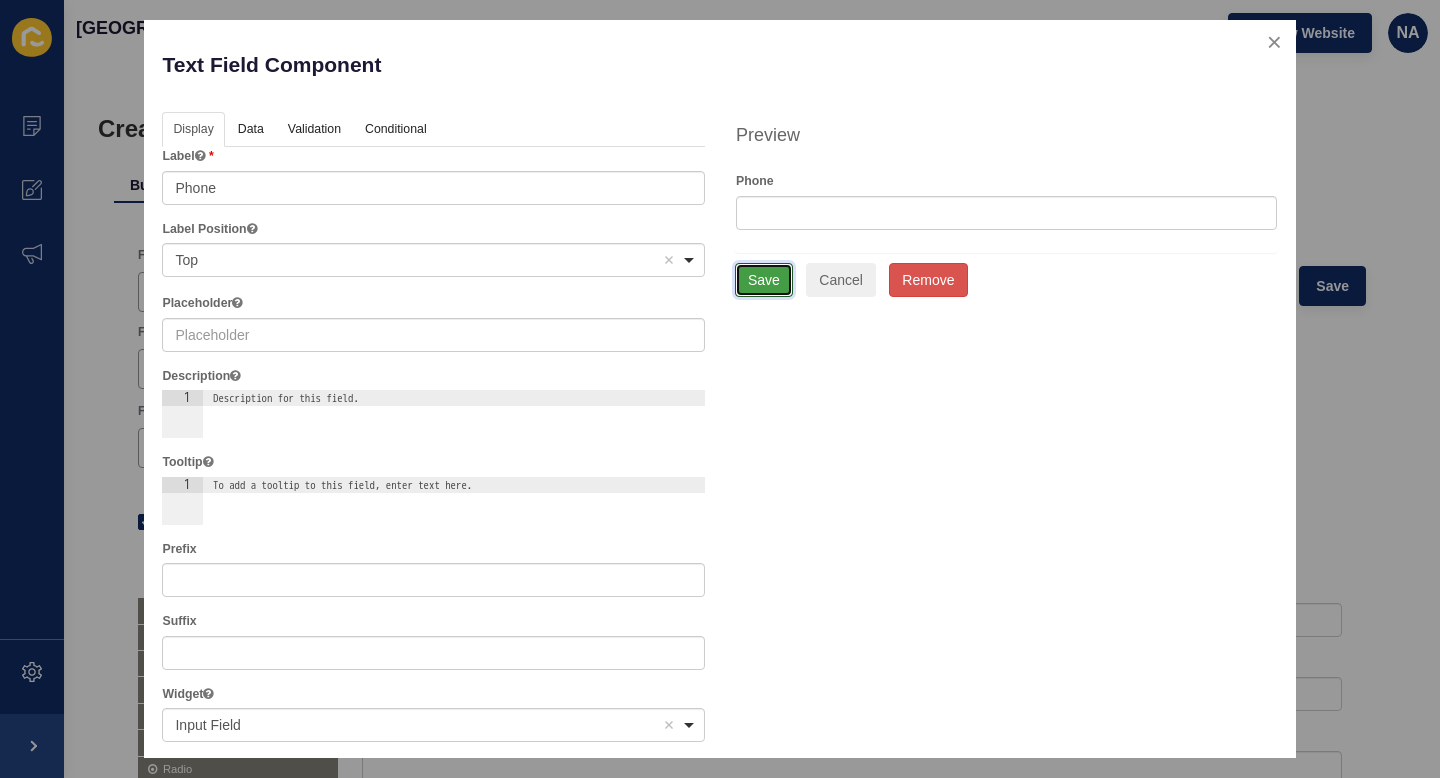 click on "Save" at bounding box center (764, 280) 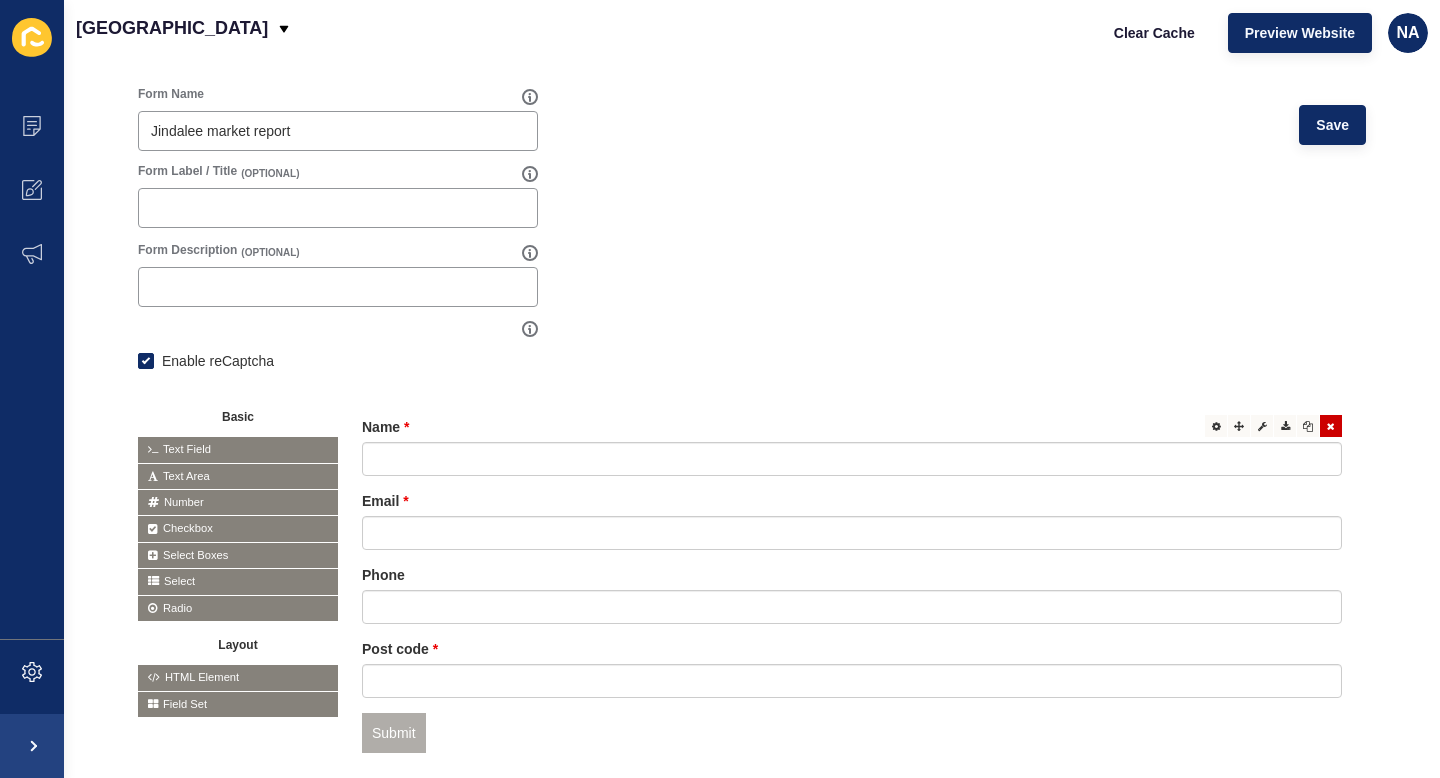 scroll, scrollTop: 216, scrollLeft: 0, axis: vertical 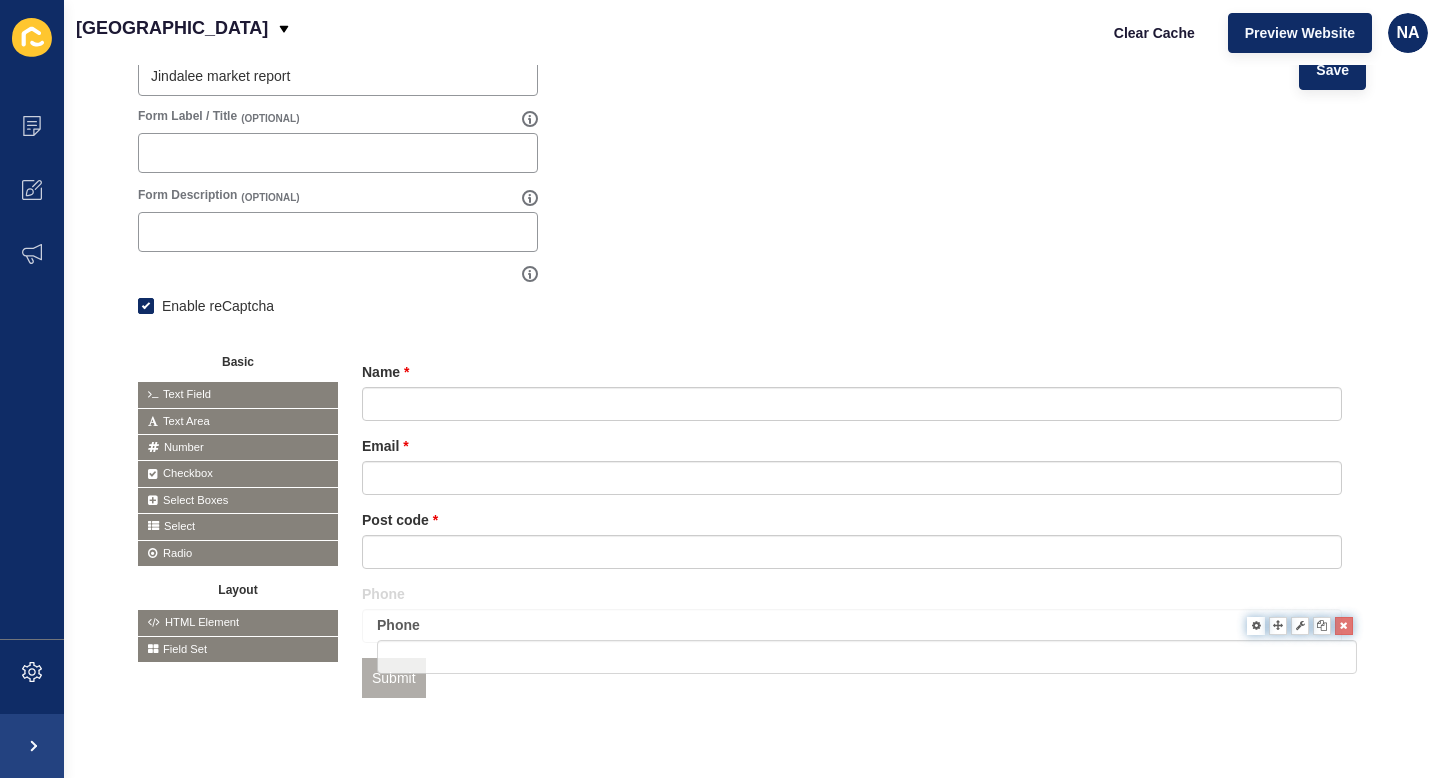 drag, startPoint x: 1236, startPoint y: 519, endPoint x: 1251, endPoint y: 624, distance: 106.06602 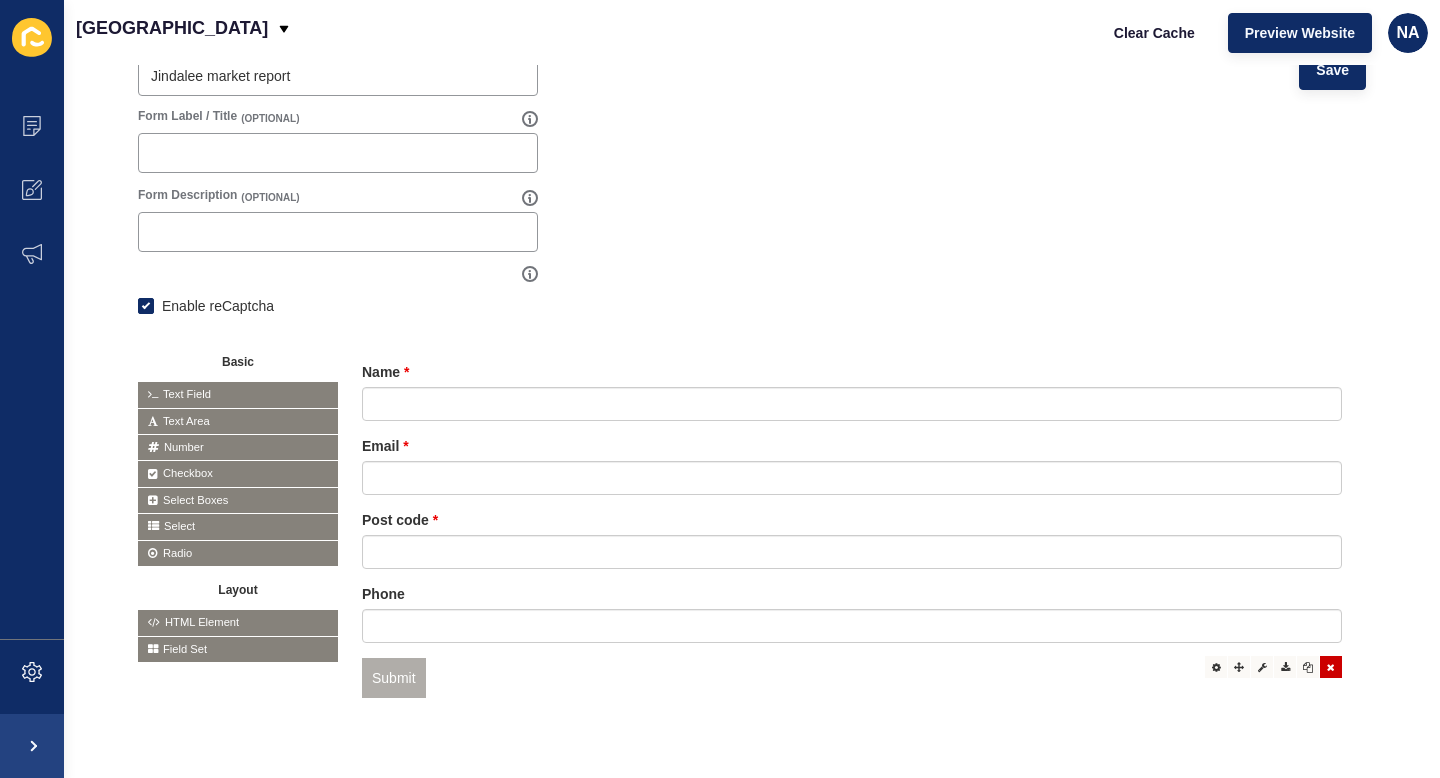 click at bounding box center [1331, 667] 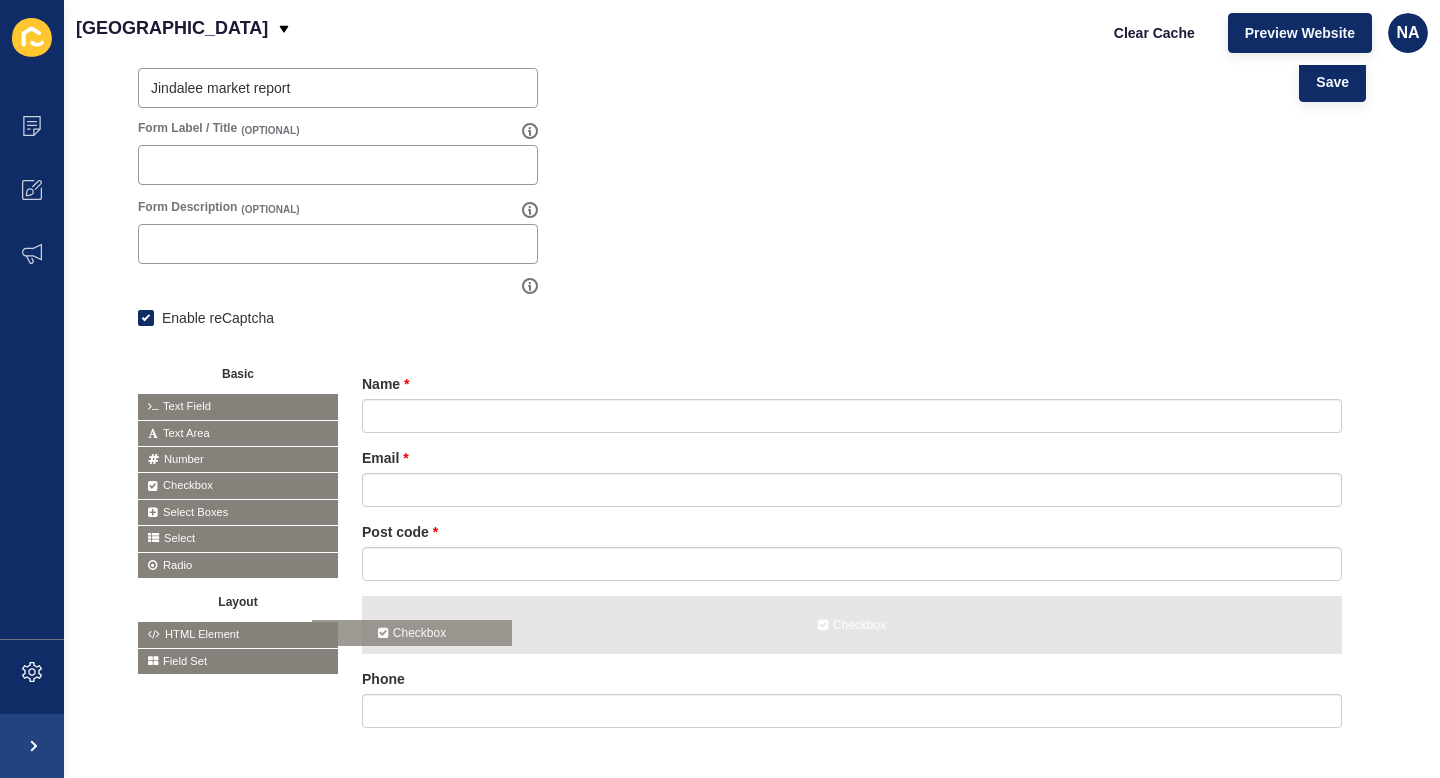 scroll, scrollTop: 216, scrollLeft: 0, axis: vertical 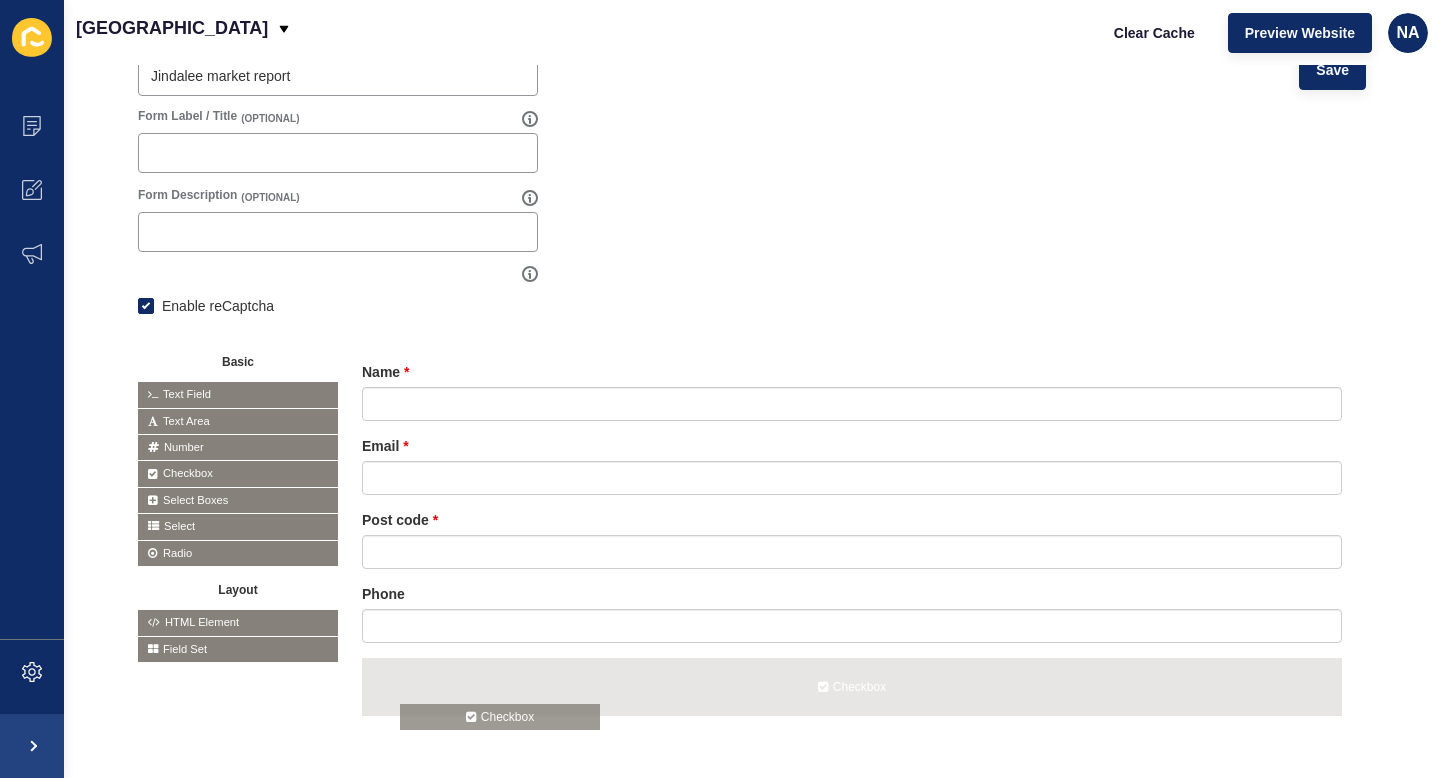drag, startPoint x: 238, startPoint y: 486, endPoint x: 498, endPoint y: 713, distance: 345.1507 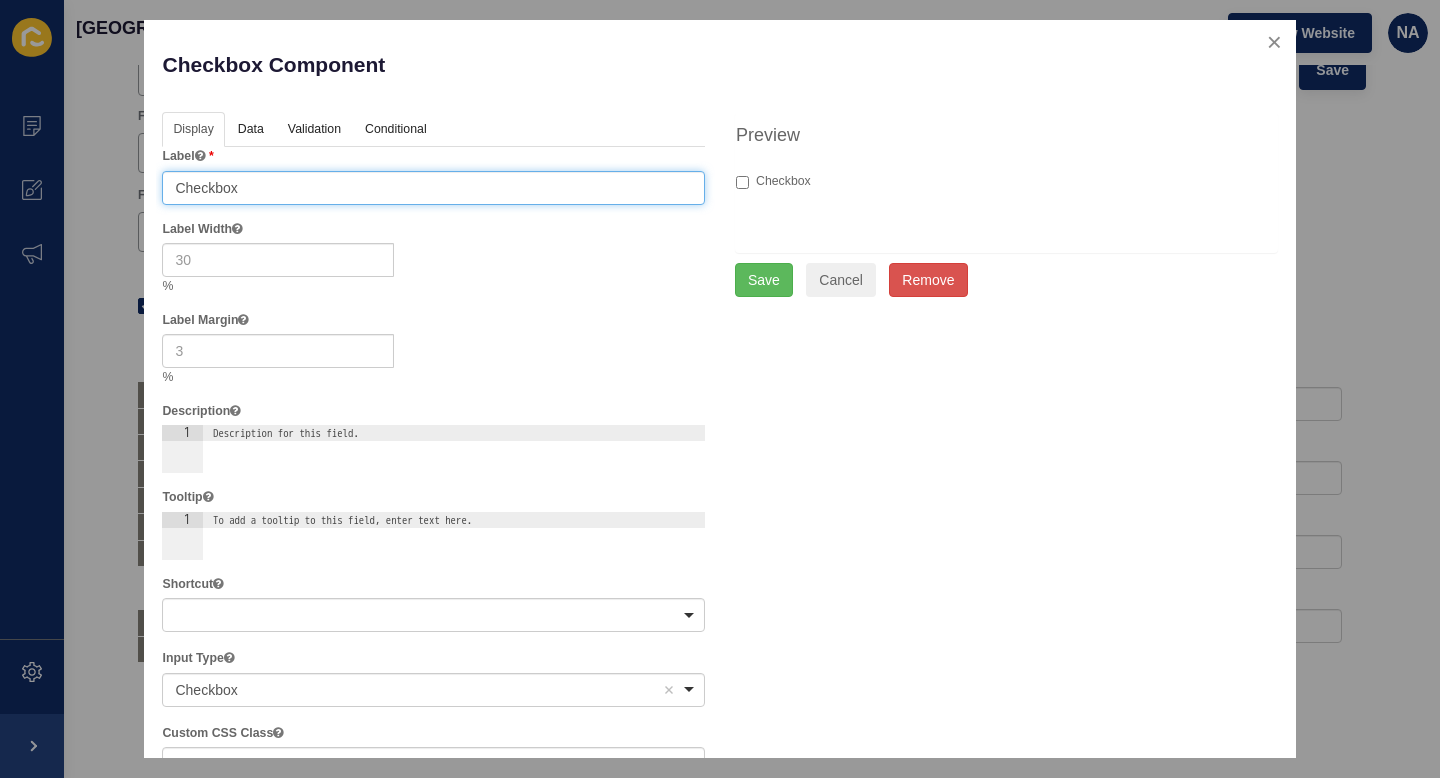 click on "Checkbox" at bounding box center [433, 188] 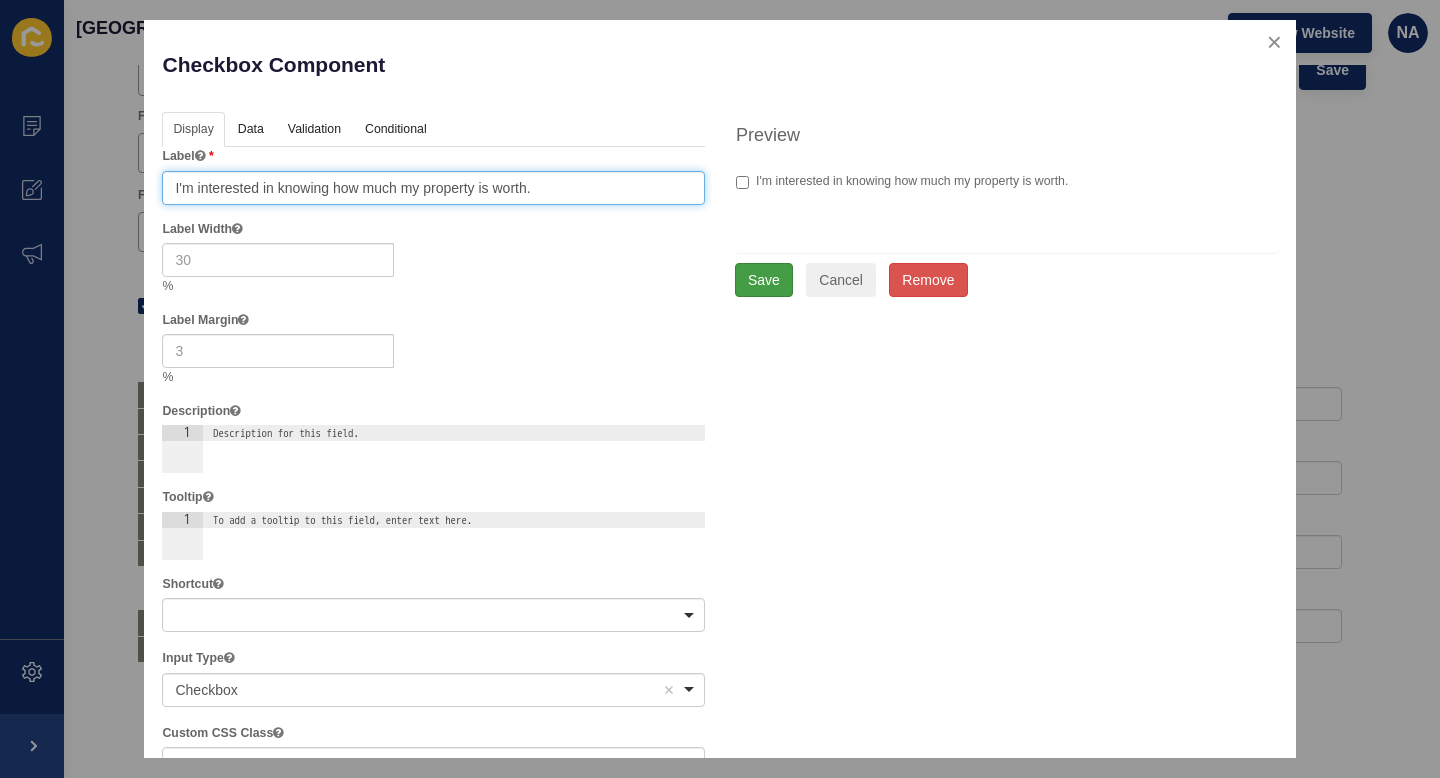 type on "I'm interested in knowing how much my property is worth." 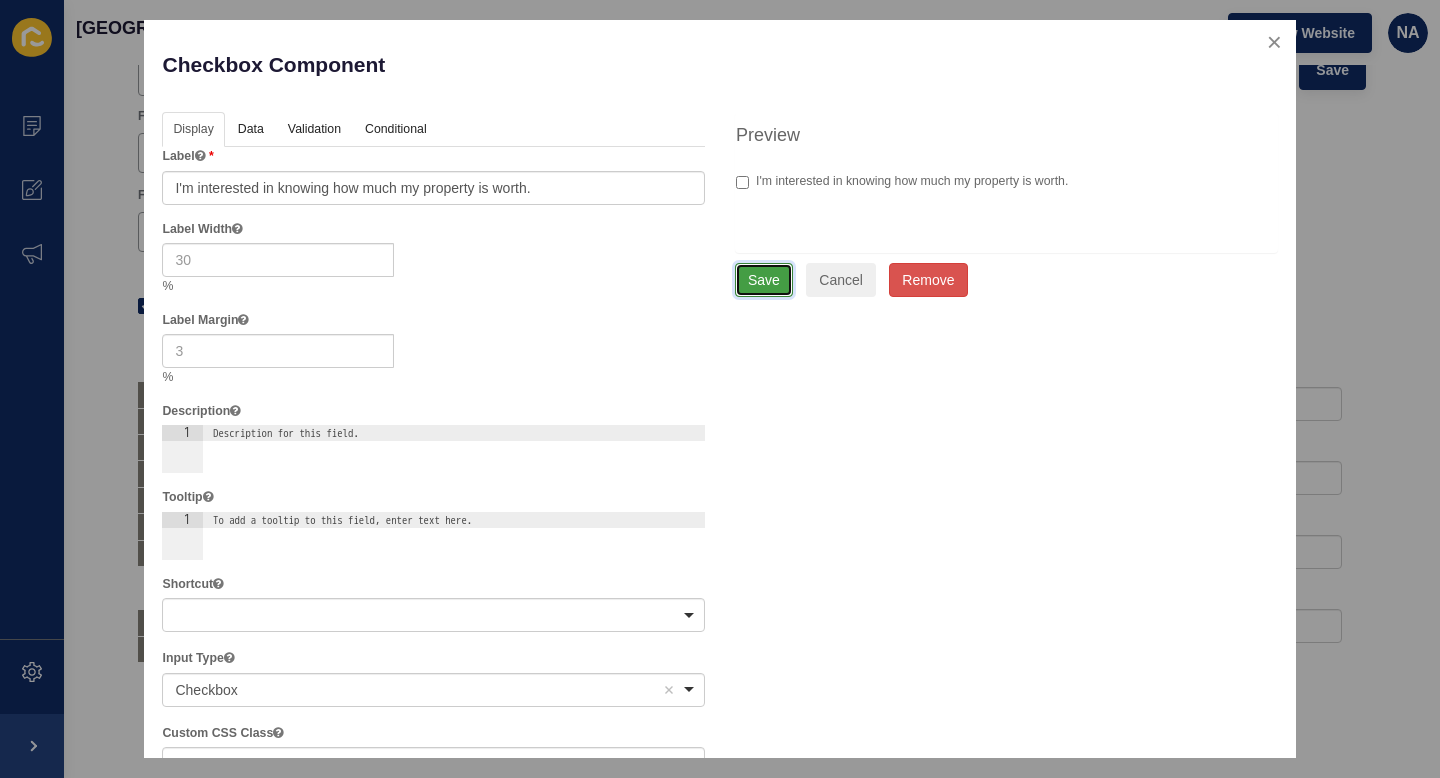 click on "Save" at bounding box center [764, 280] 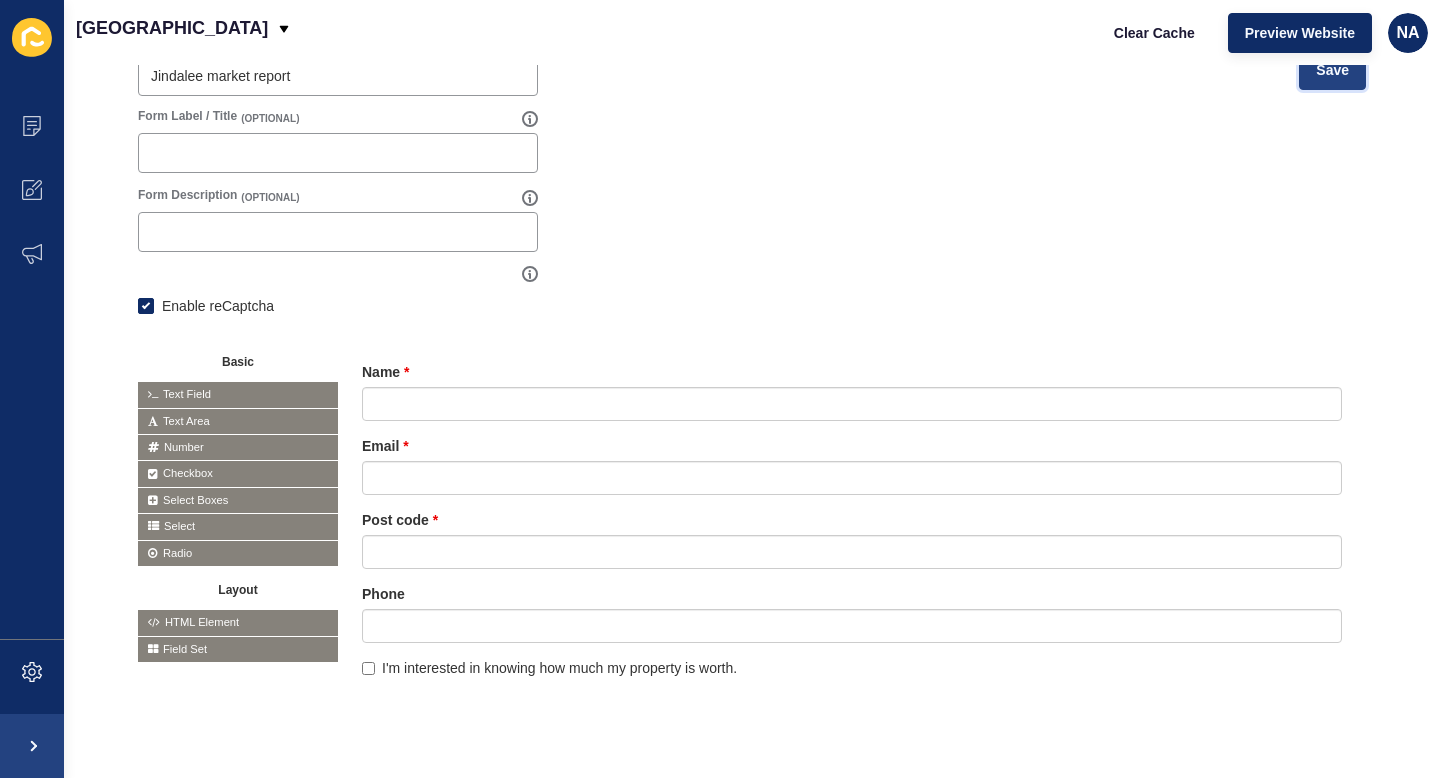 click on "Save" at bounding box center (1332, 70) 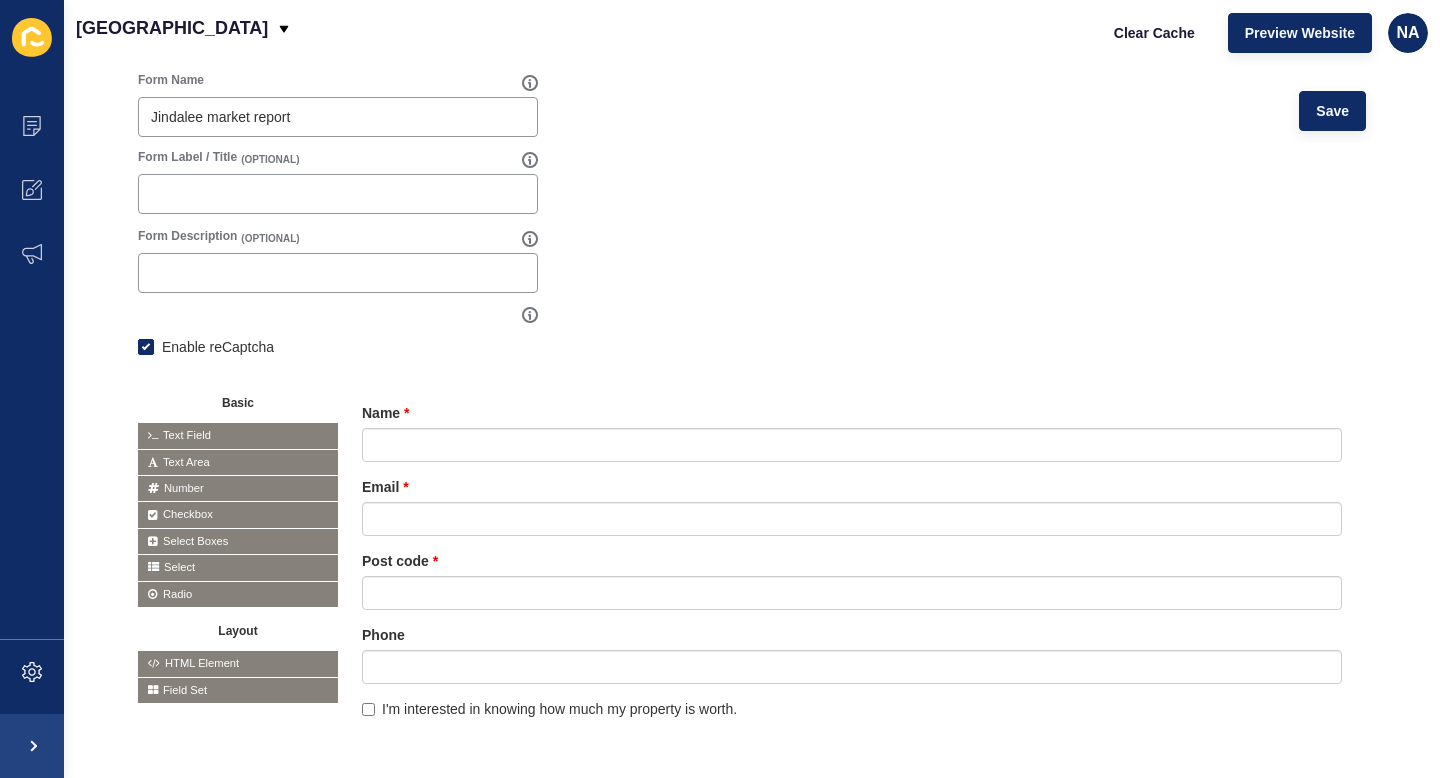 scroll, scrollTop: 92, scrollLeft: 0, axis: vertical 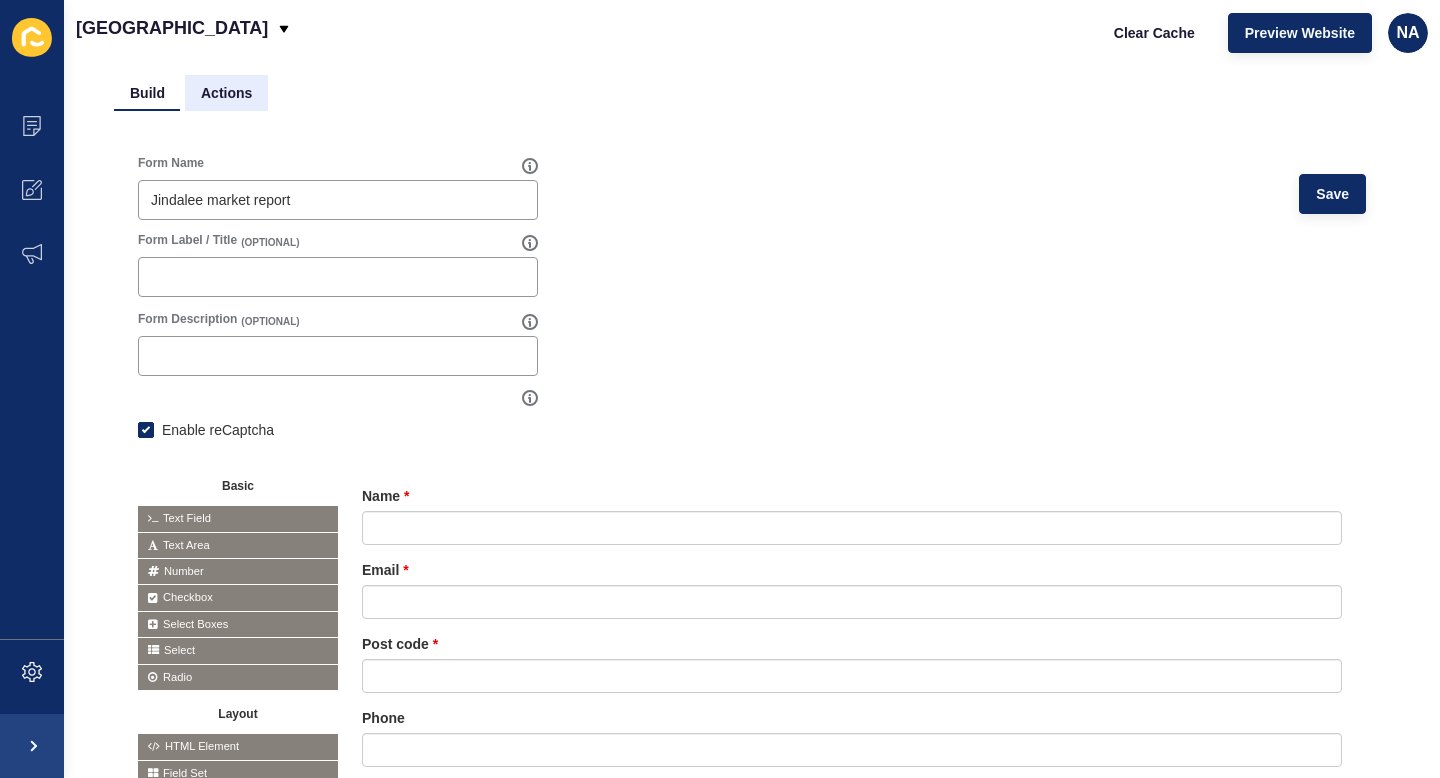 click on "Actions" at bounding box center [226, 93] 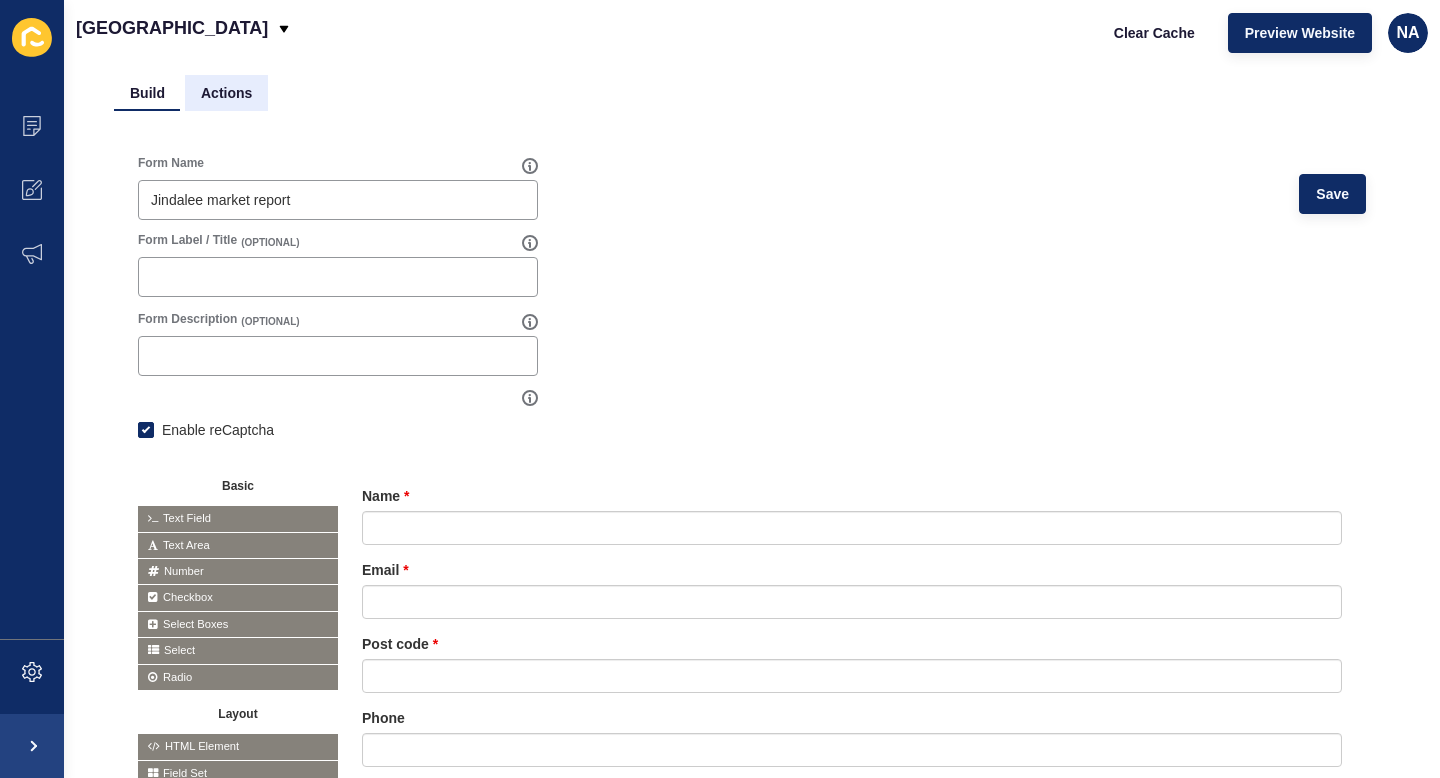 scroll, scrollTop: 0, scrollLeft: 0, axis: both 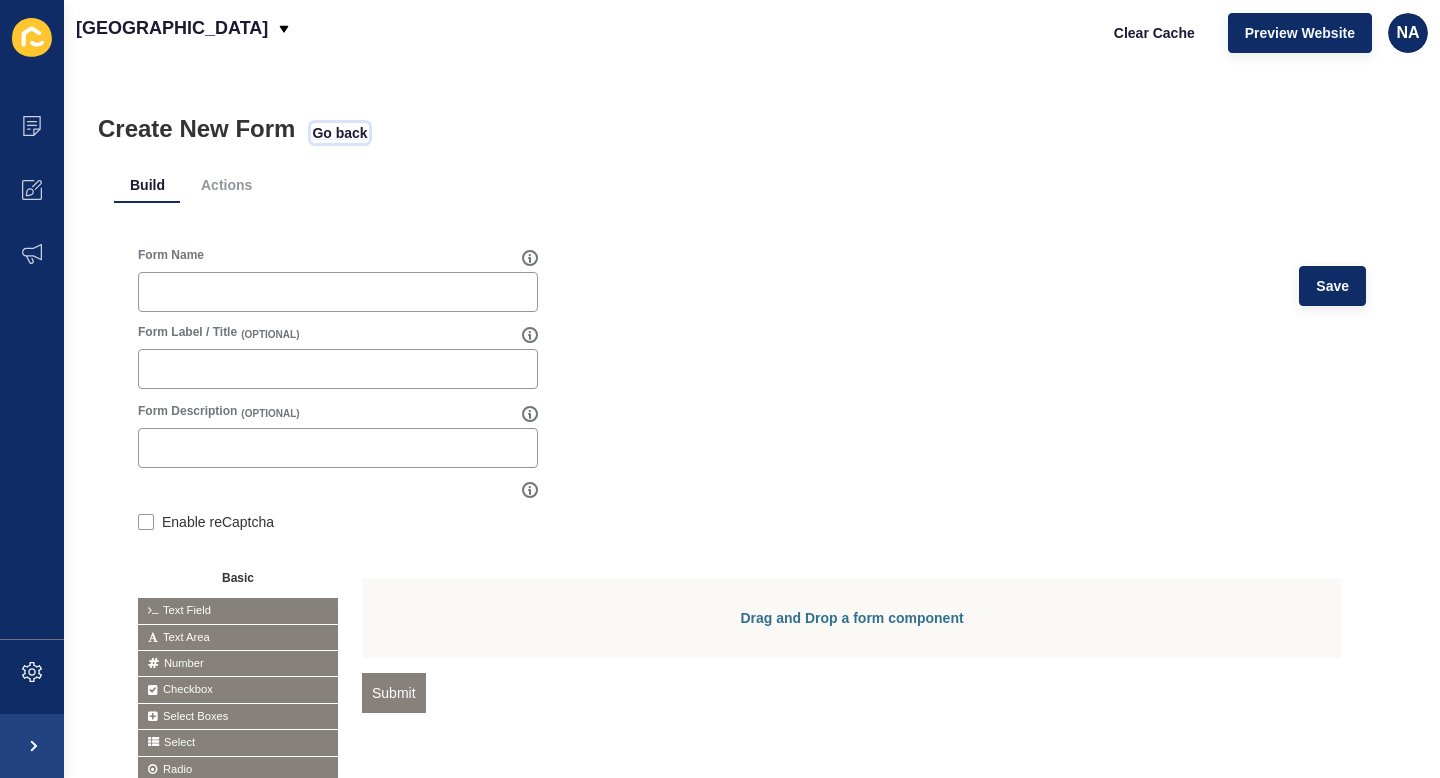 click on "Go back" at bounding box center [339, 133] 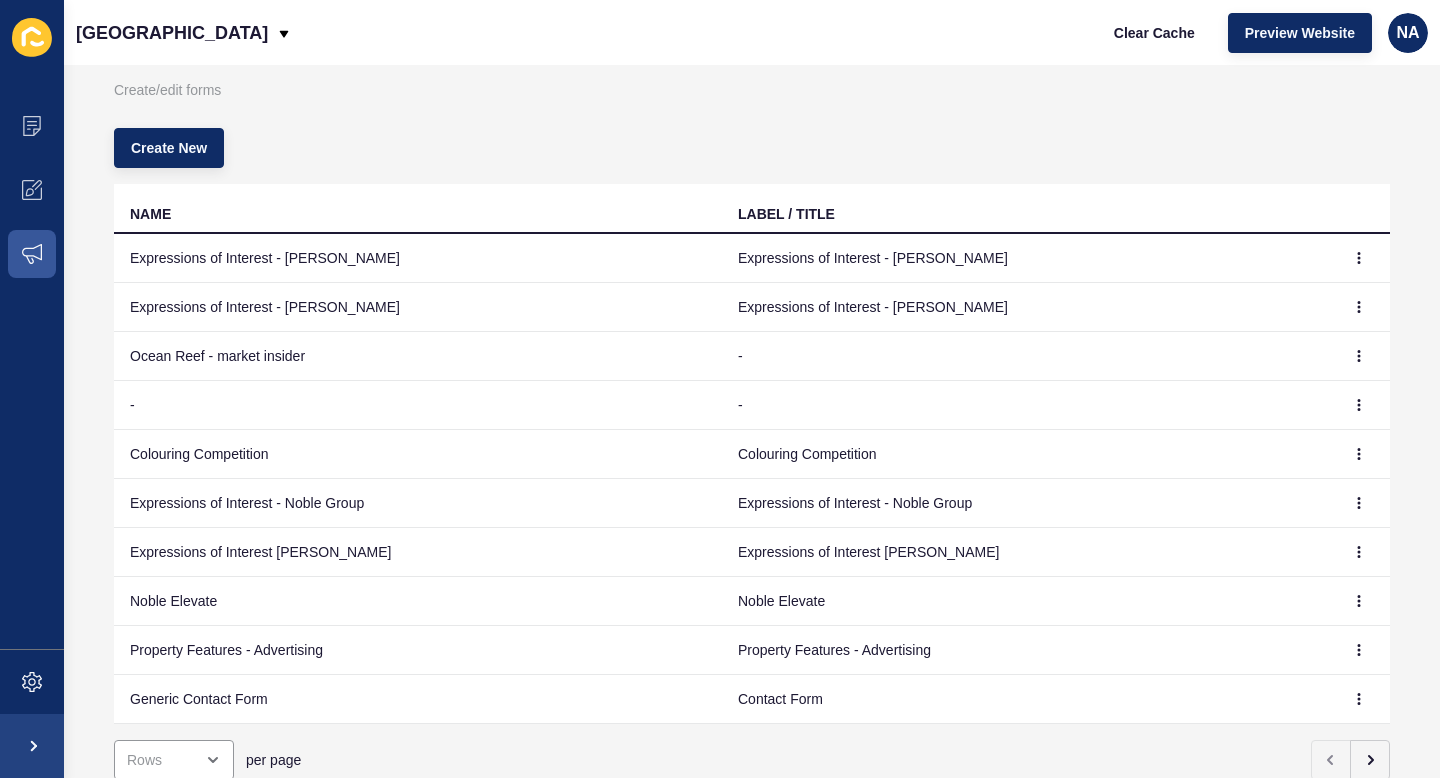 scroll, scrollTop: 143, scrollLeft: 0, axis: vertical 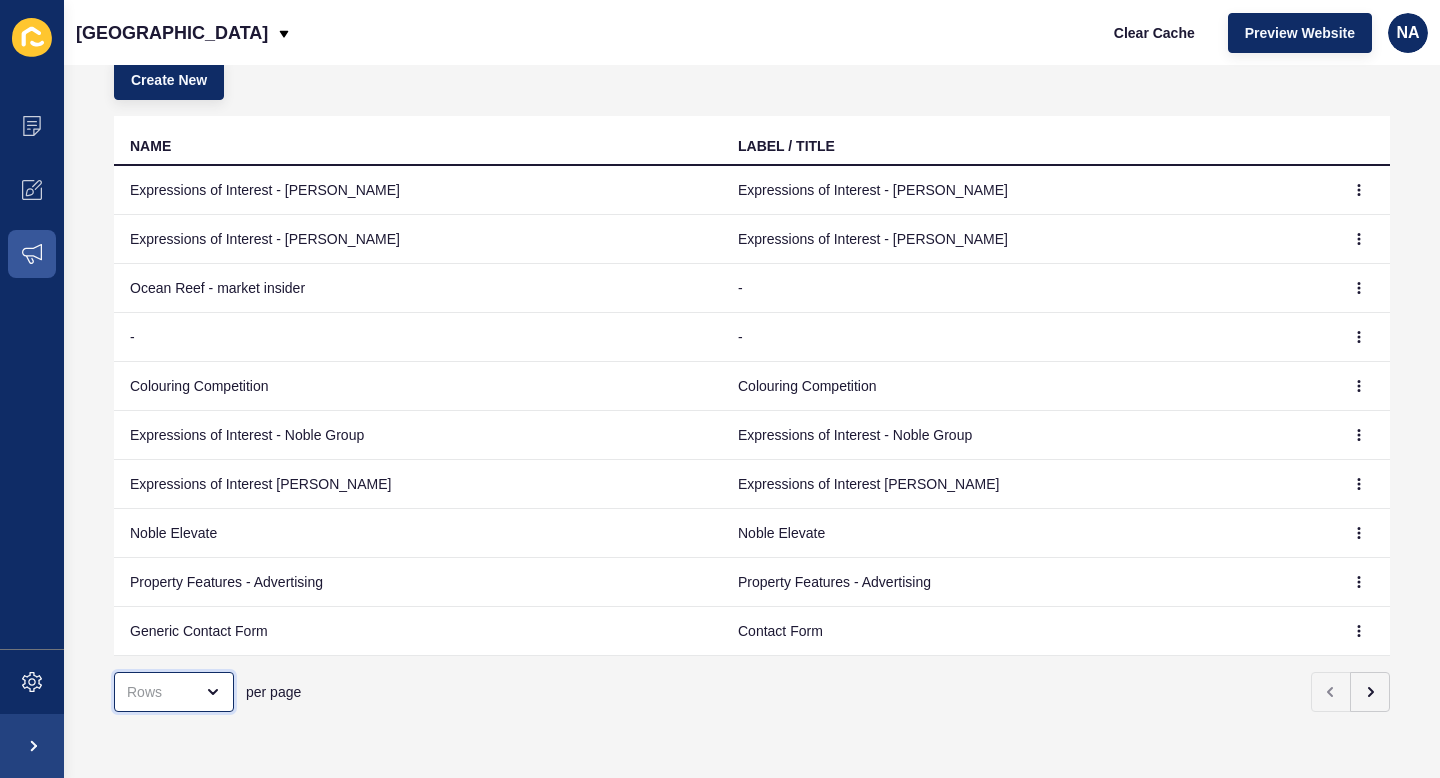 click at bounding box center (174, 692) 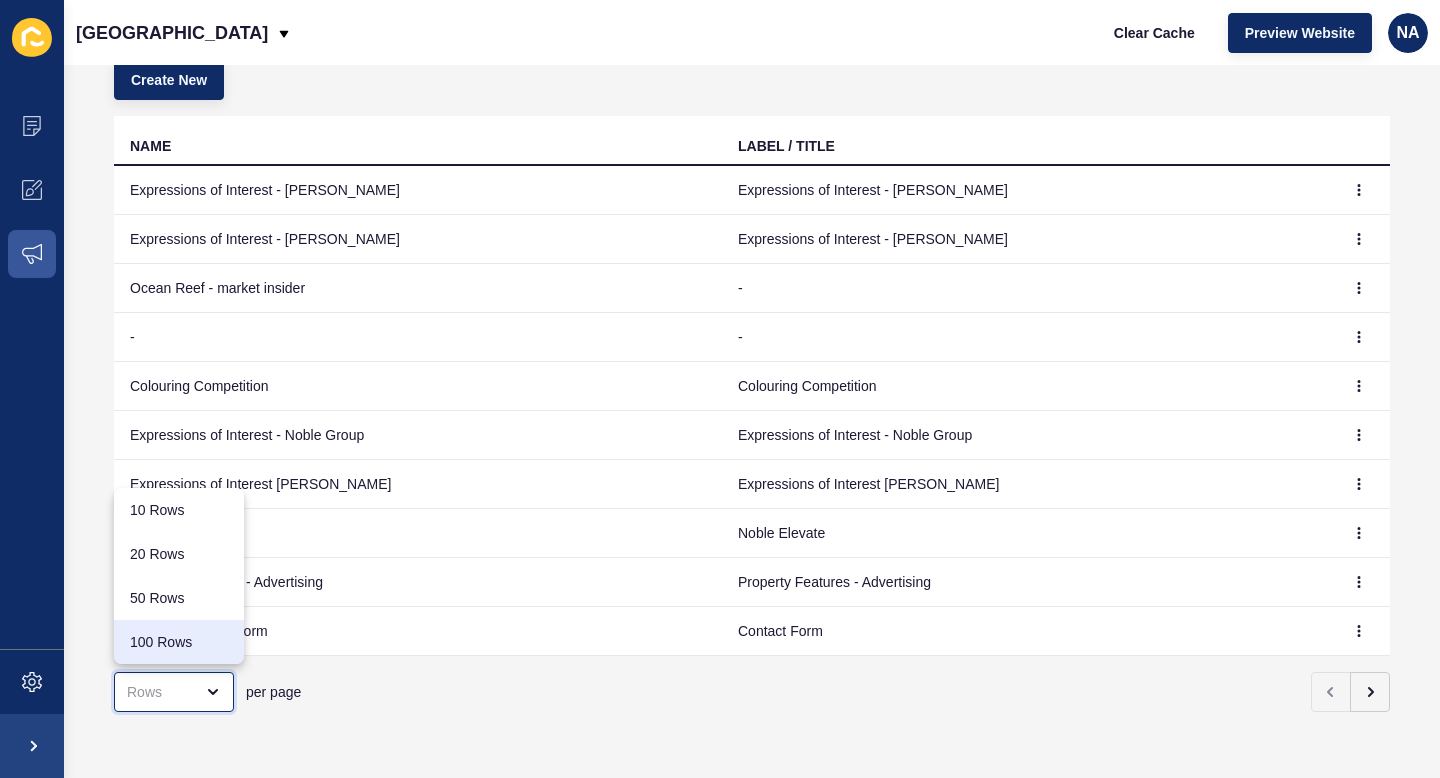 click on "100 Rows" at bounding box center [179, 642] 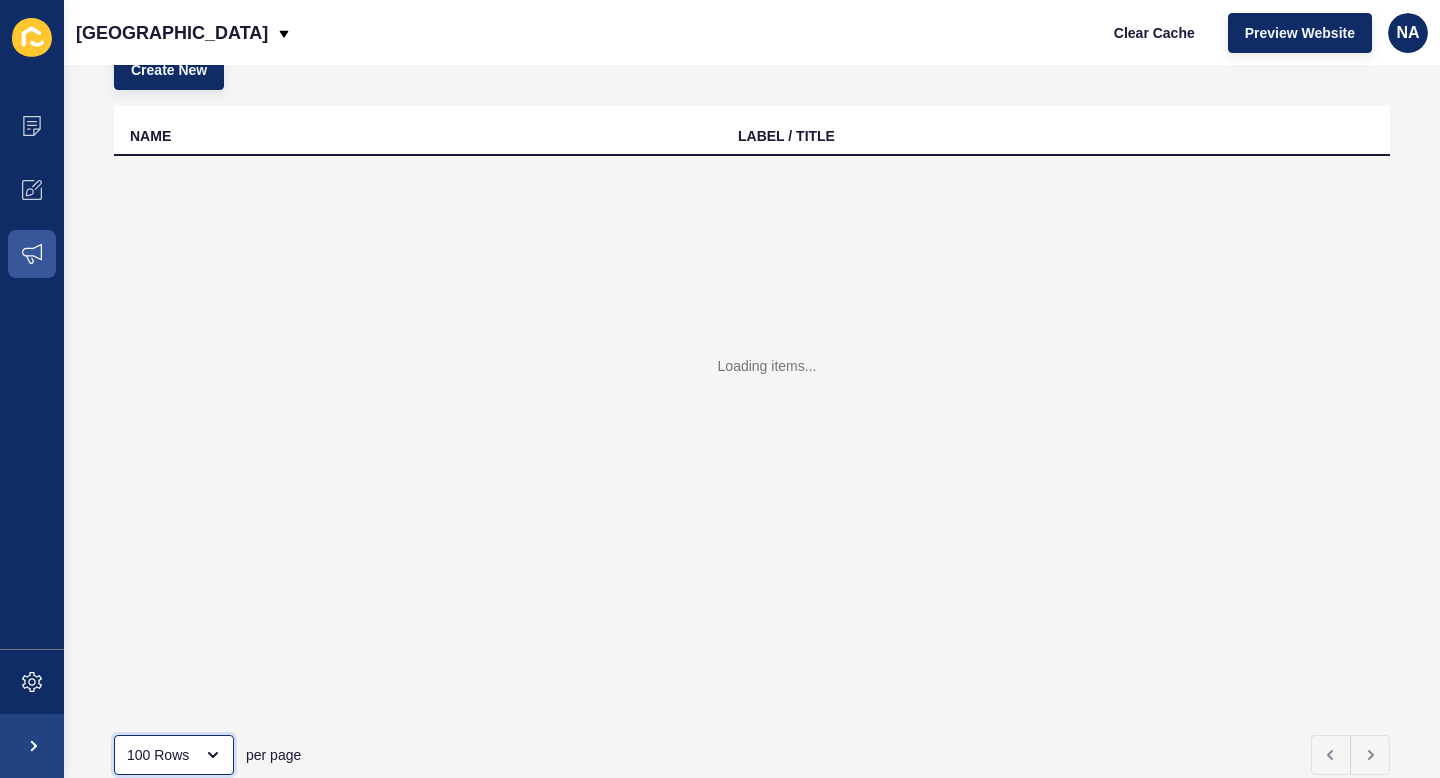 scroll, scrollTop: 159, scrollLeft: 0, axis: vertical 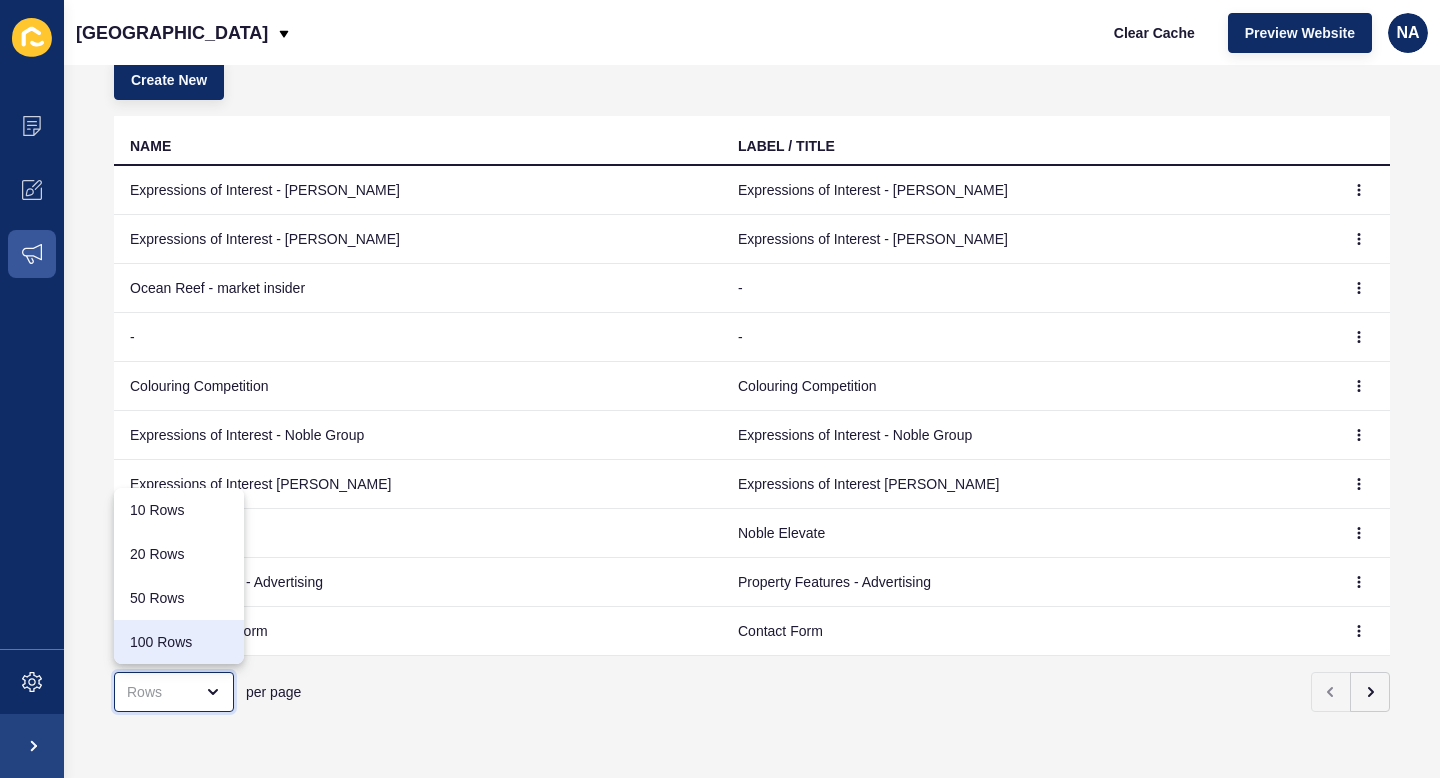 click on "100 Rows" at bounding box center (179, 642) 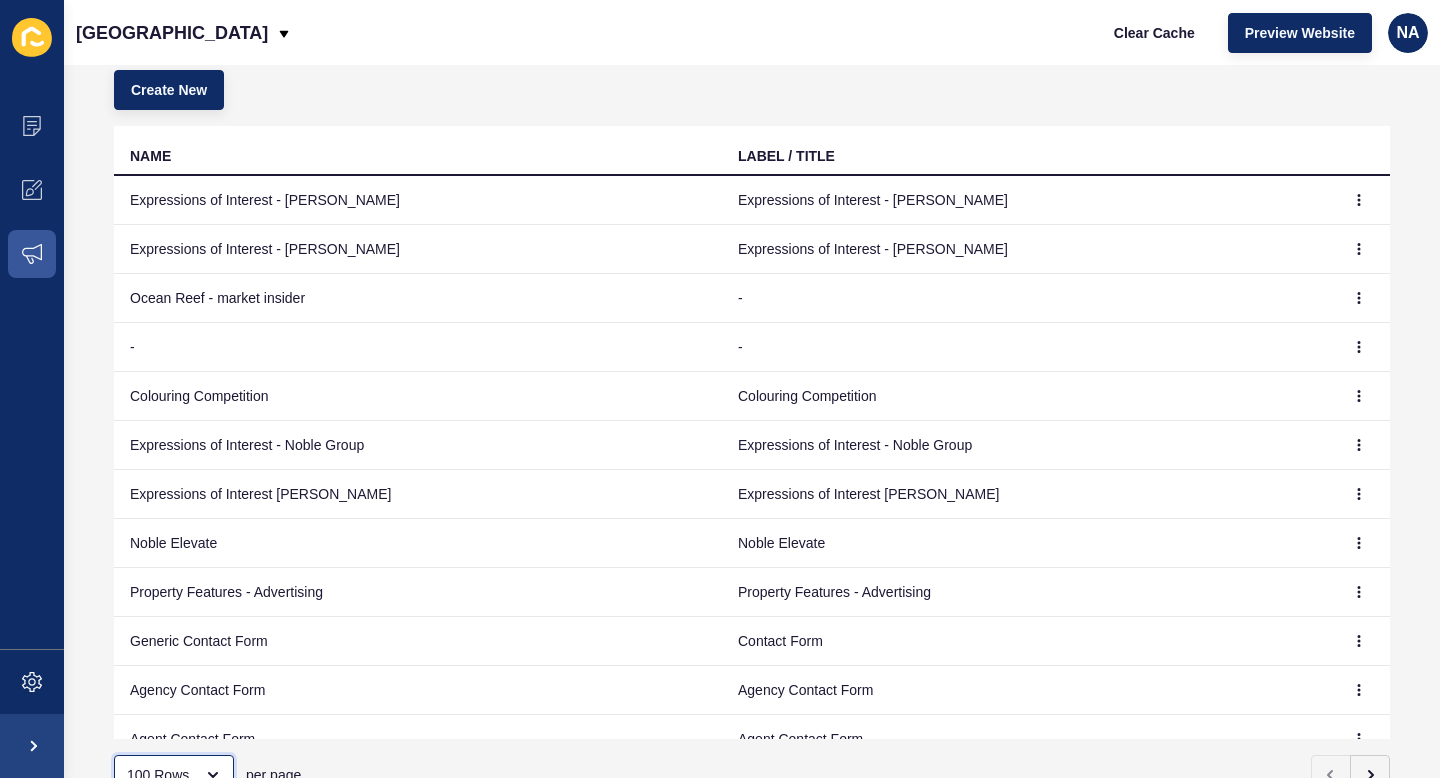 scroll, scrollTop: 143, scrollLeft: 0, axis: vertical 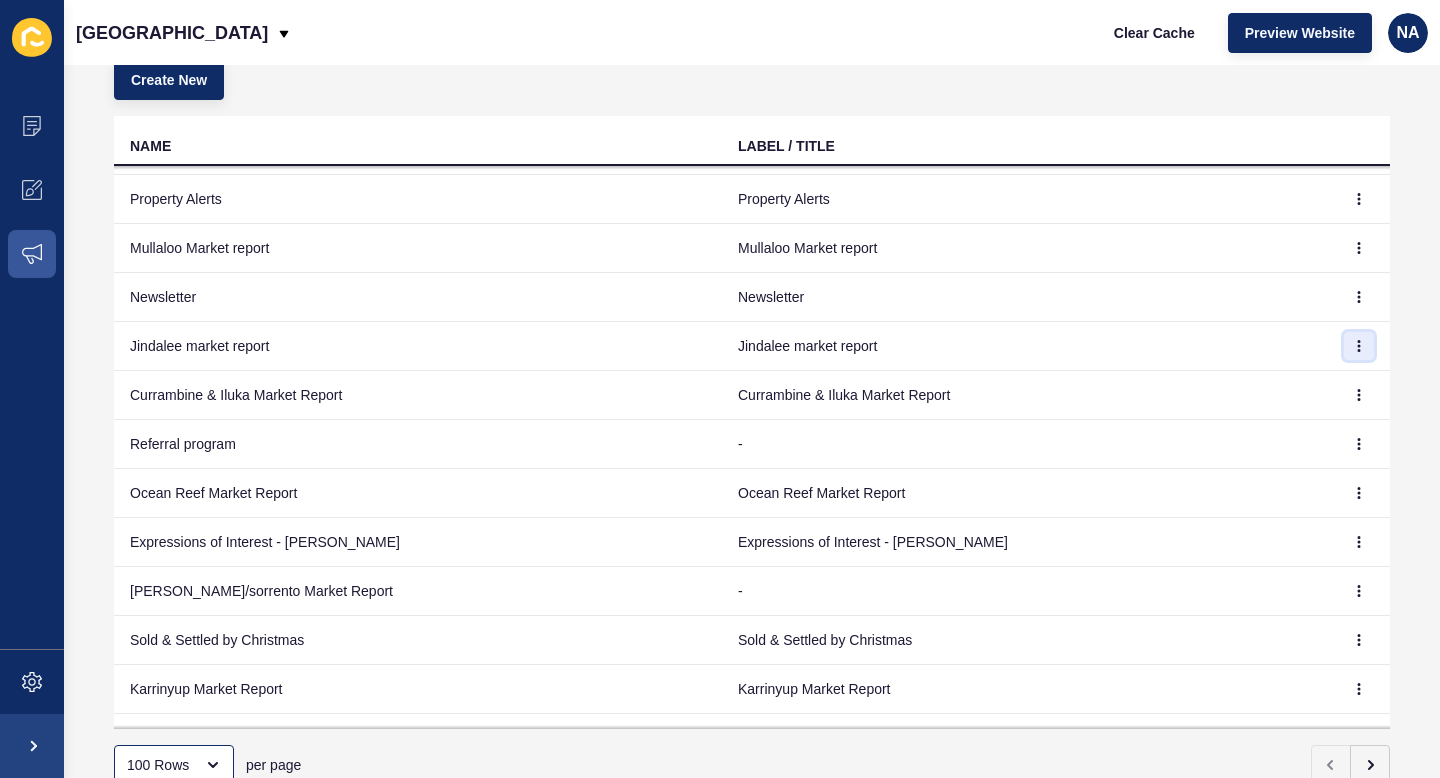click at bounding box center (1359, 346) 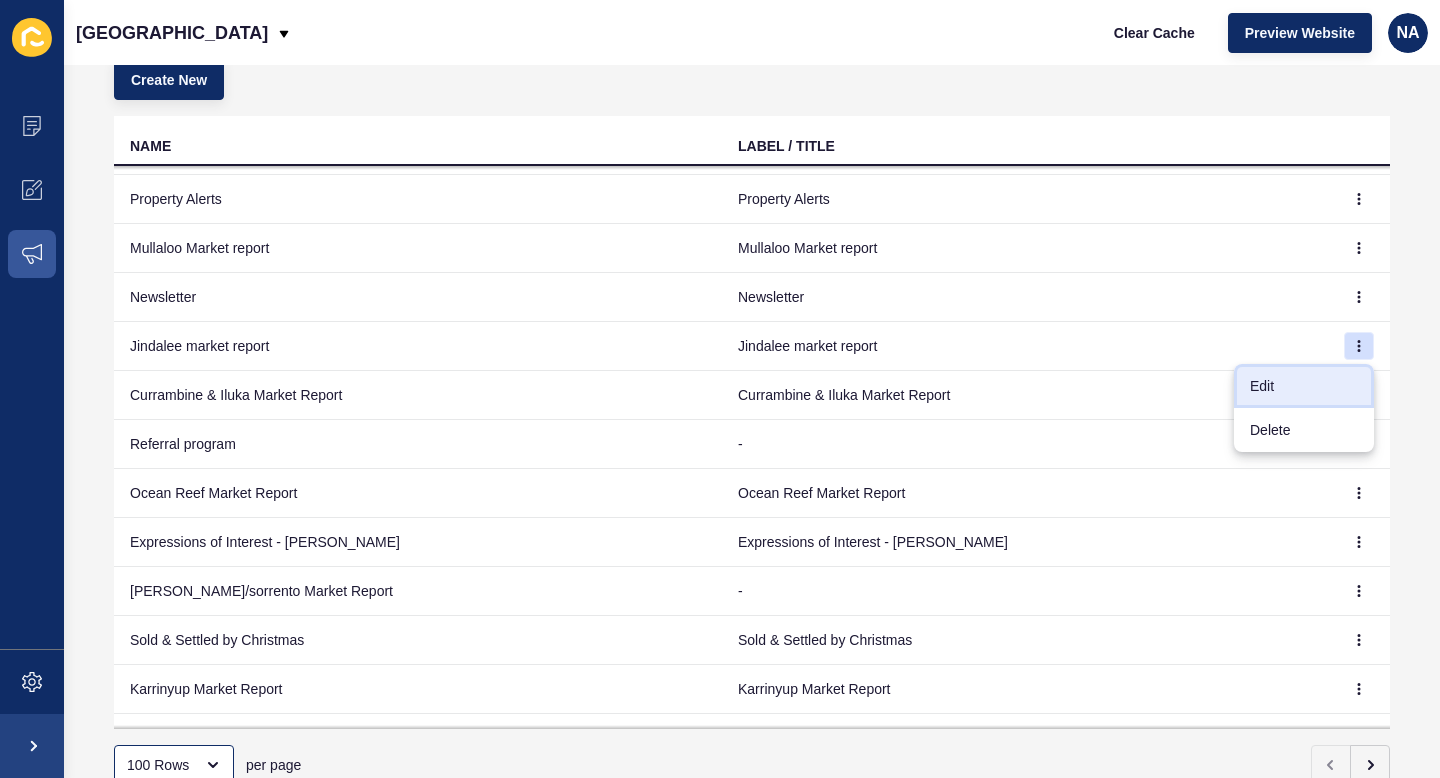 click on "Edit" at bounding box center (1304, 386) 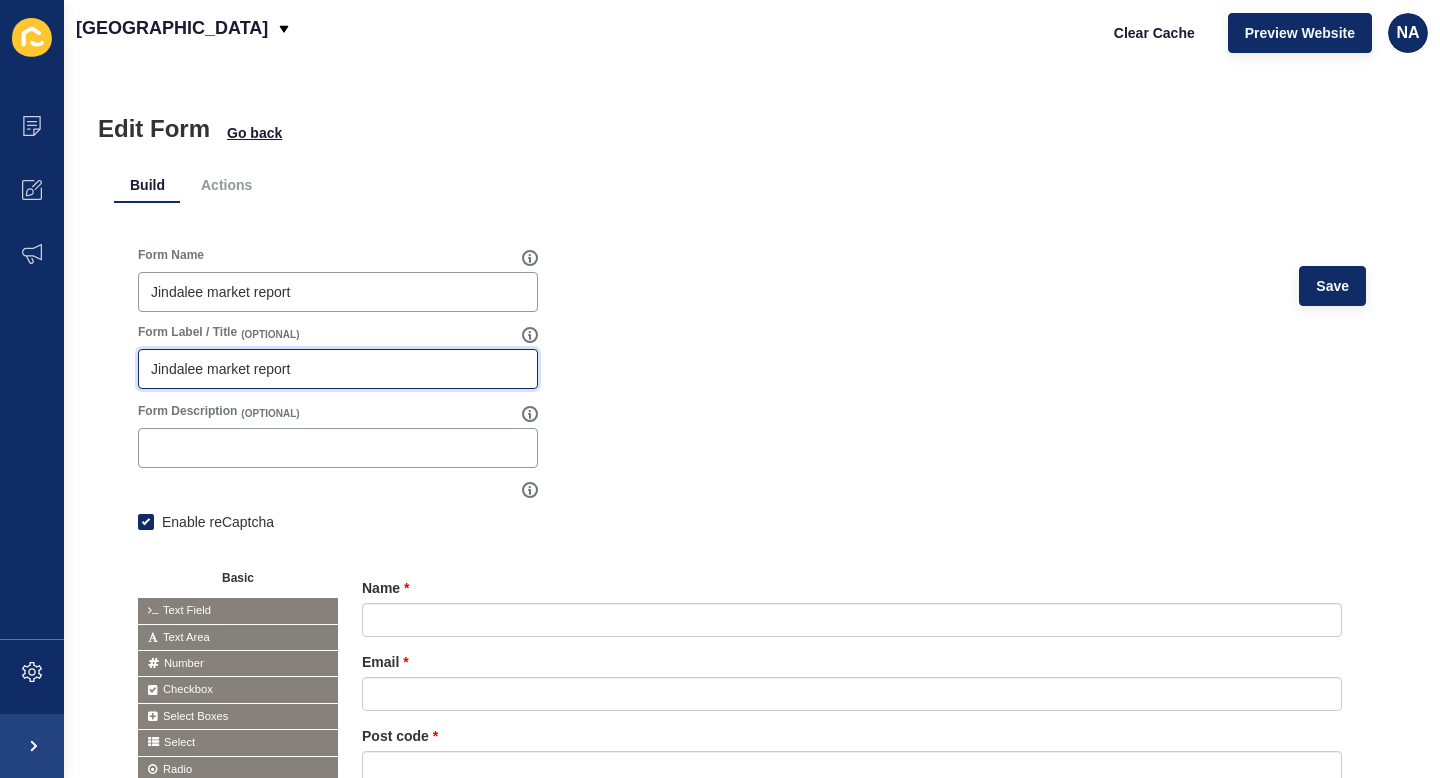 click on "Jindalee market report" at bounding box center (338, 369) 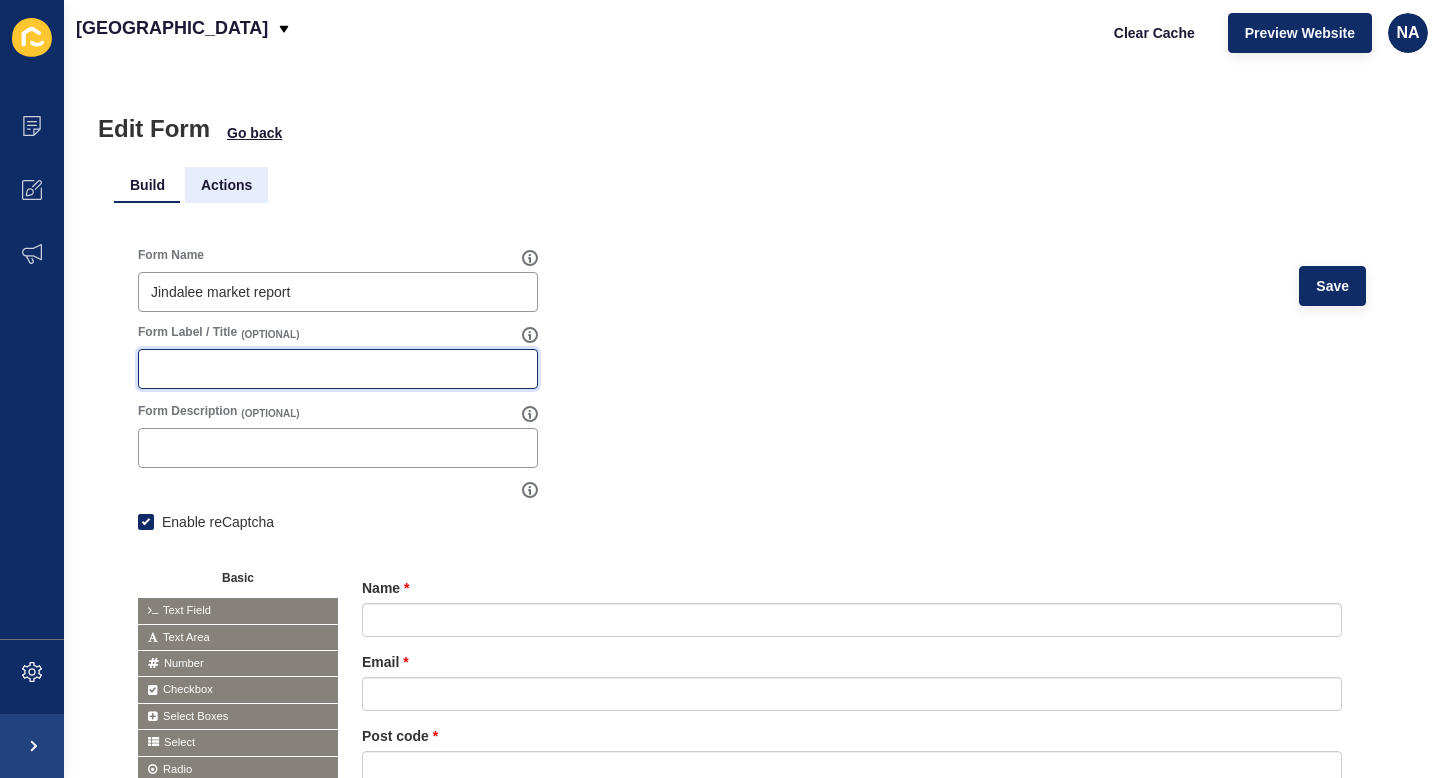 type 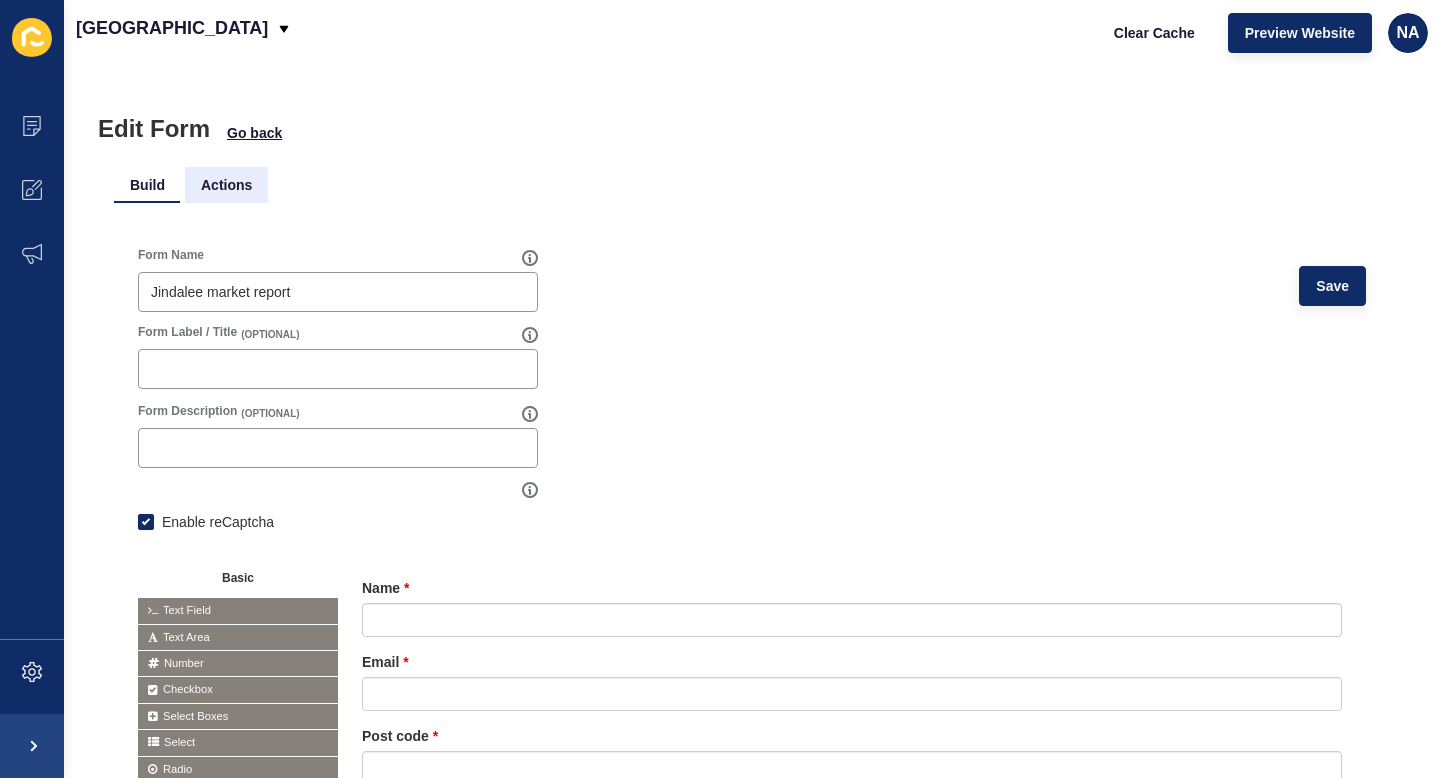 click on "Actions" at bounding box center (226, 185) 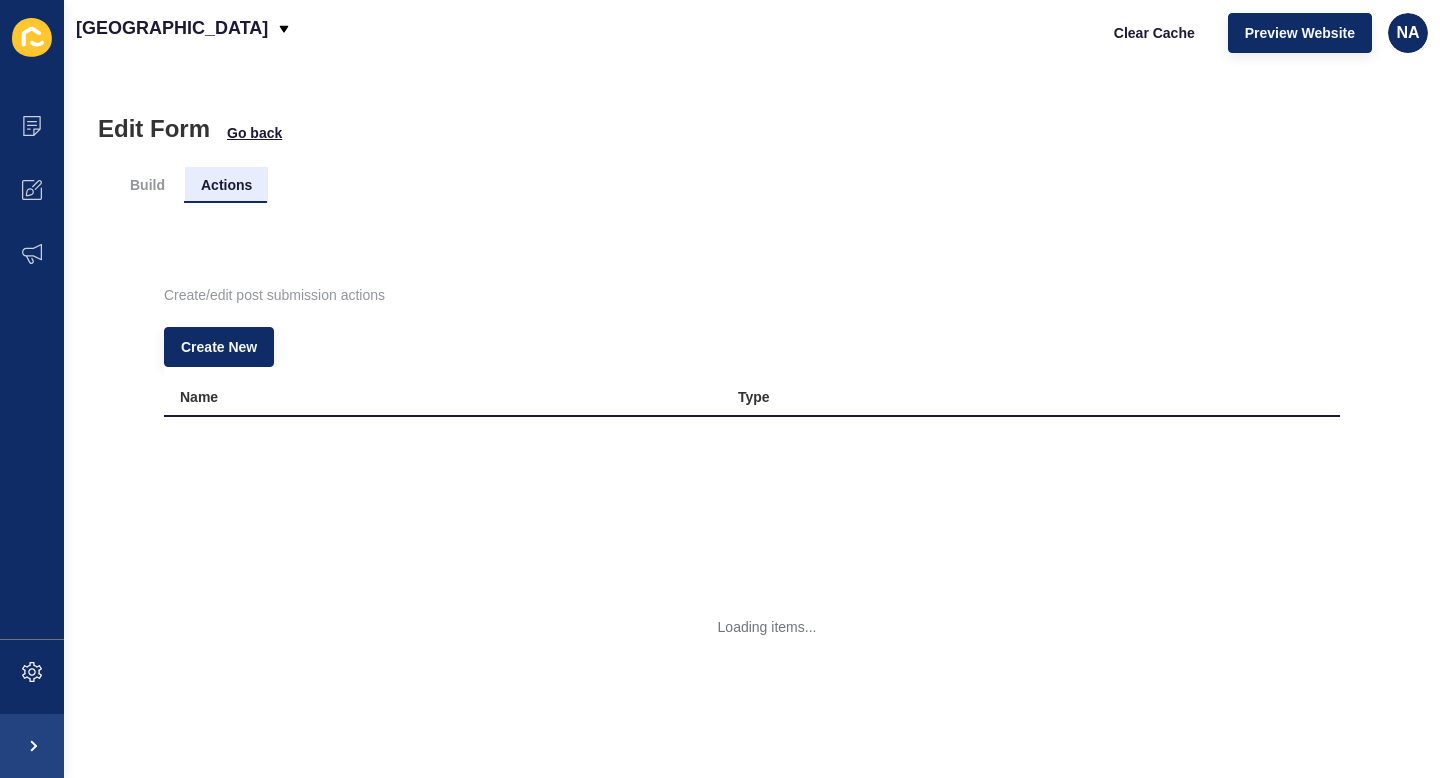 scroll, scrollTop: 0, scrollLeft: 0, axis: both 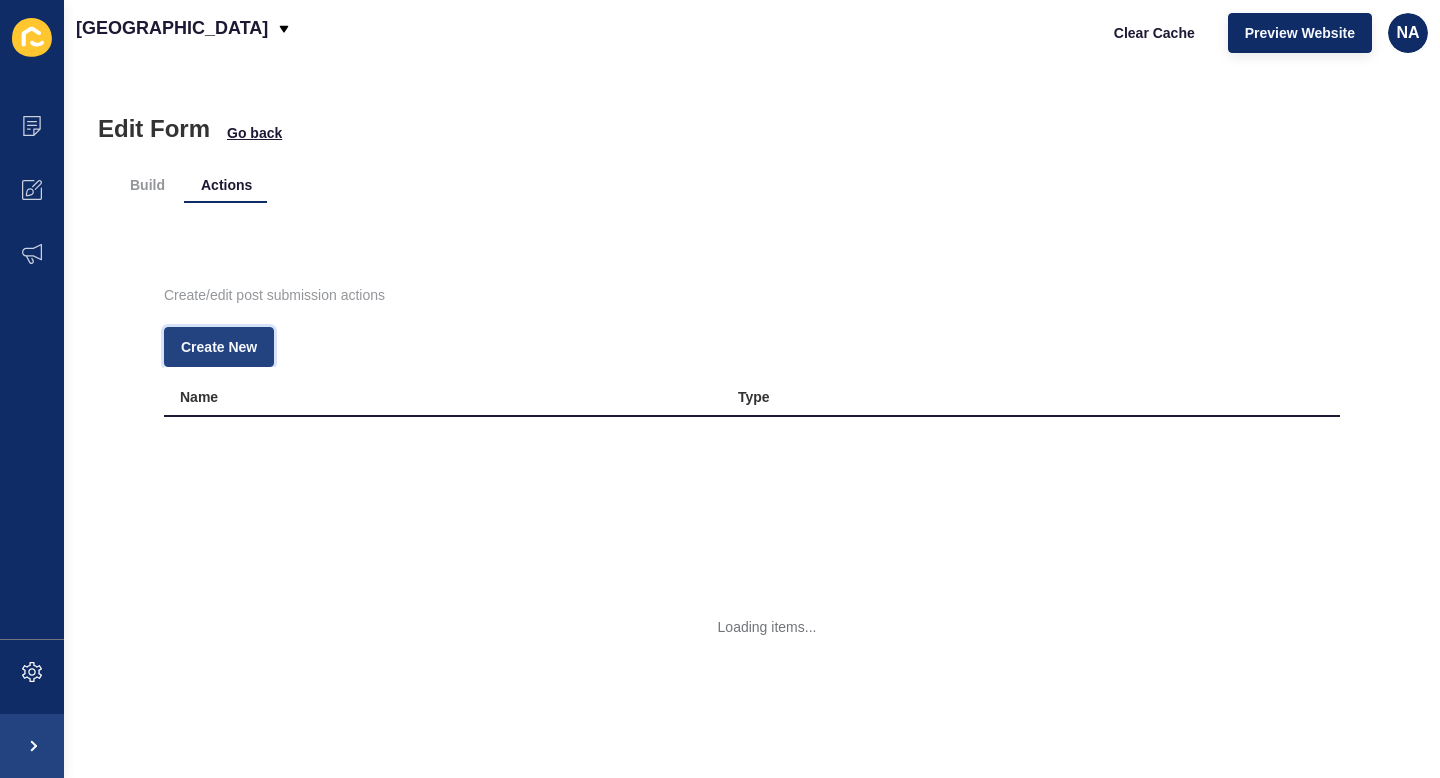 click on "Create New" at bounding box center [219, 347] 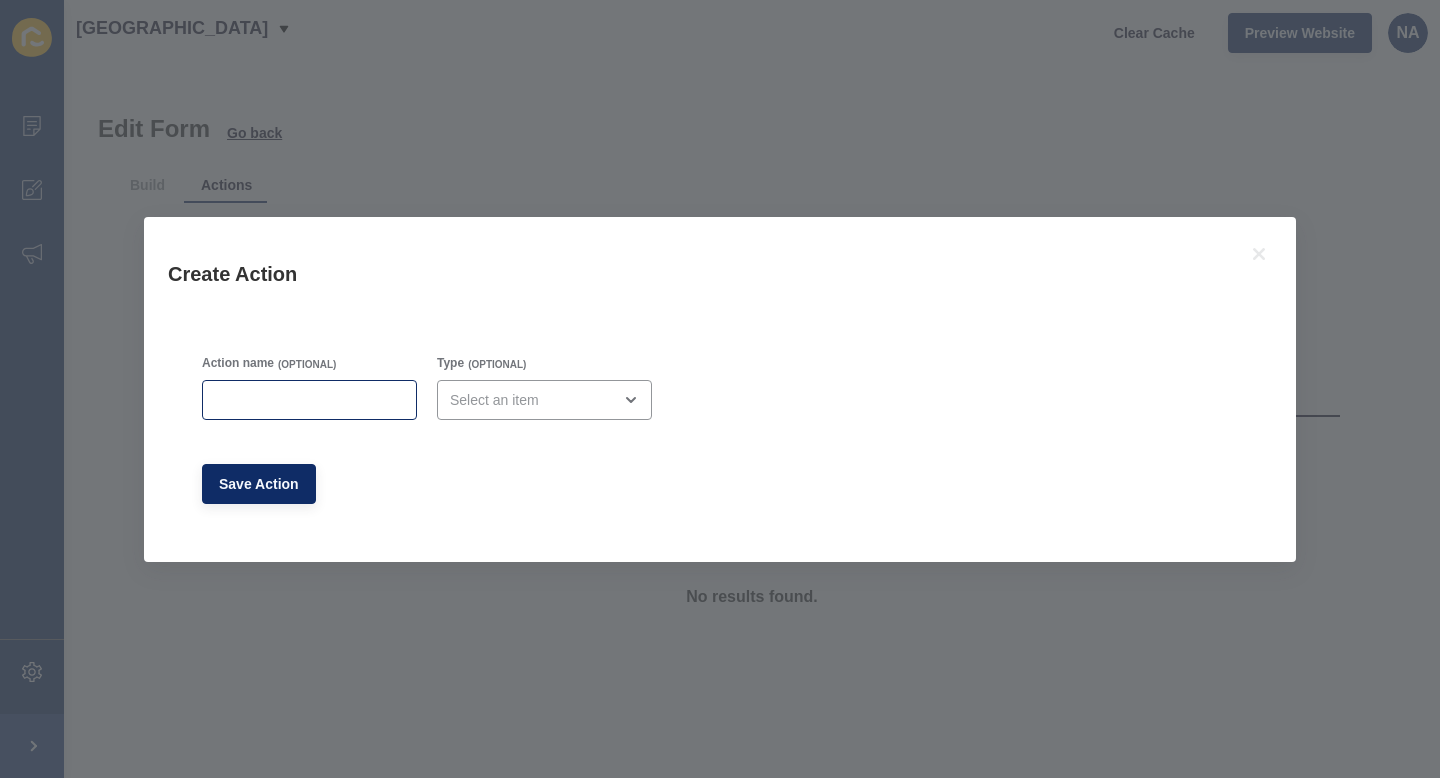 click at bounding box center (309, 400) 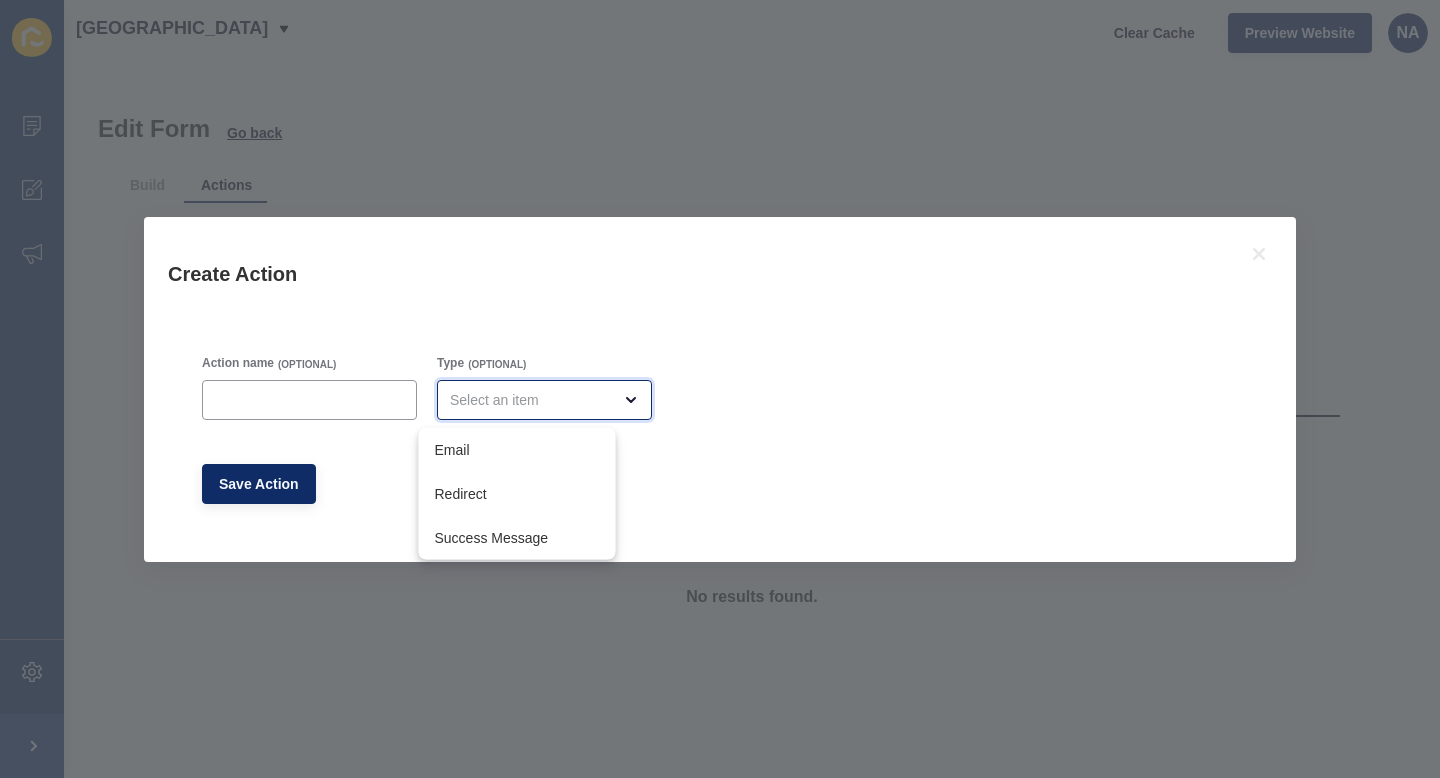 click at bounding box center [544, 400] 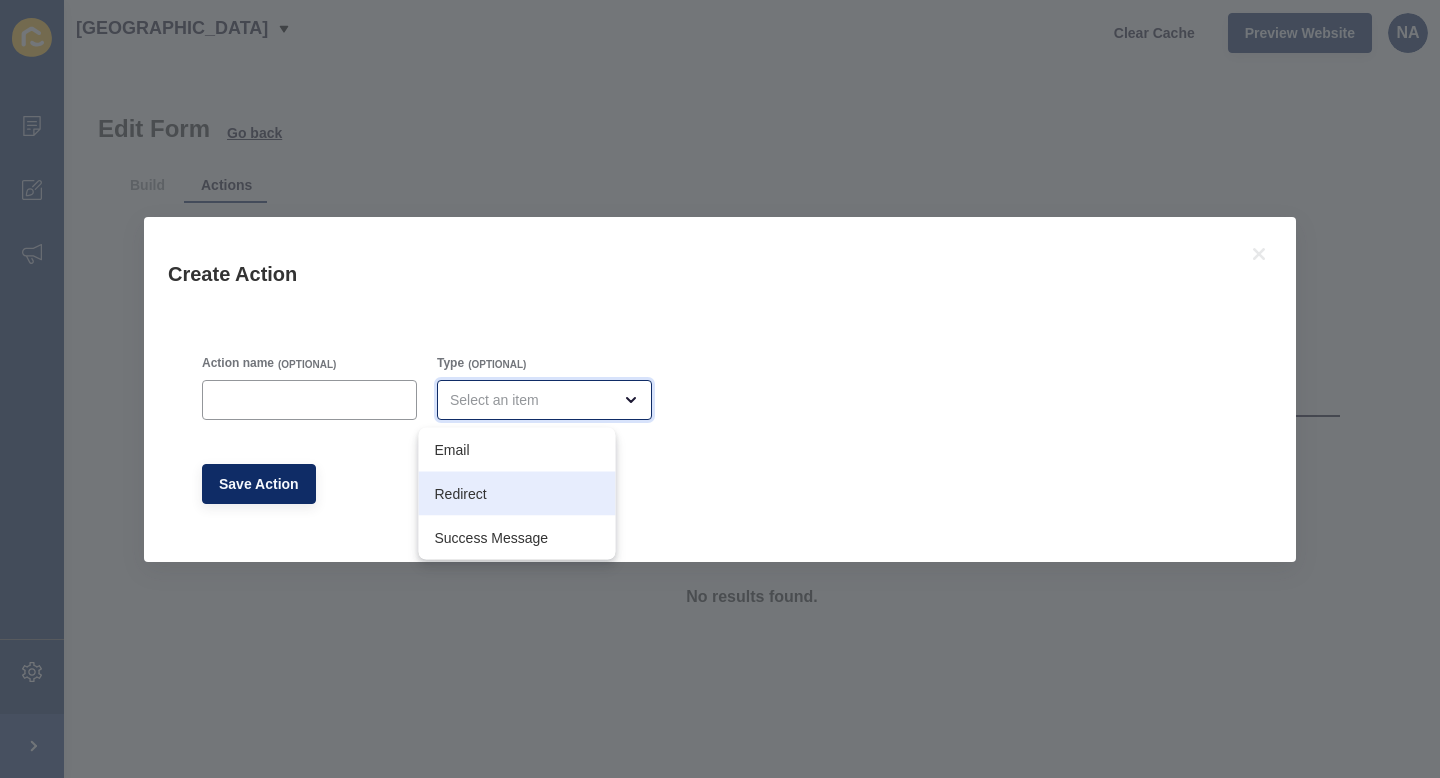 click on "Redirect" at bounding box center (517, 494) 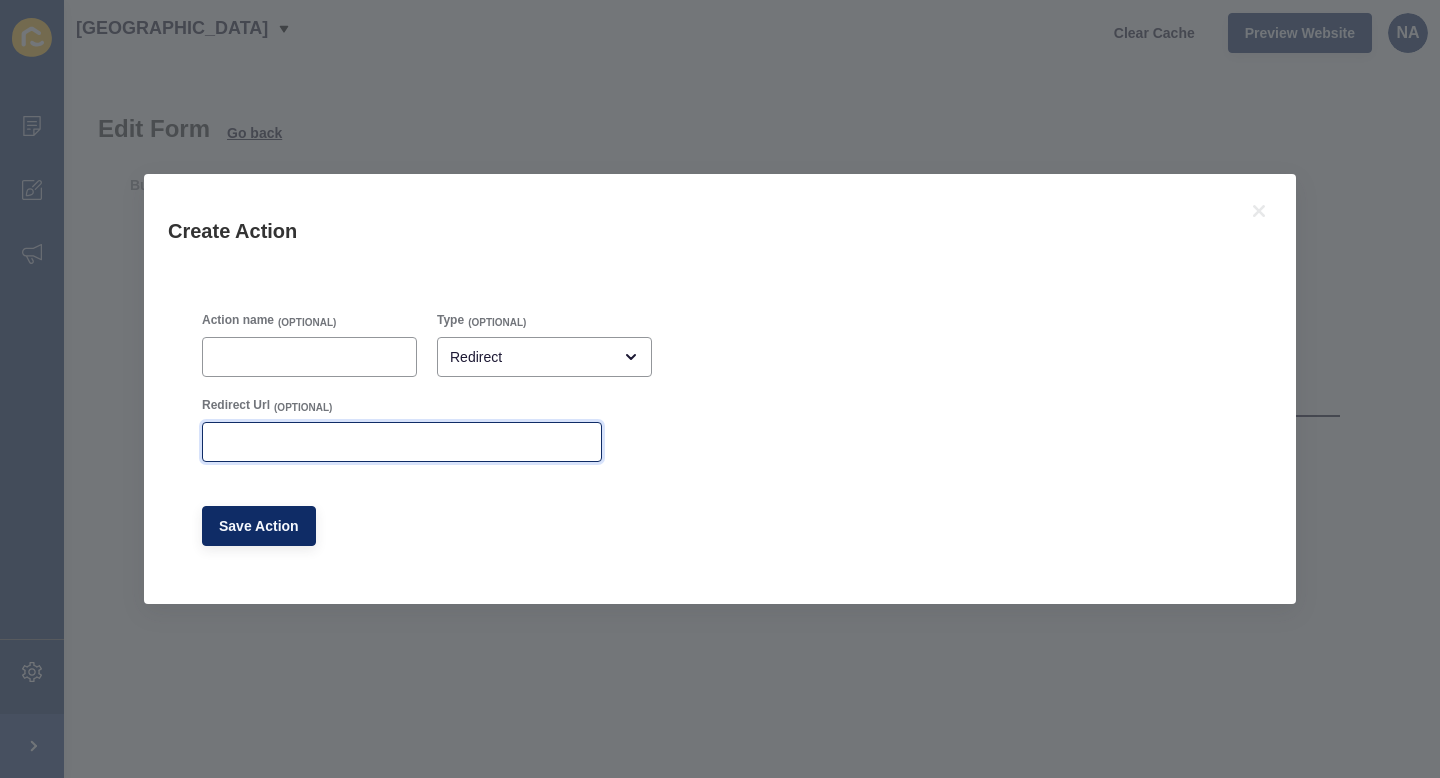 click on "Redirect Url" at bounding box center (402, 442) 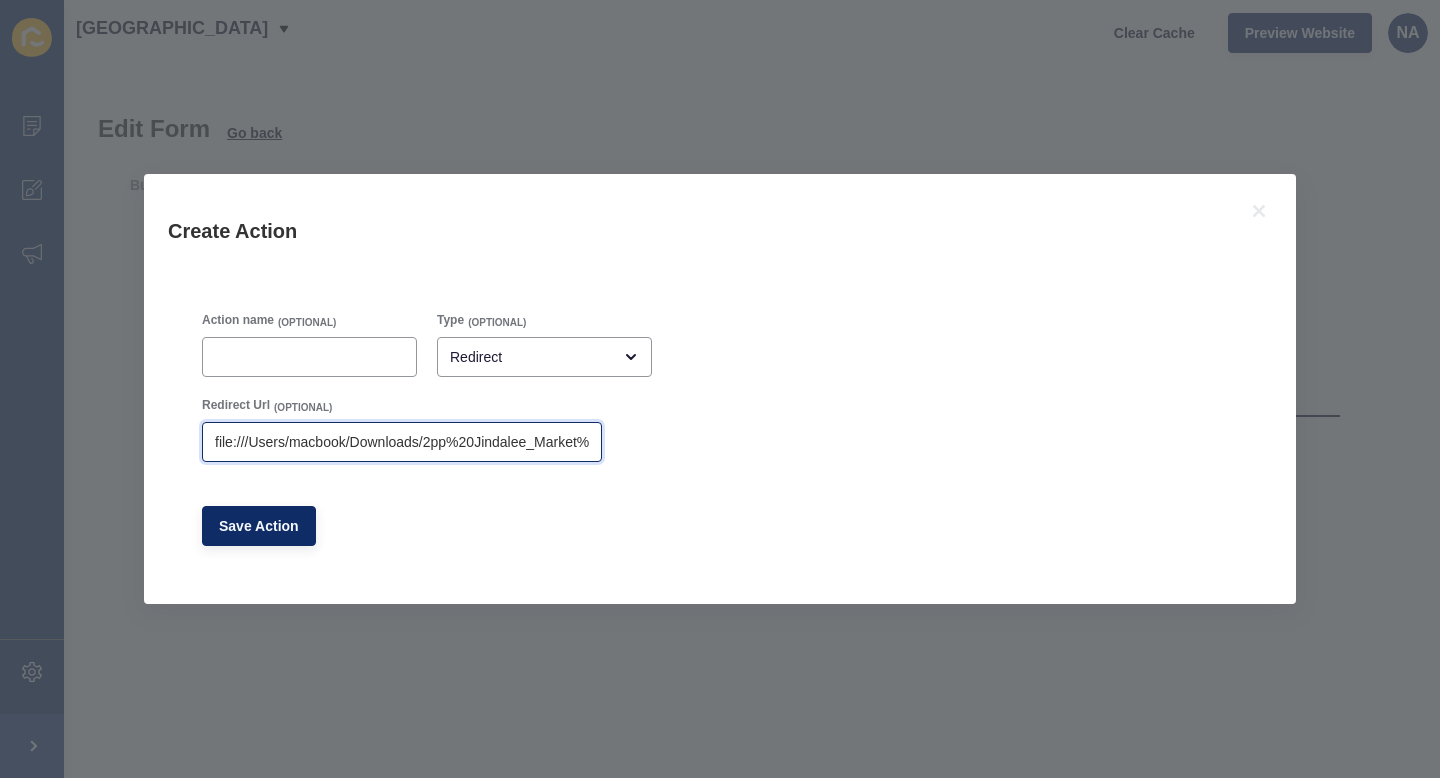 scroll, scrollTop: 0, scrollLeft: 153, axis: horizontal 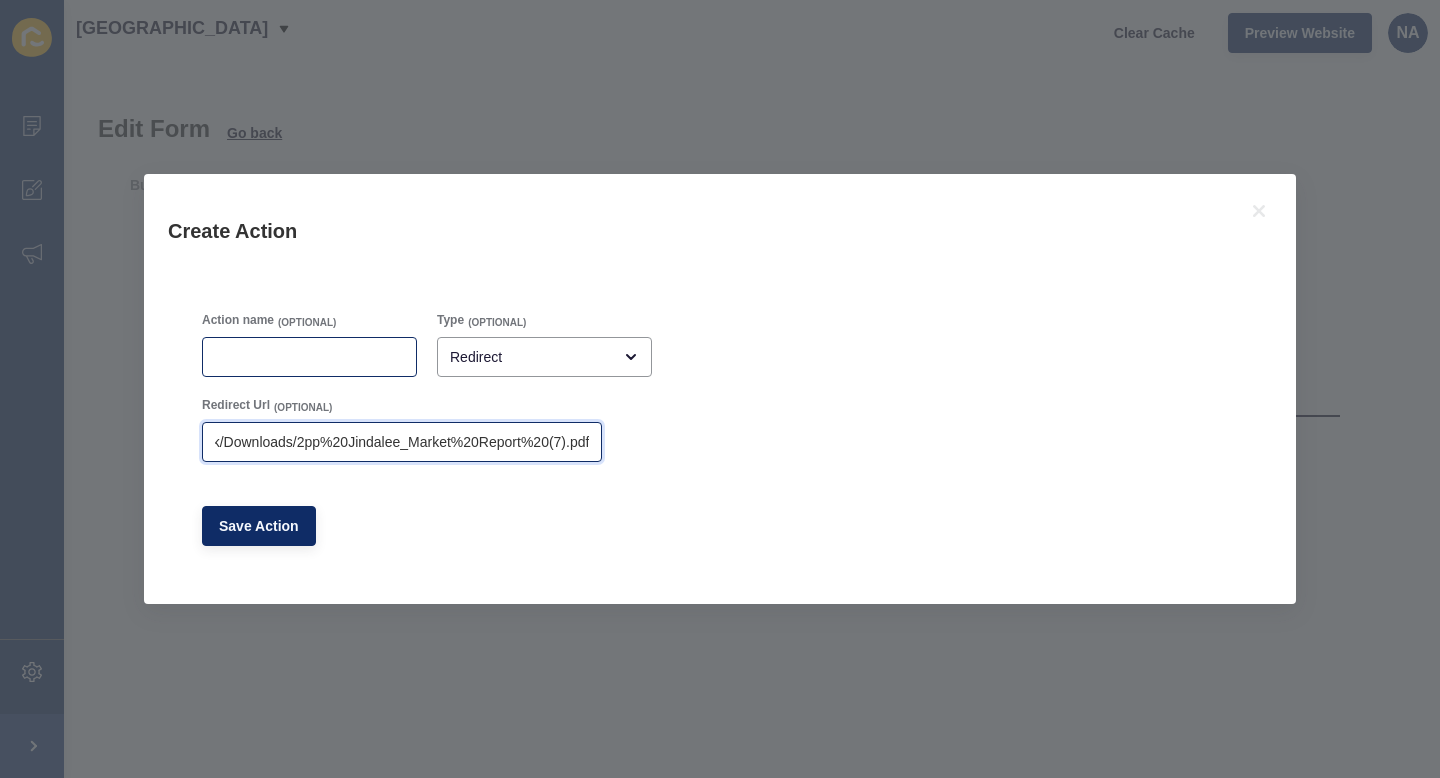 type on "file:///Users/macbook/Downloads/2pp%20Jindalee_Market%20Report%20(7).pdf" 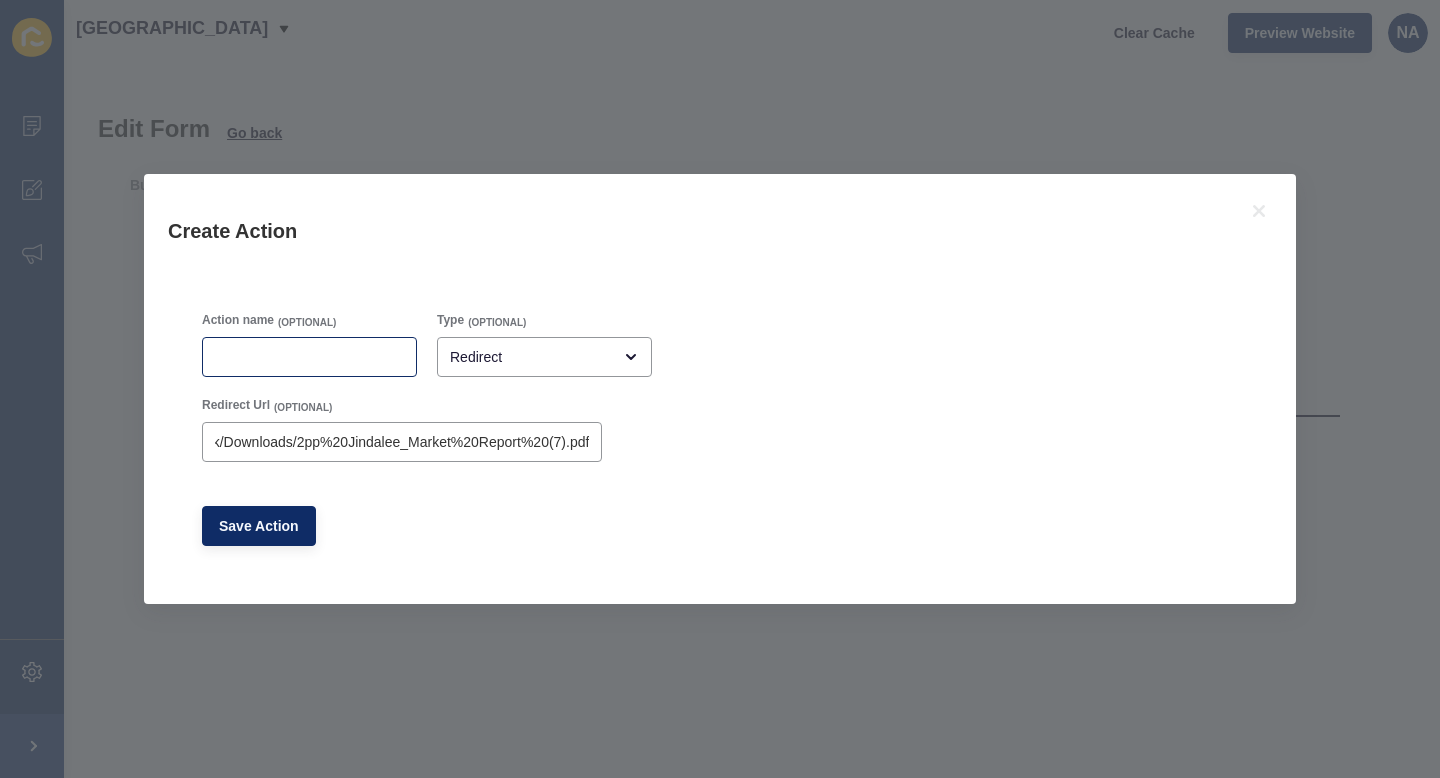 click at bounding box center [309, 357] 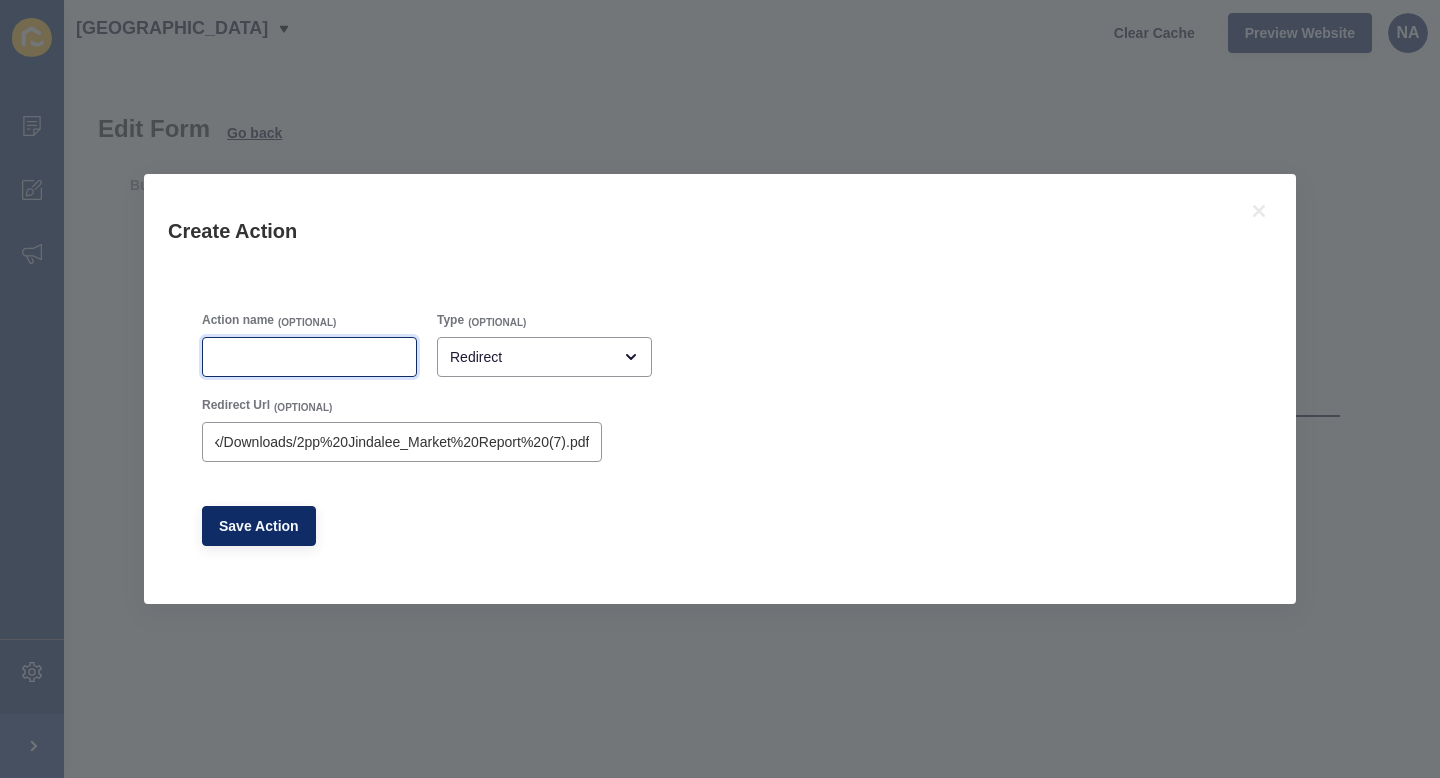 scroll, scrollTop: 0, scrollLeft: 0, axis: both 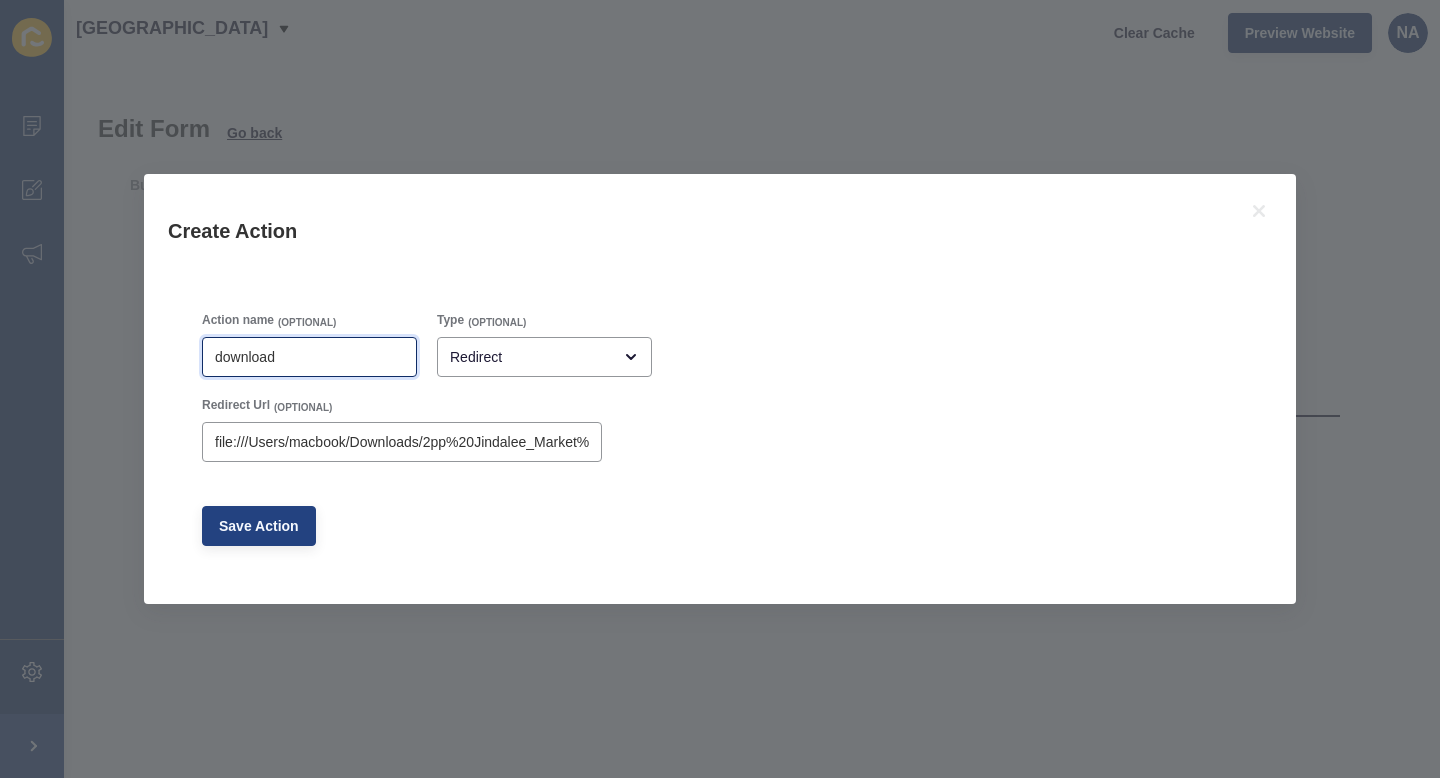 type on "download" 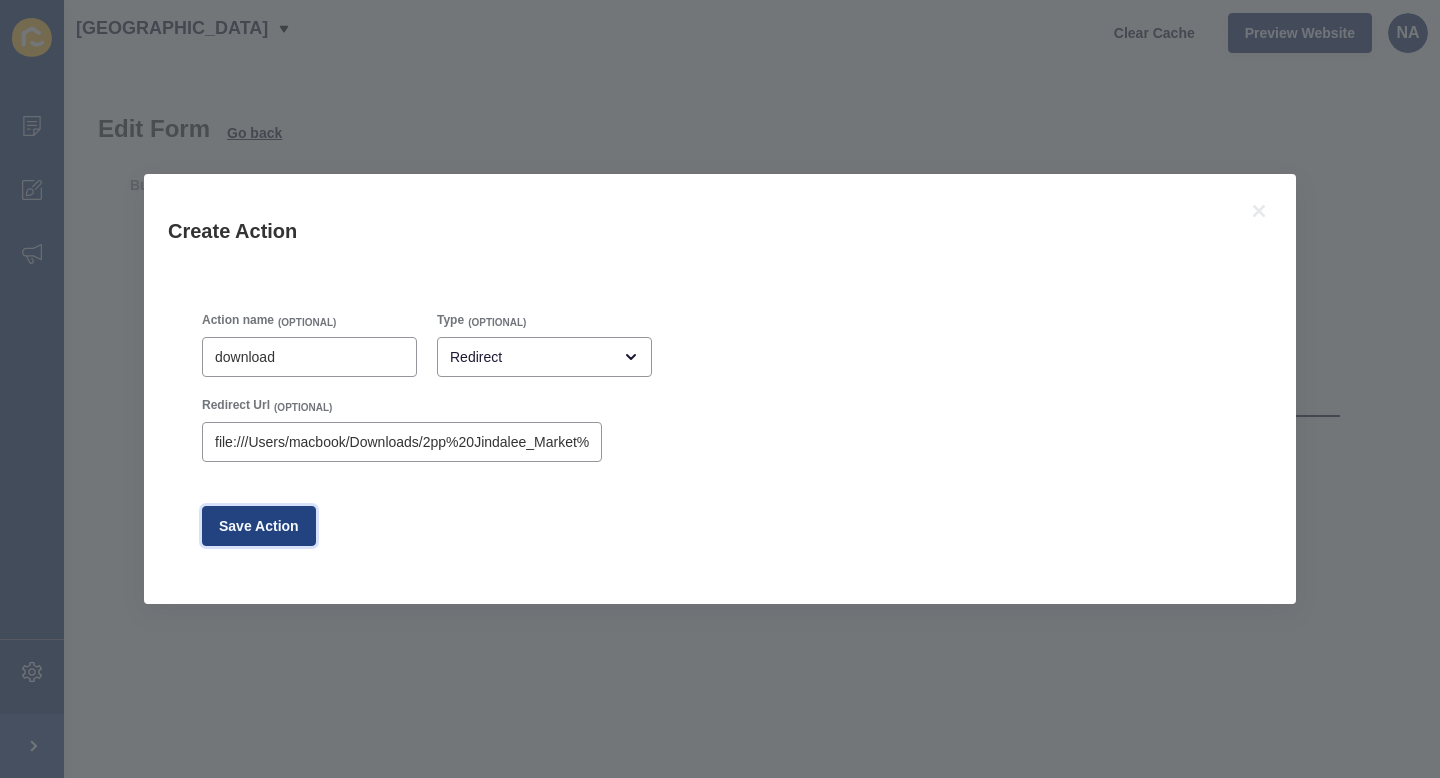 click on "Save Action" at bounding box center (259, 526) 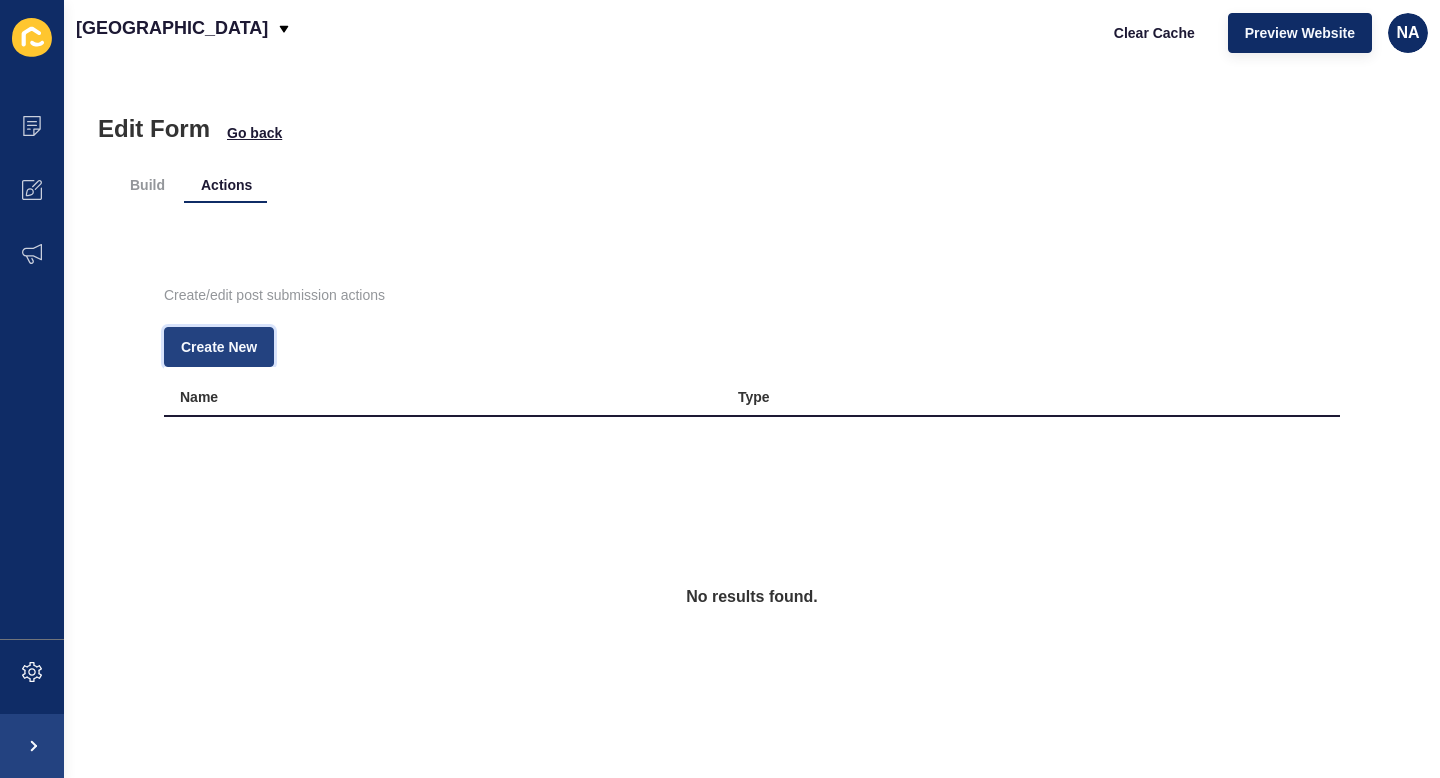 click on "Create New" at bounding box center (219, 347) 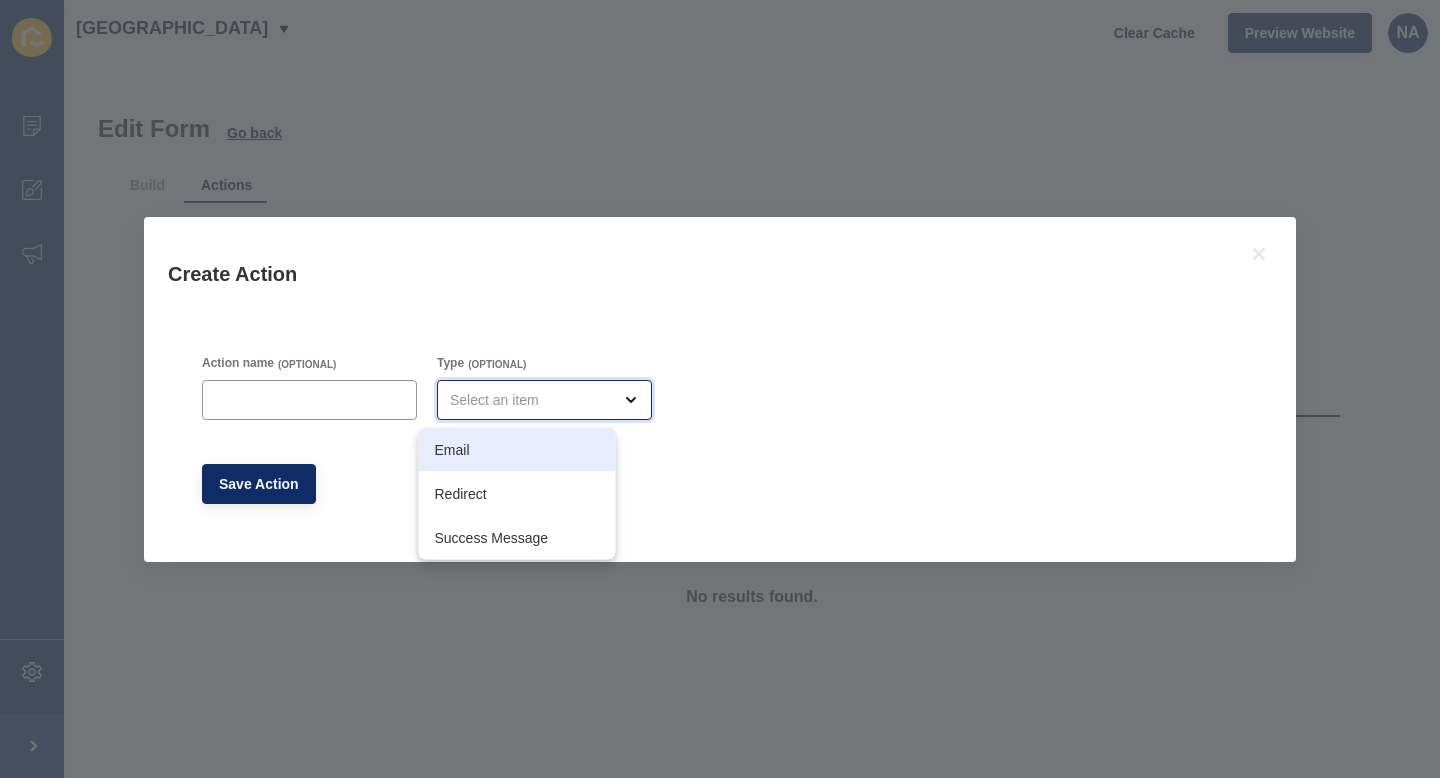 click on "Email" at bounding box center [517, 450] 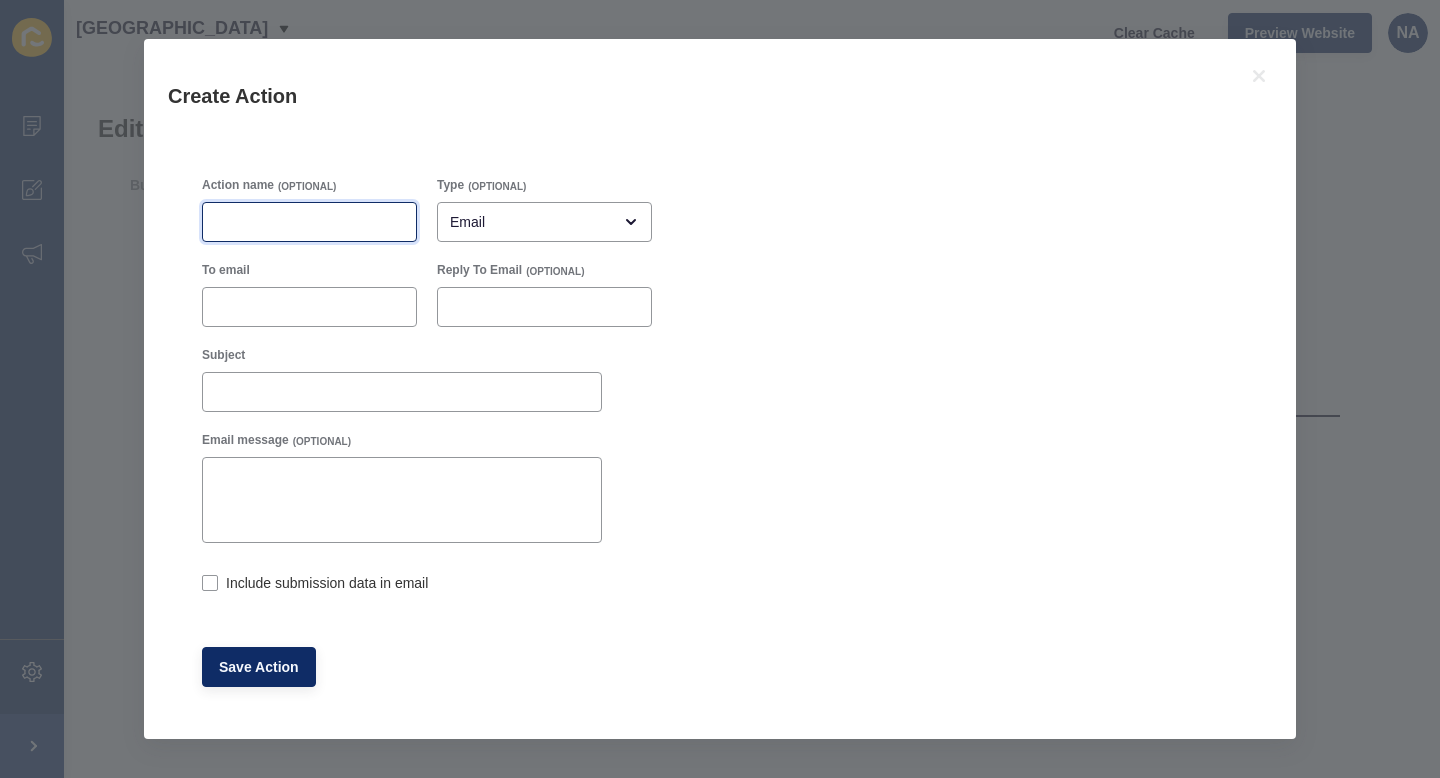 click on "Action name" at bounding box center [309, 222] 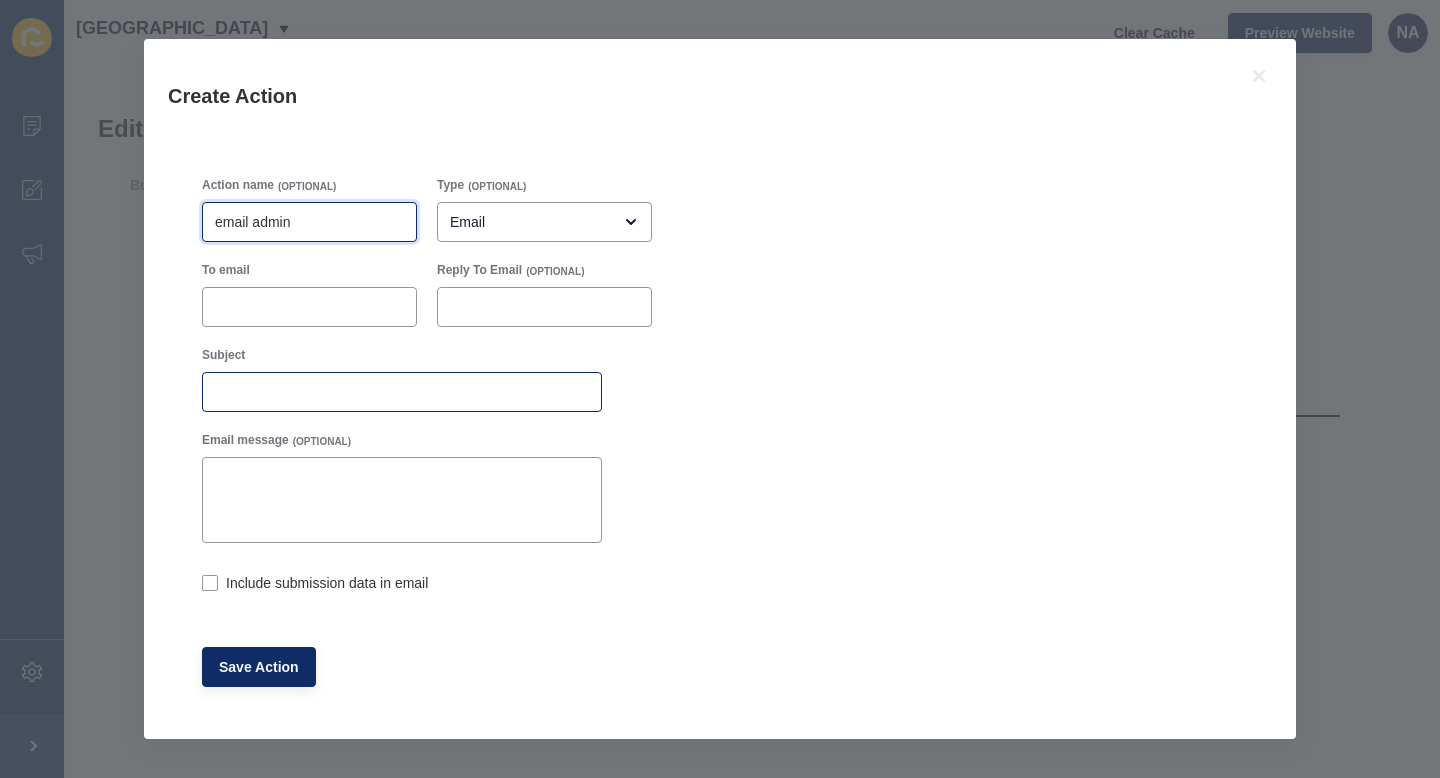 type on "email admin" 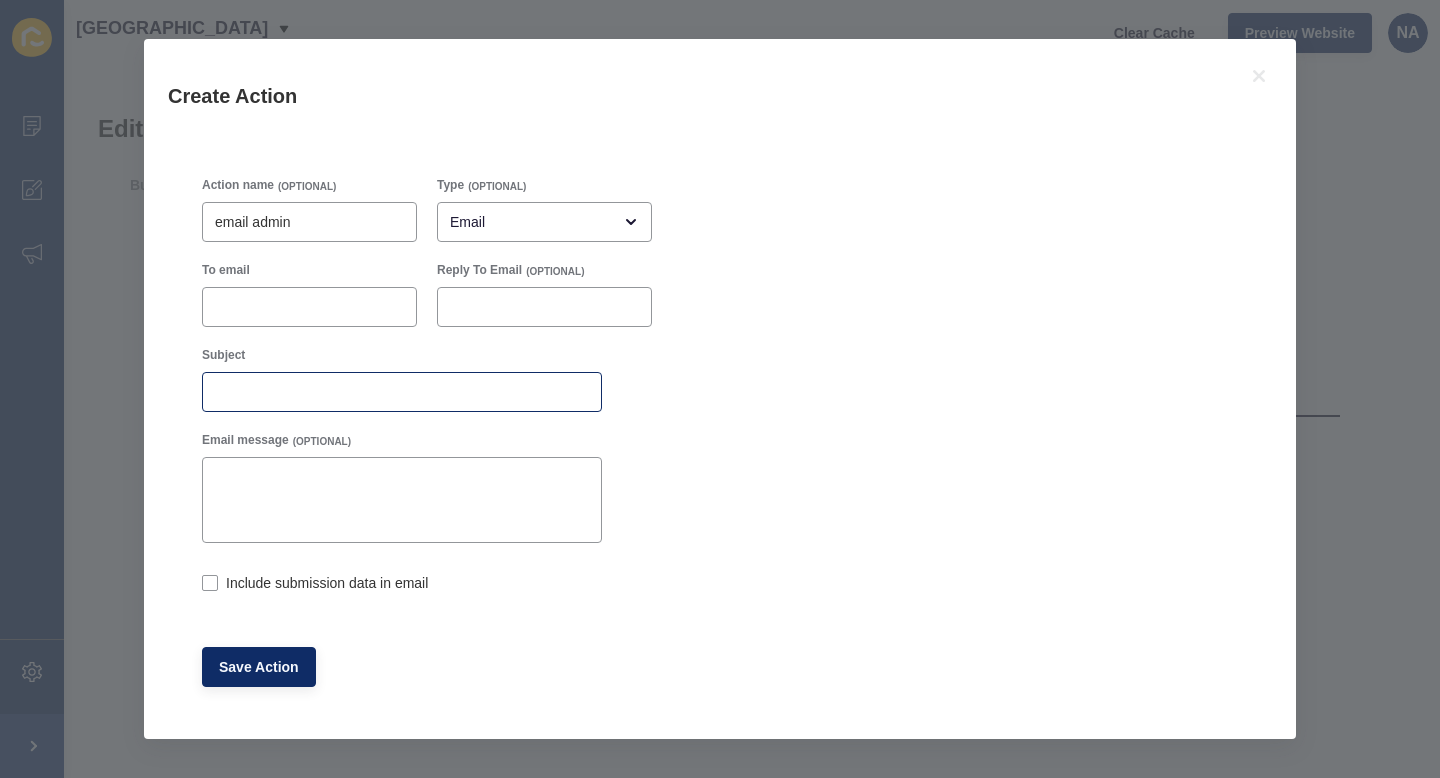 click at bounding box center (402, 392) 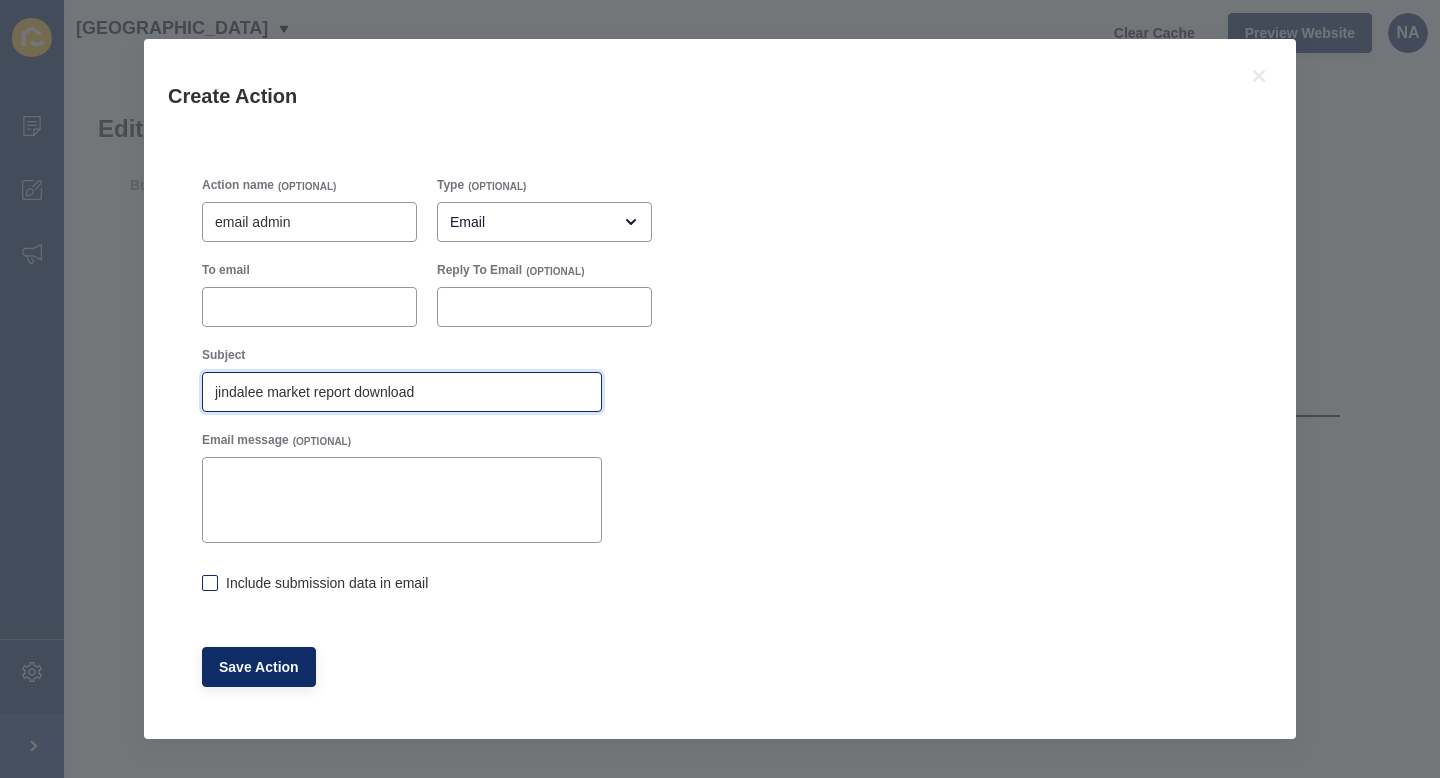 type on "jindalee market report download" 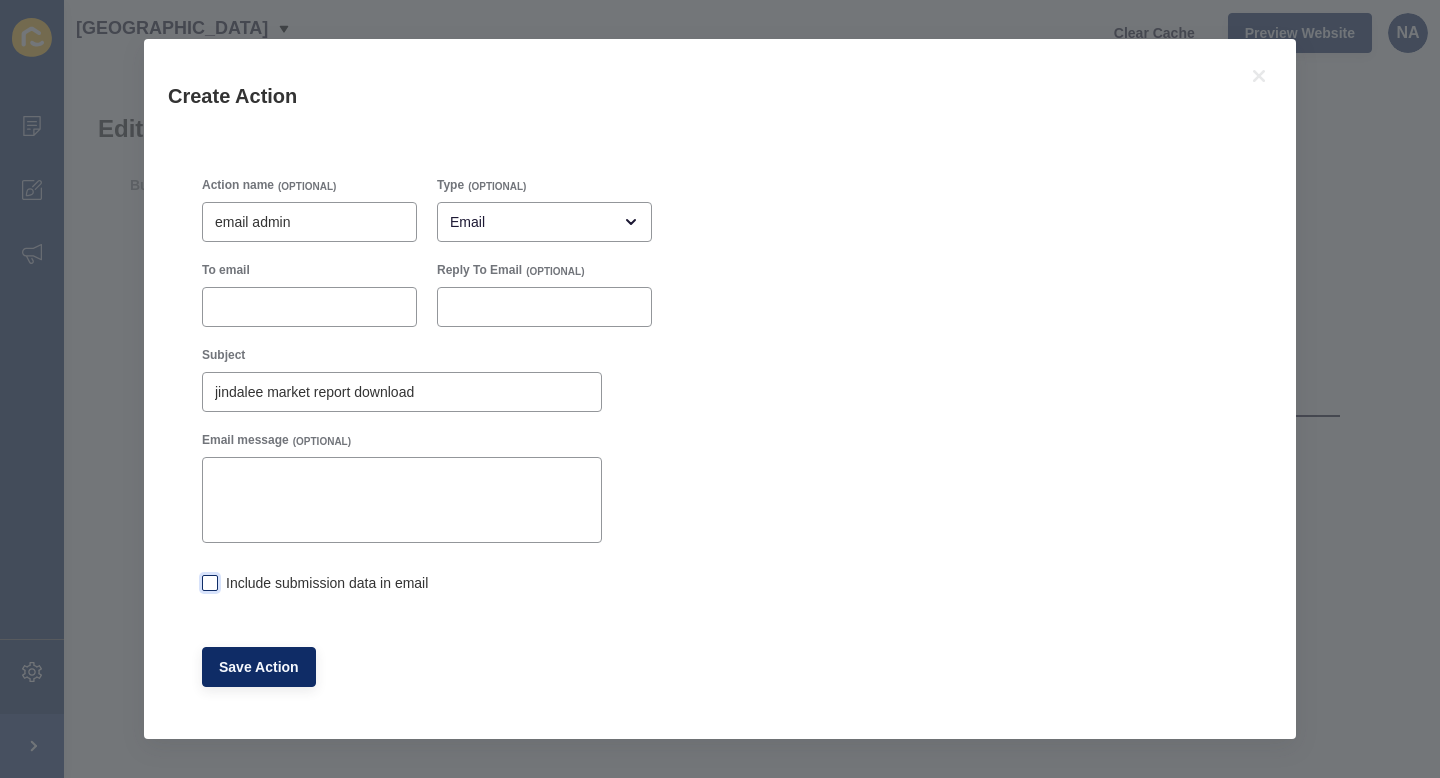 click at bounding box center [210, 583] 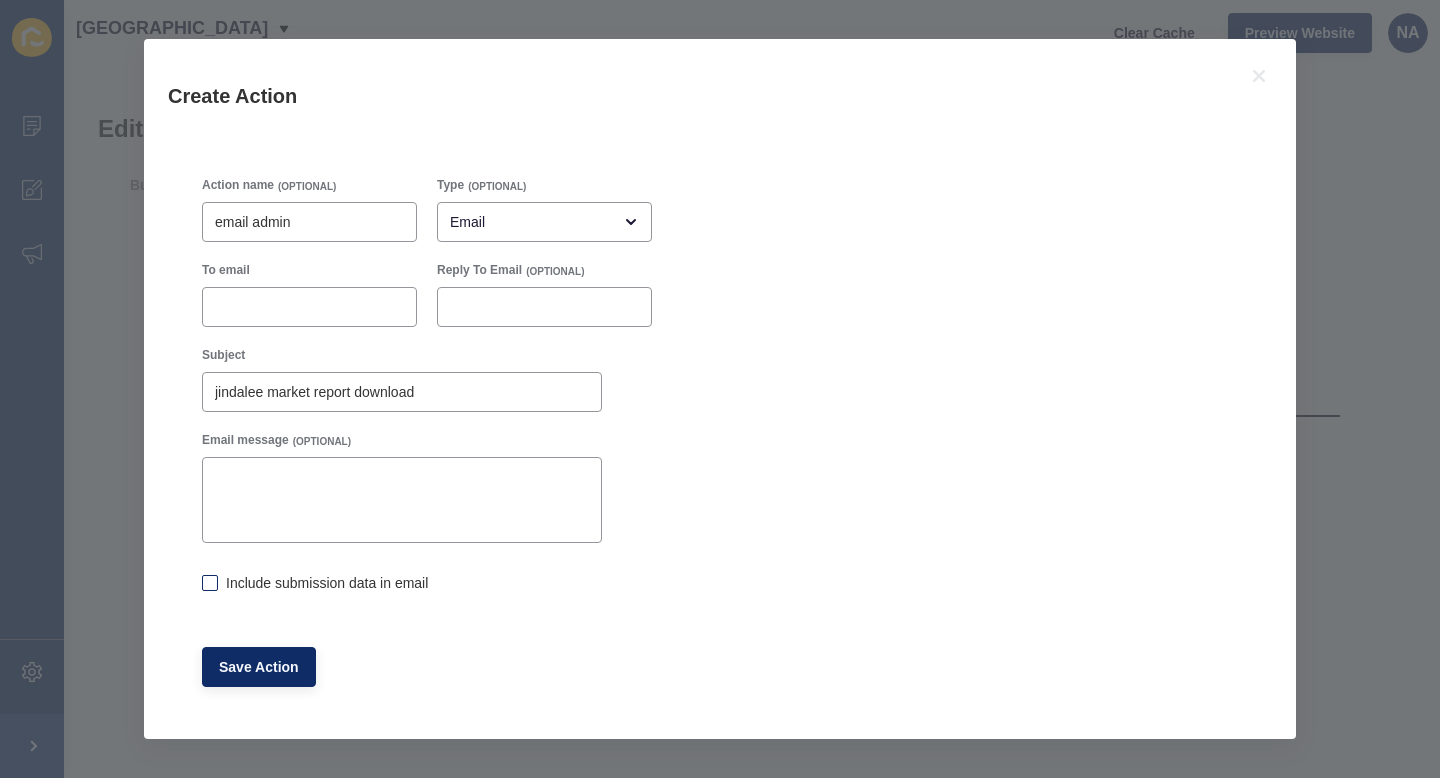 click on "Include submission data in email" at bounding box center (208, 584) 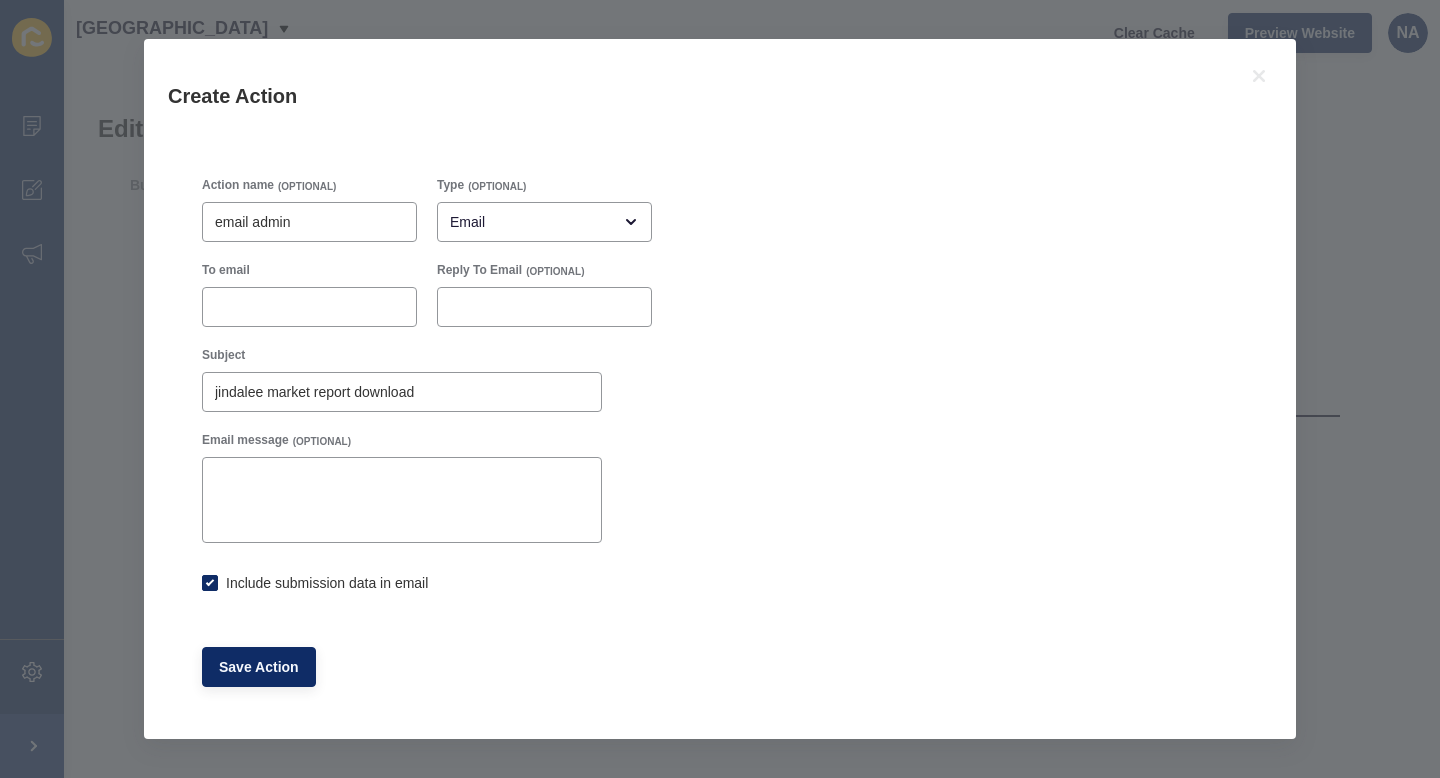 checkbox on "true" 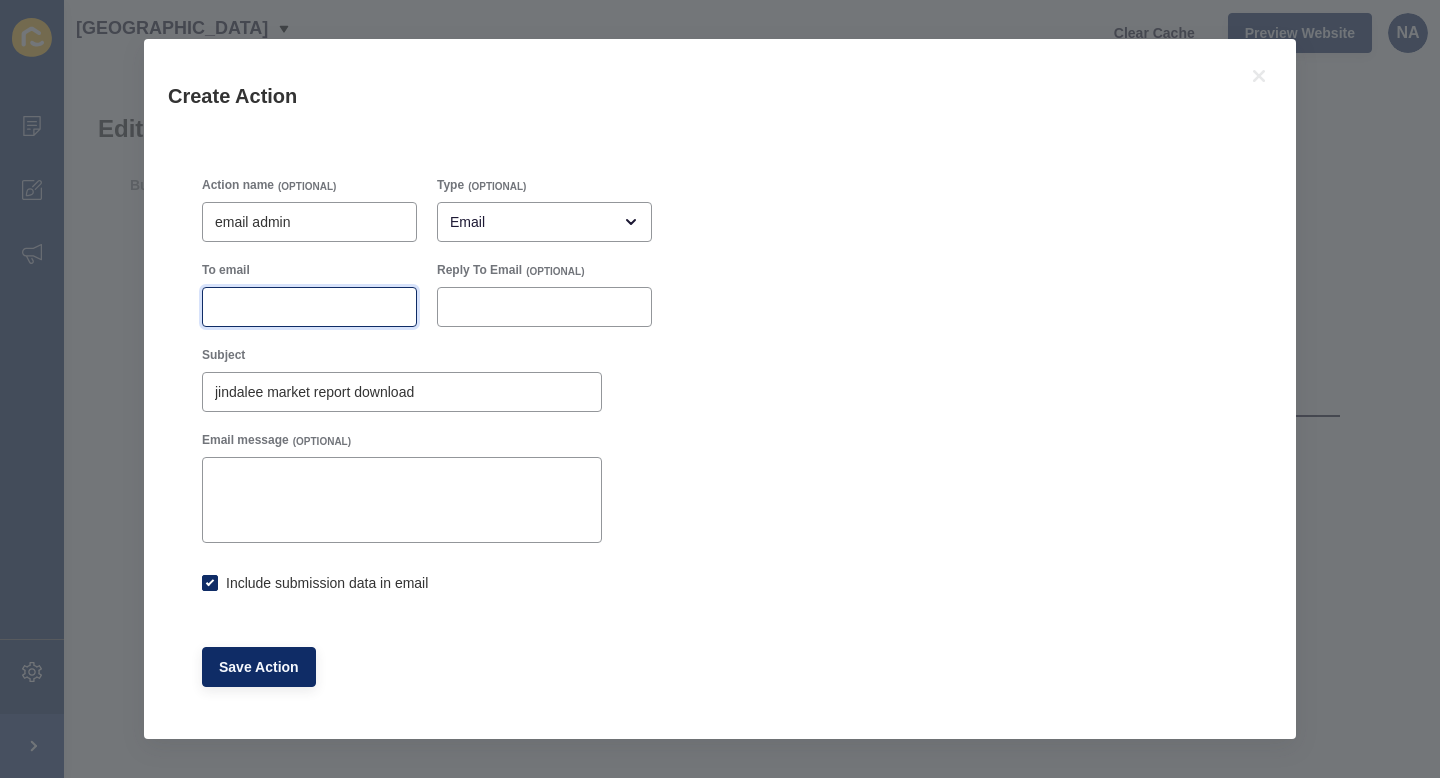 click on "To email" at bounding box center (309, 307) 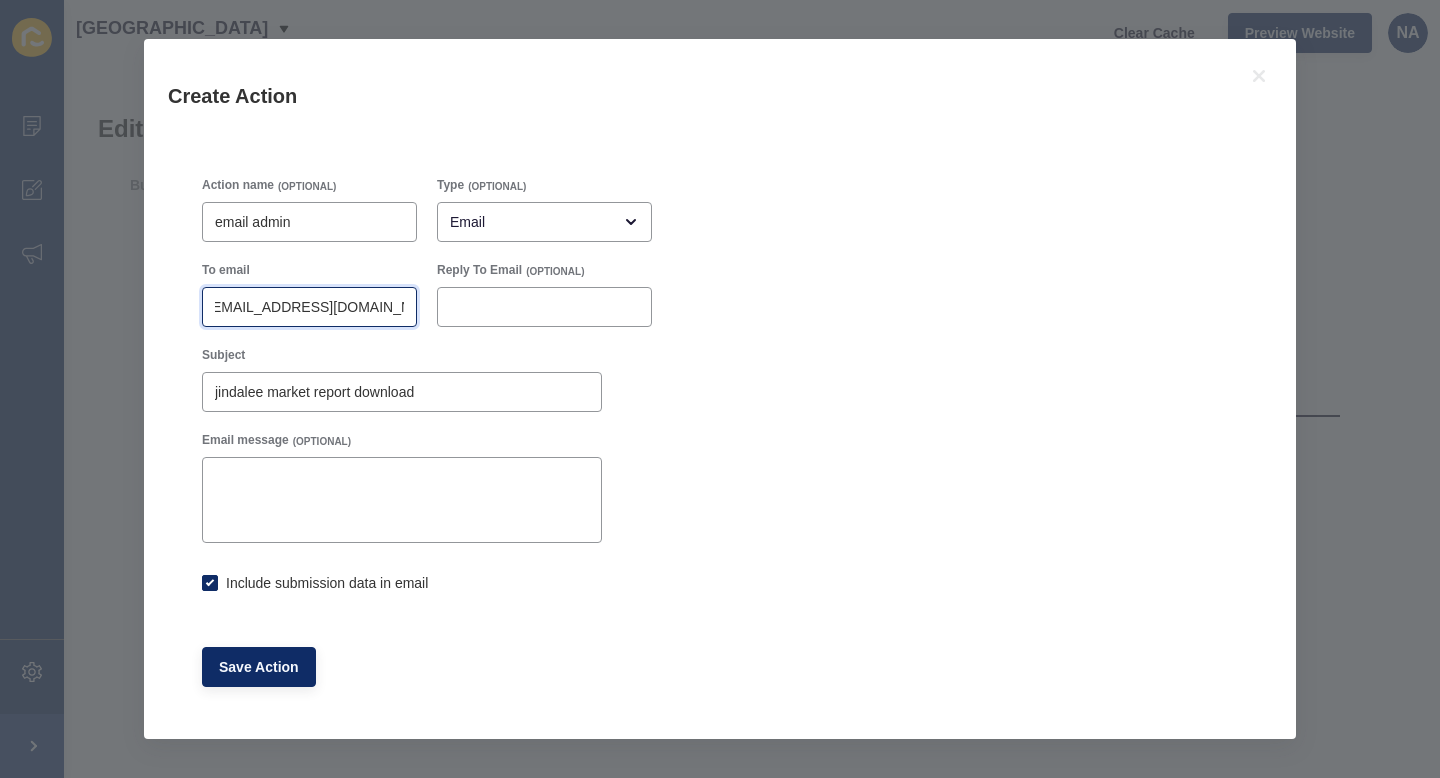 scroll, scrollTop: 0, scrollLeft: 15, axis: horizontal 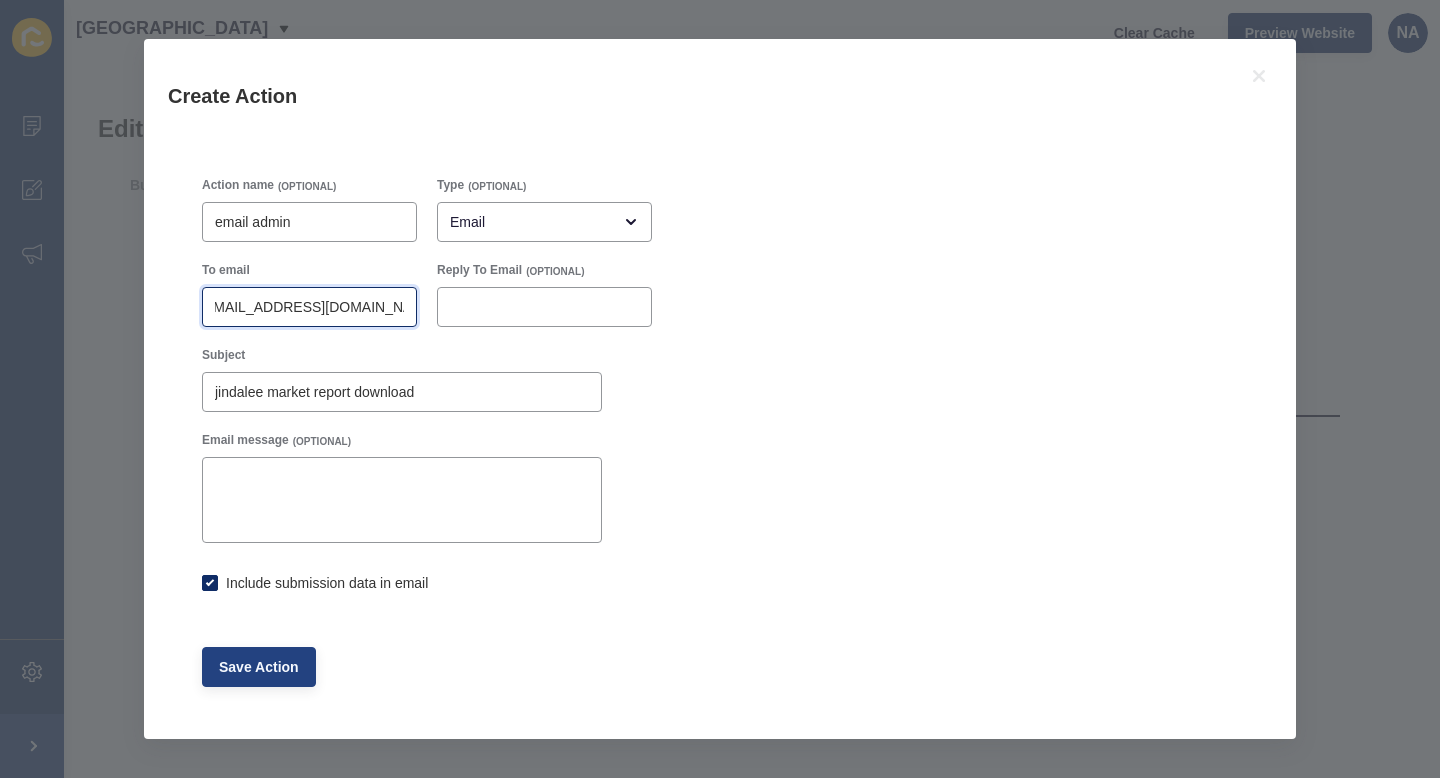 type on "admin@nobleavenue.com.au" 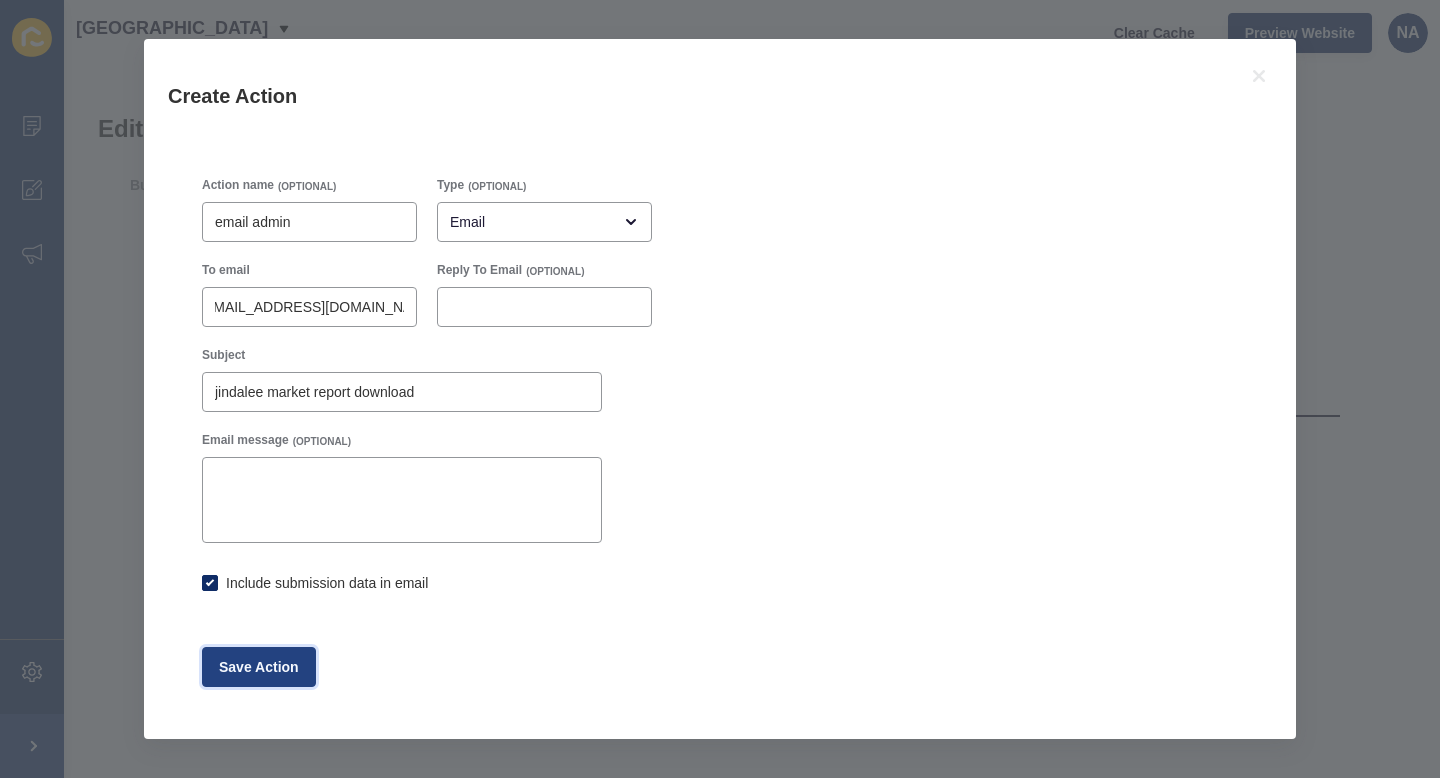 click on "Save Action" at bounding box center (259, 667) 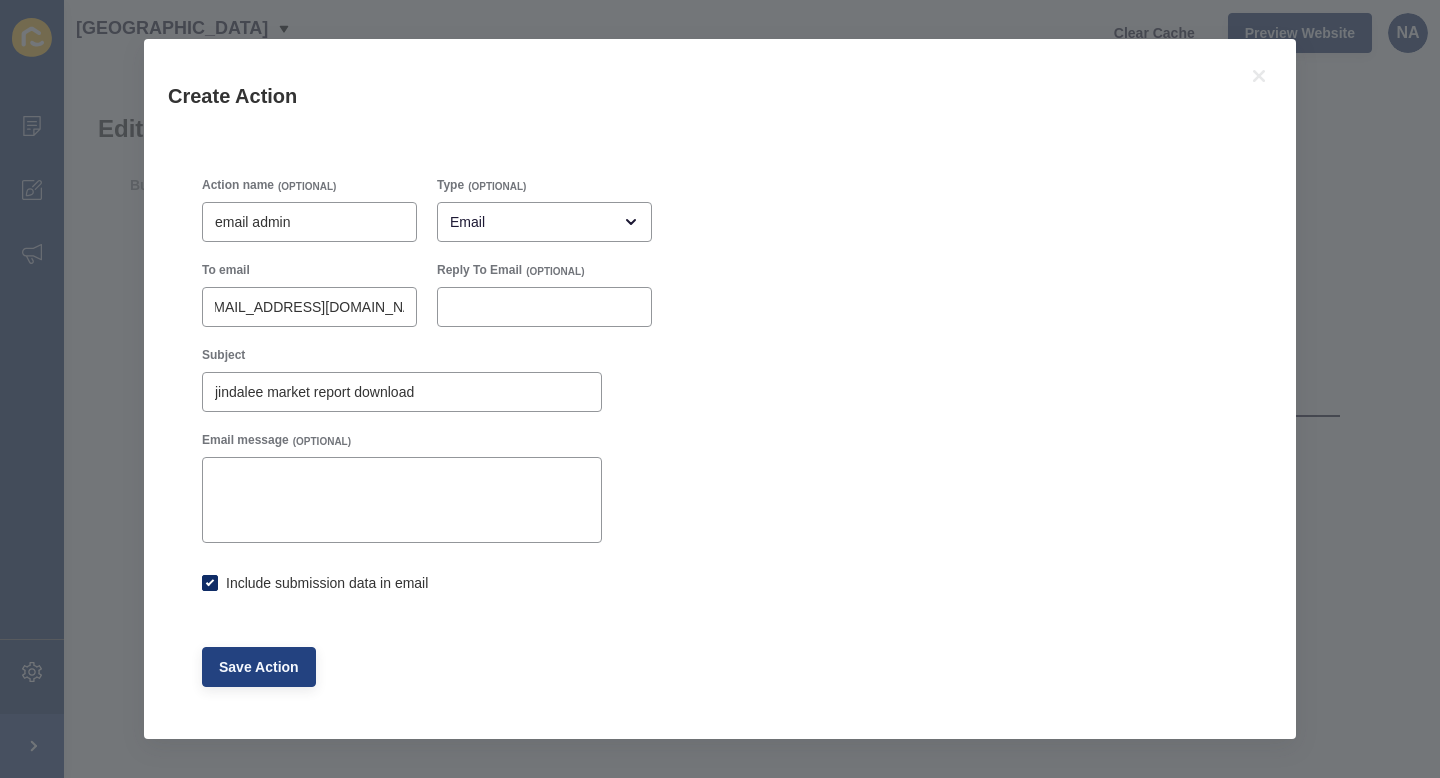 scroll, scrollTop: 0, scrollLeft: 0, axis: both 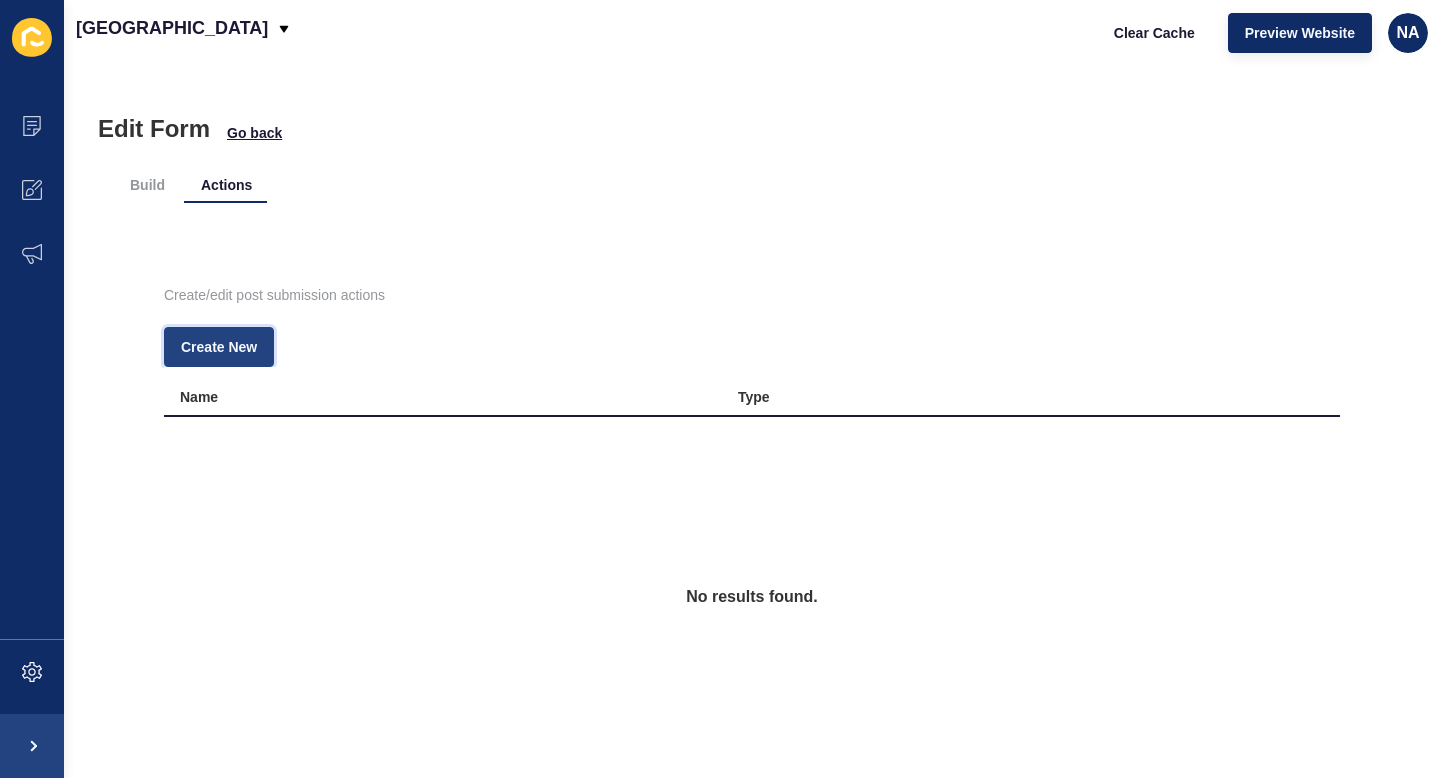 click on "Create New" at bounding box center [219, 347] 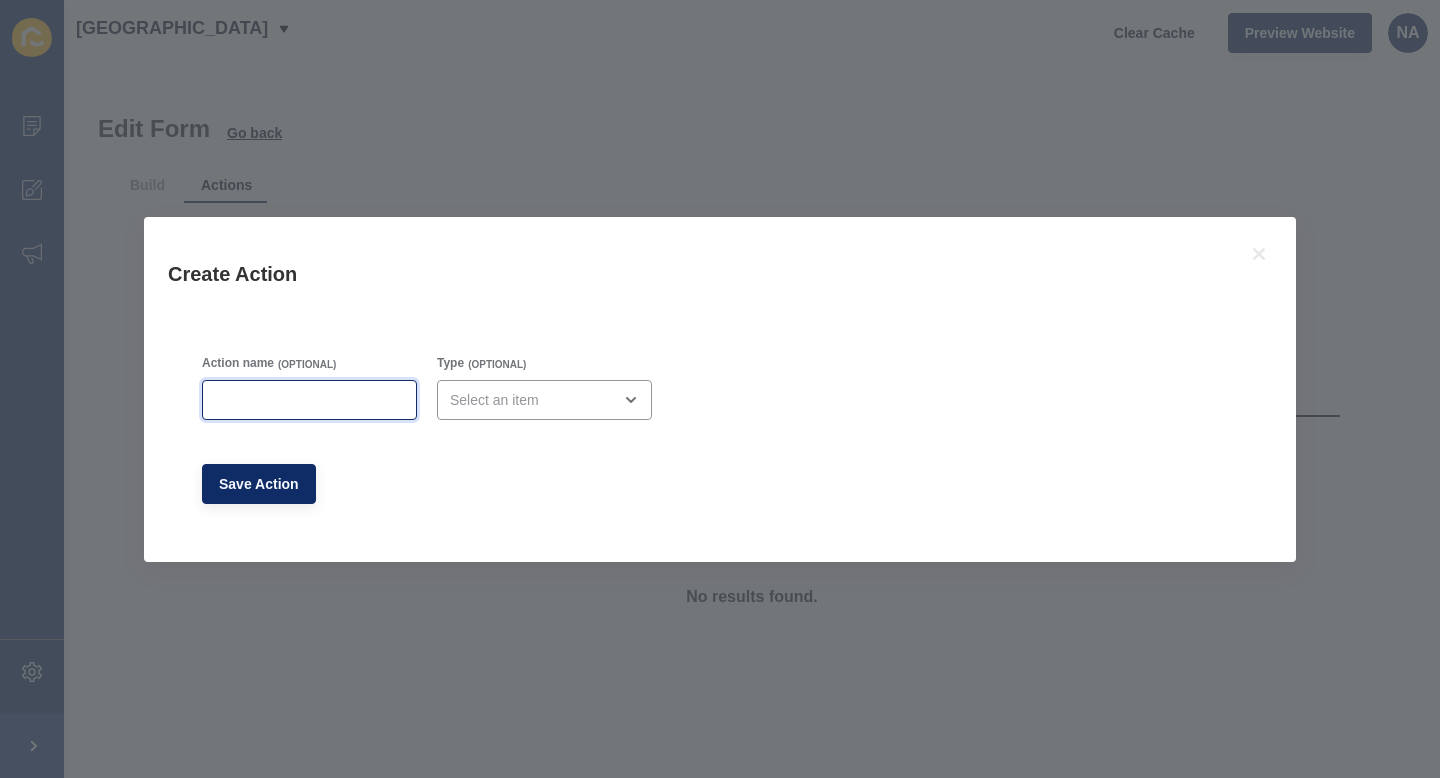 click on "Action name" at bounding box center (309, 400) 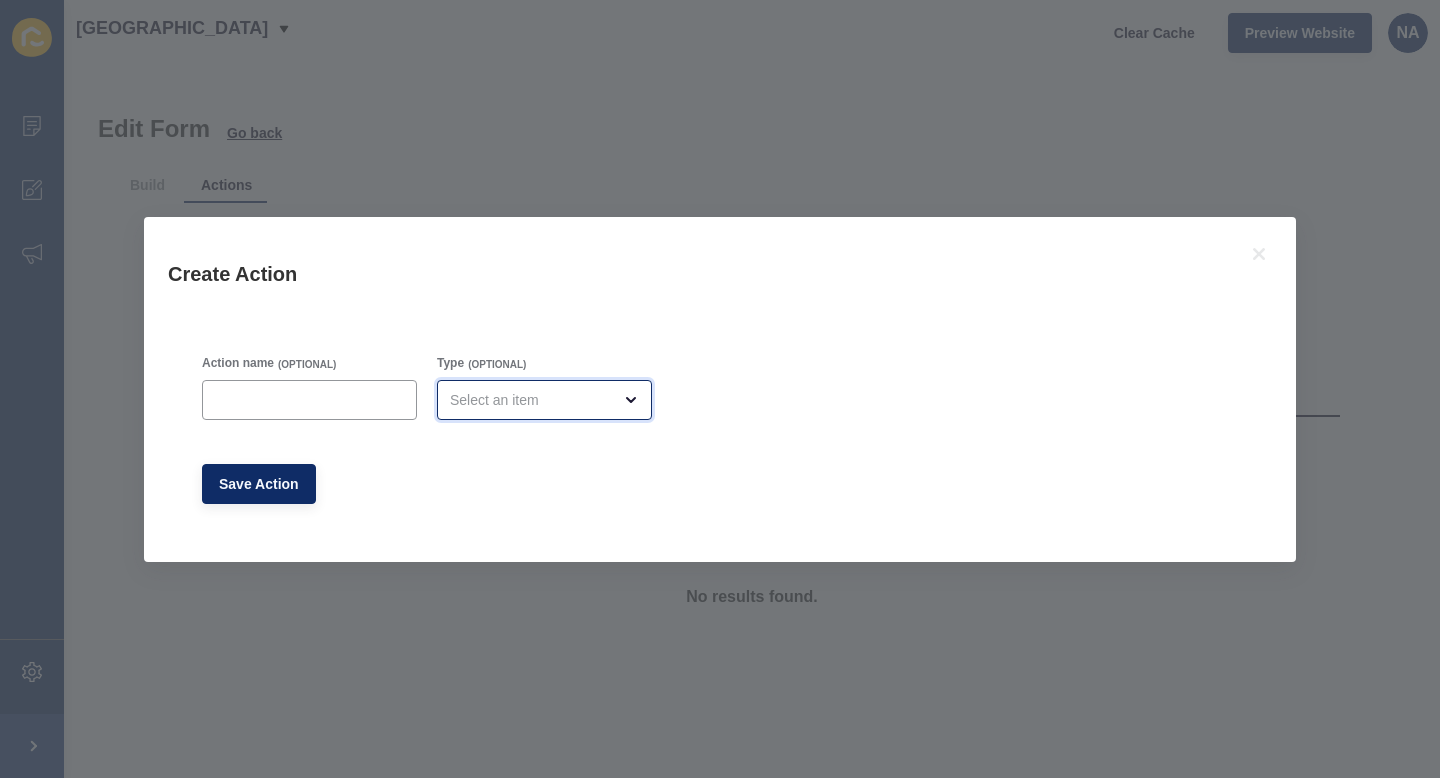 click at bounding box center [530, 400] 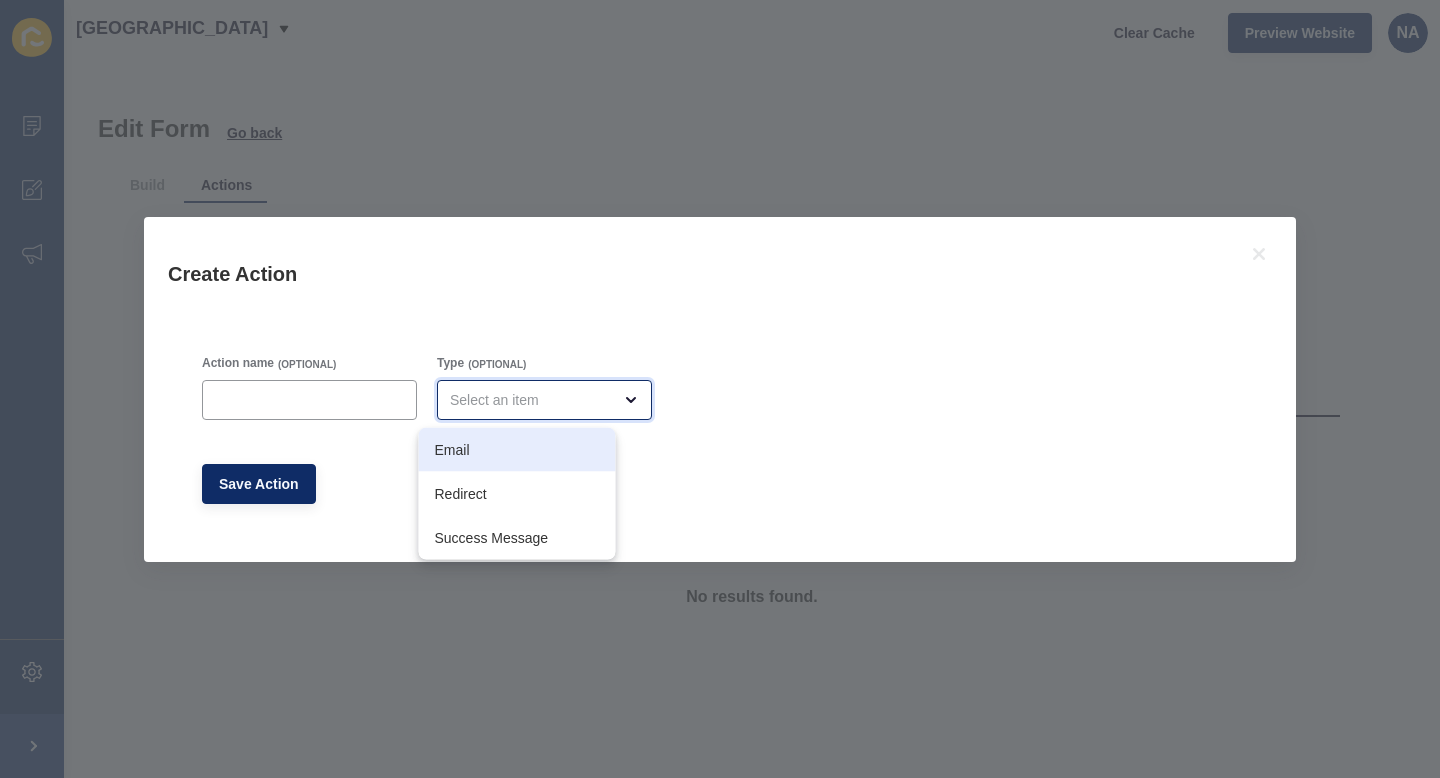 click on "Email" at bounding box center (517, 450) 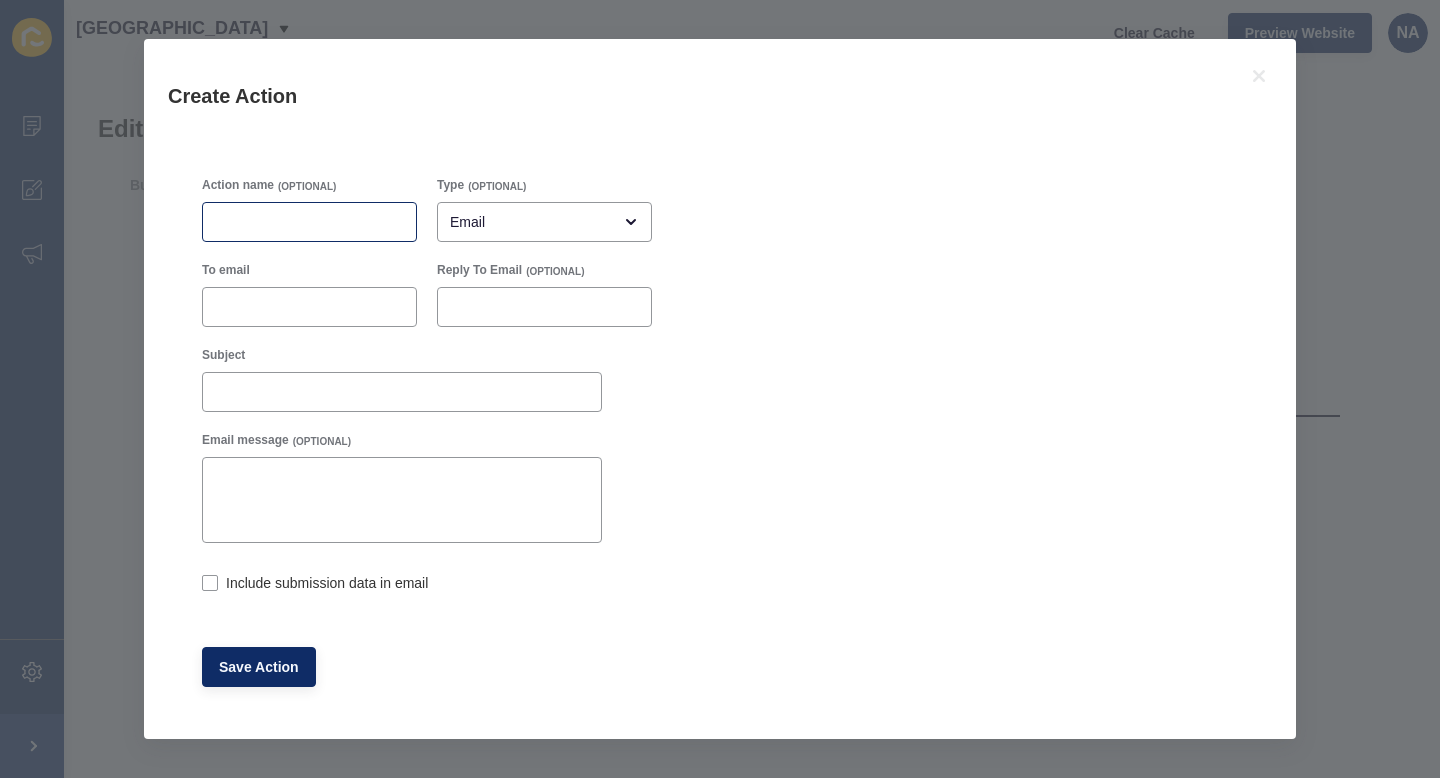 click at bounding box center (309, 222) 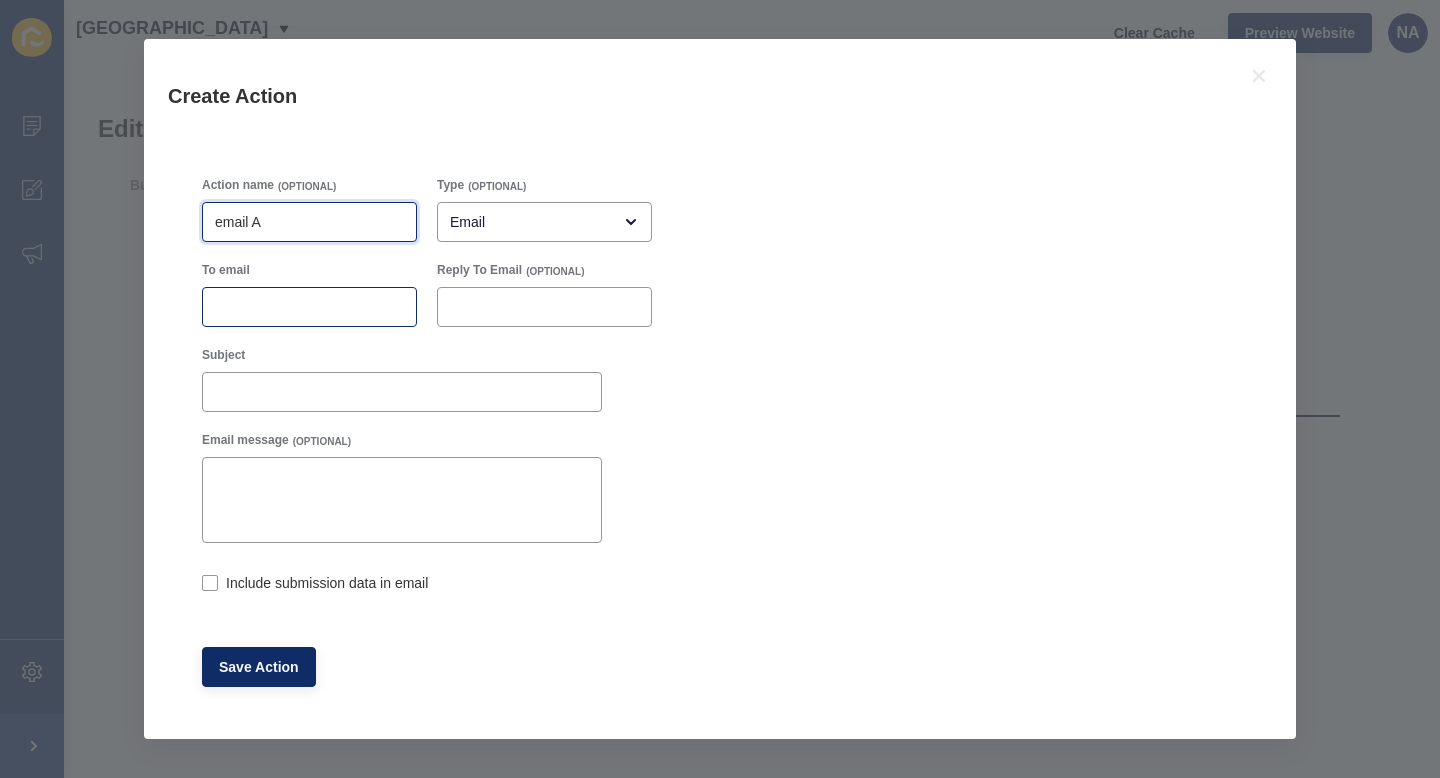 type on "email A" 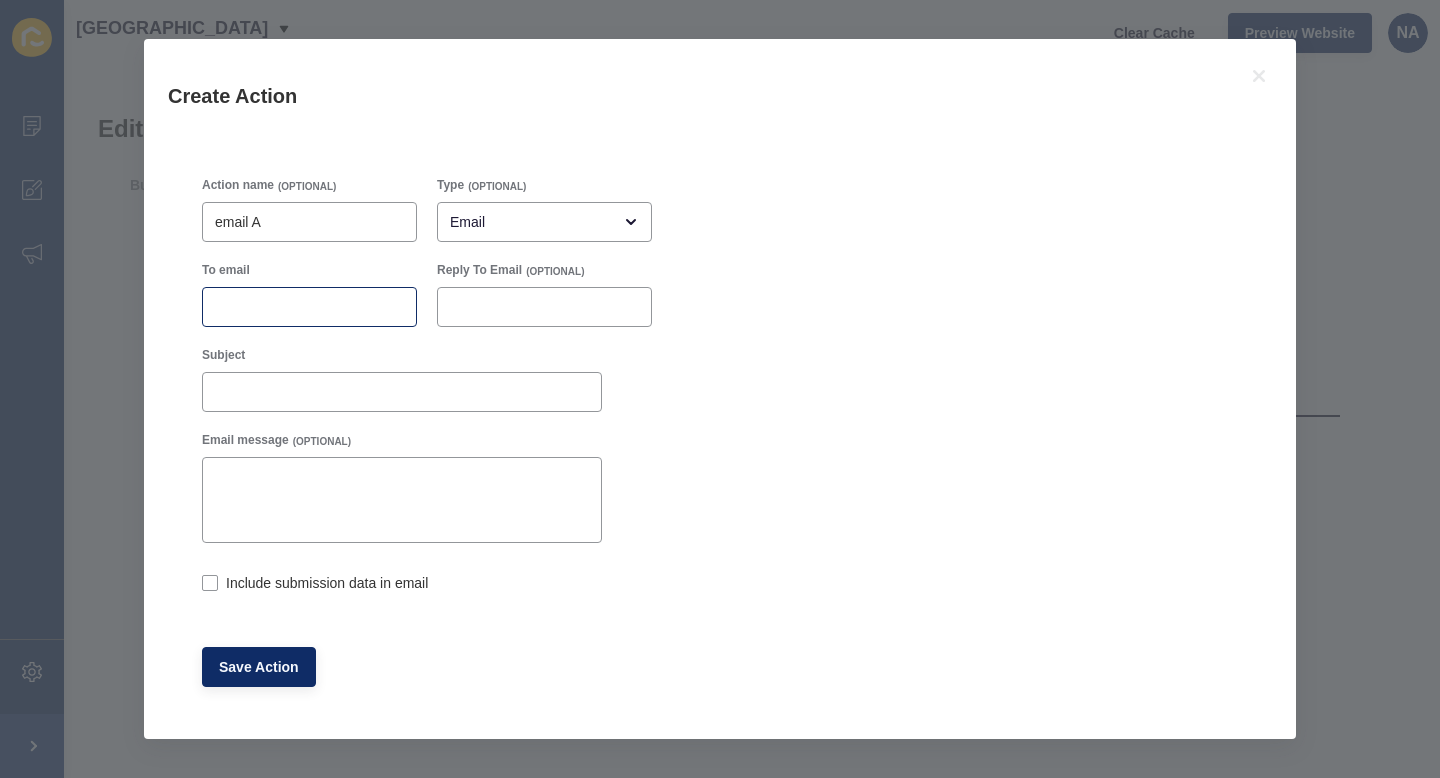 click at bounding box center [309, 307] 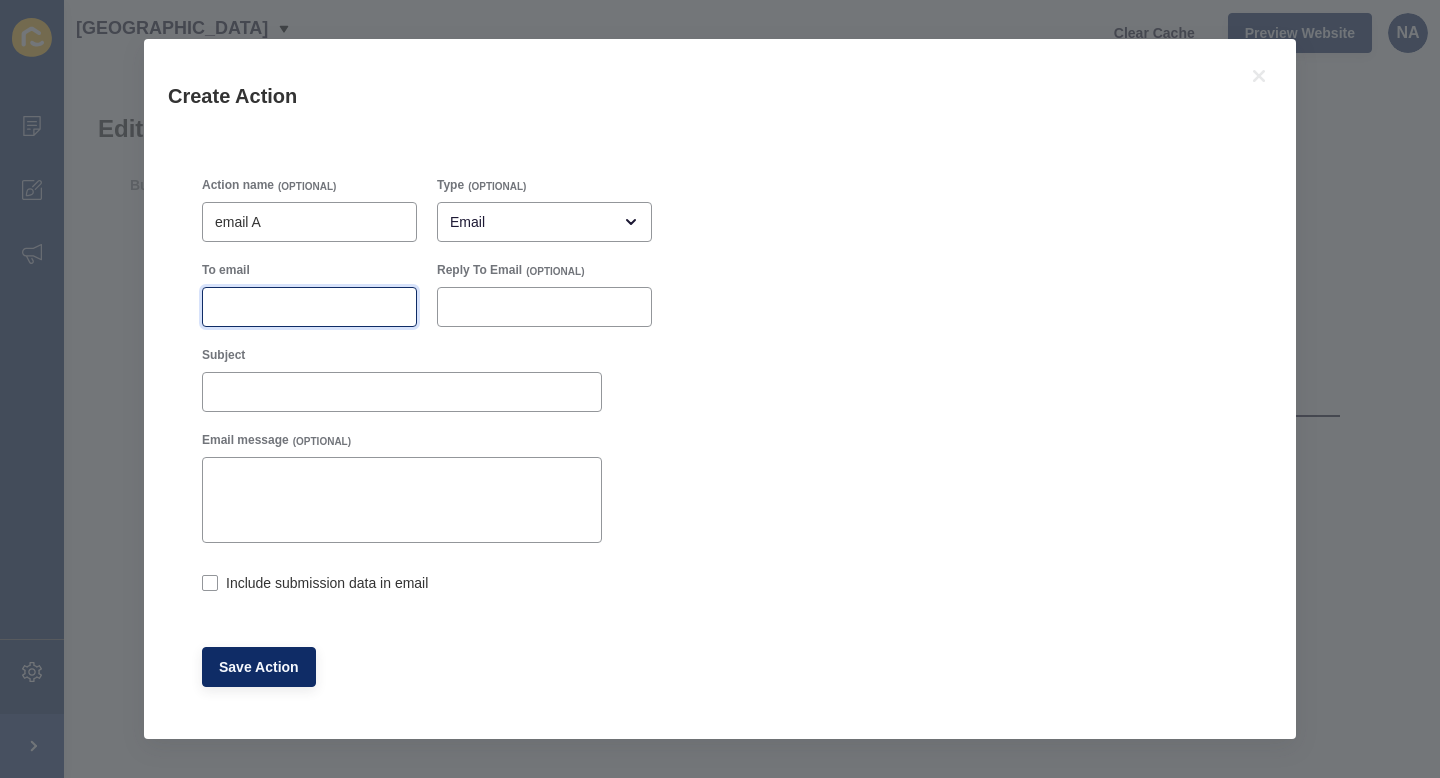 paste on "andrea@nobleavenue.com.au" 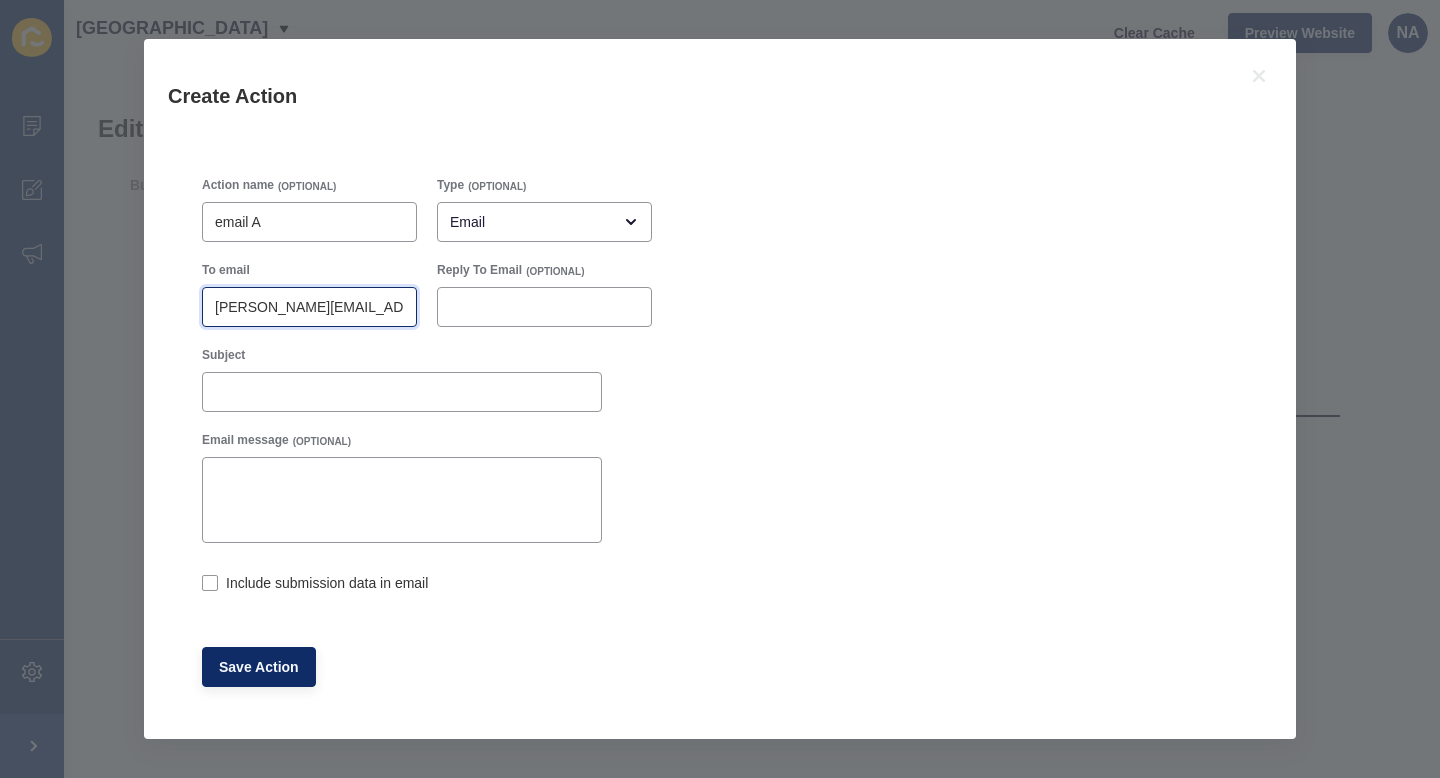 scroll, scrollTop: 0, scrollLeft: 23, axis: horizontal 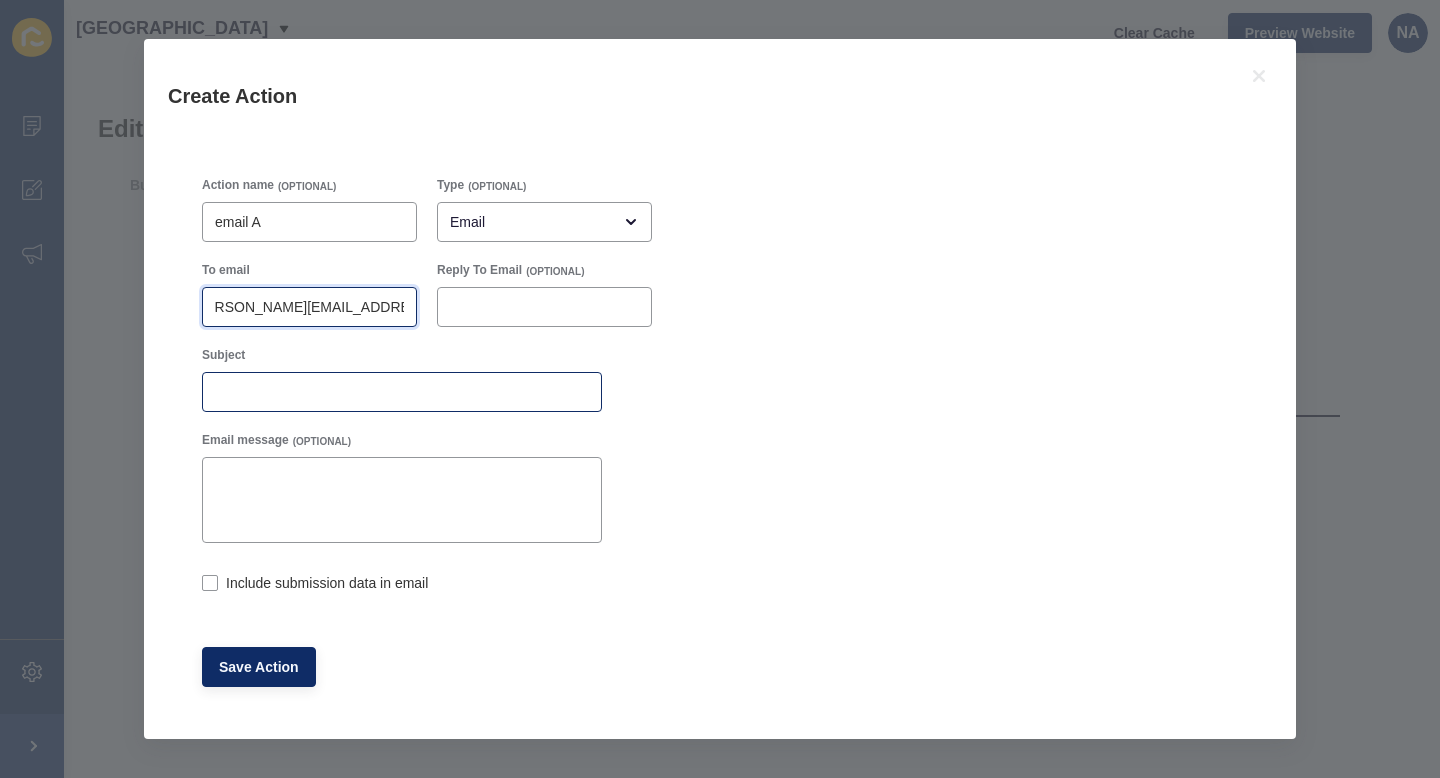 type on "andrea@nobleavenue.com.au" 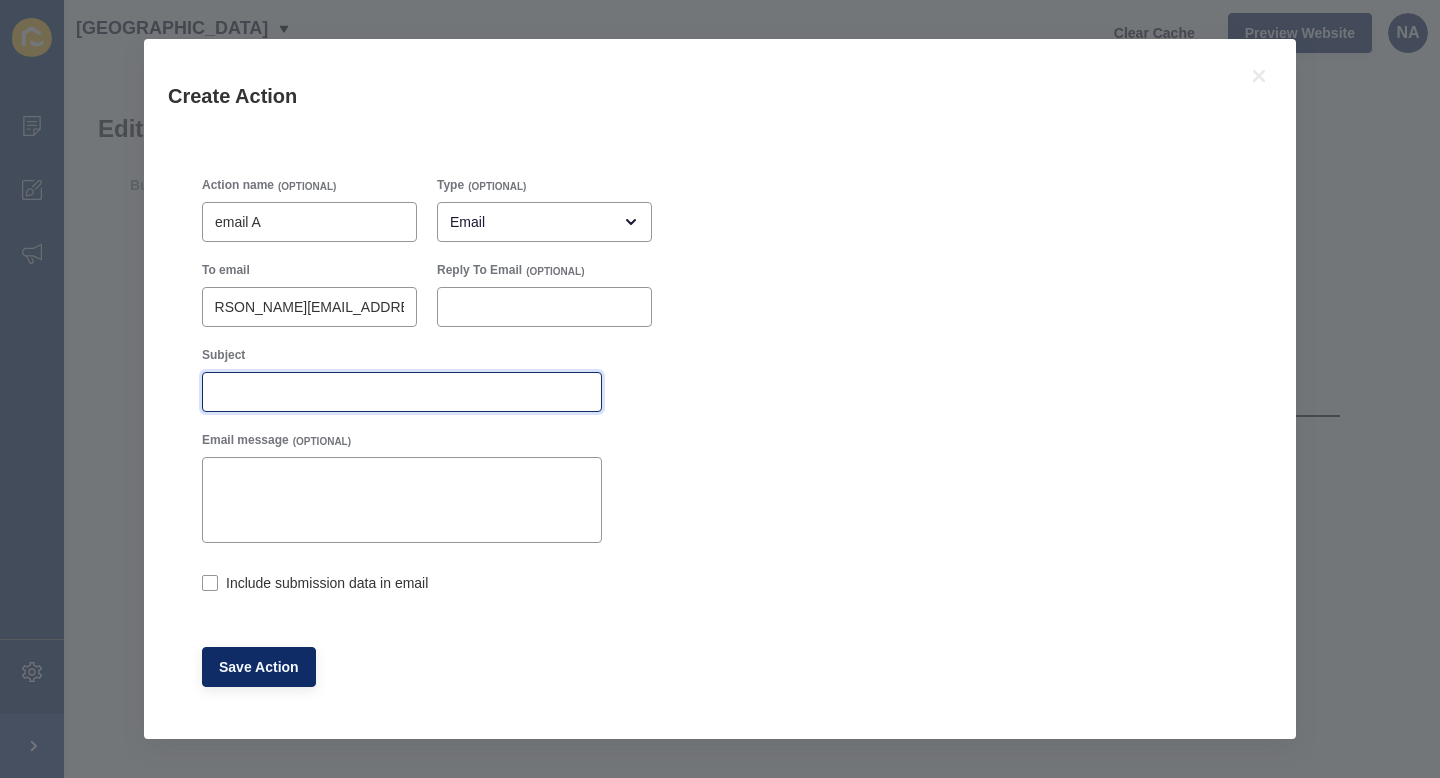 click on "Subject" at bounding box center [402, 392] 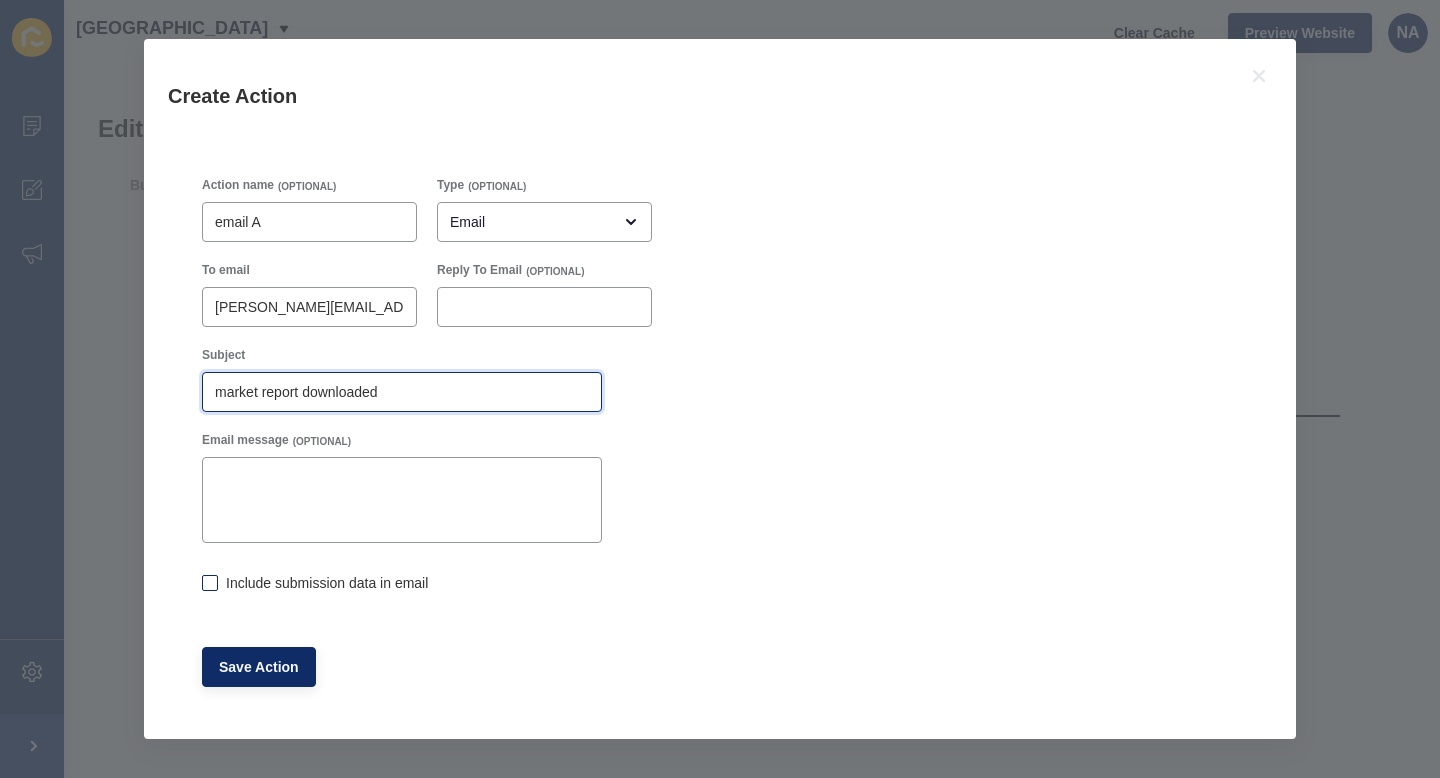 type on "market report downloaded" 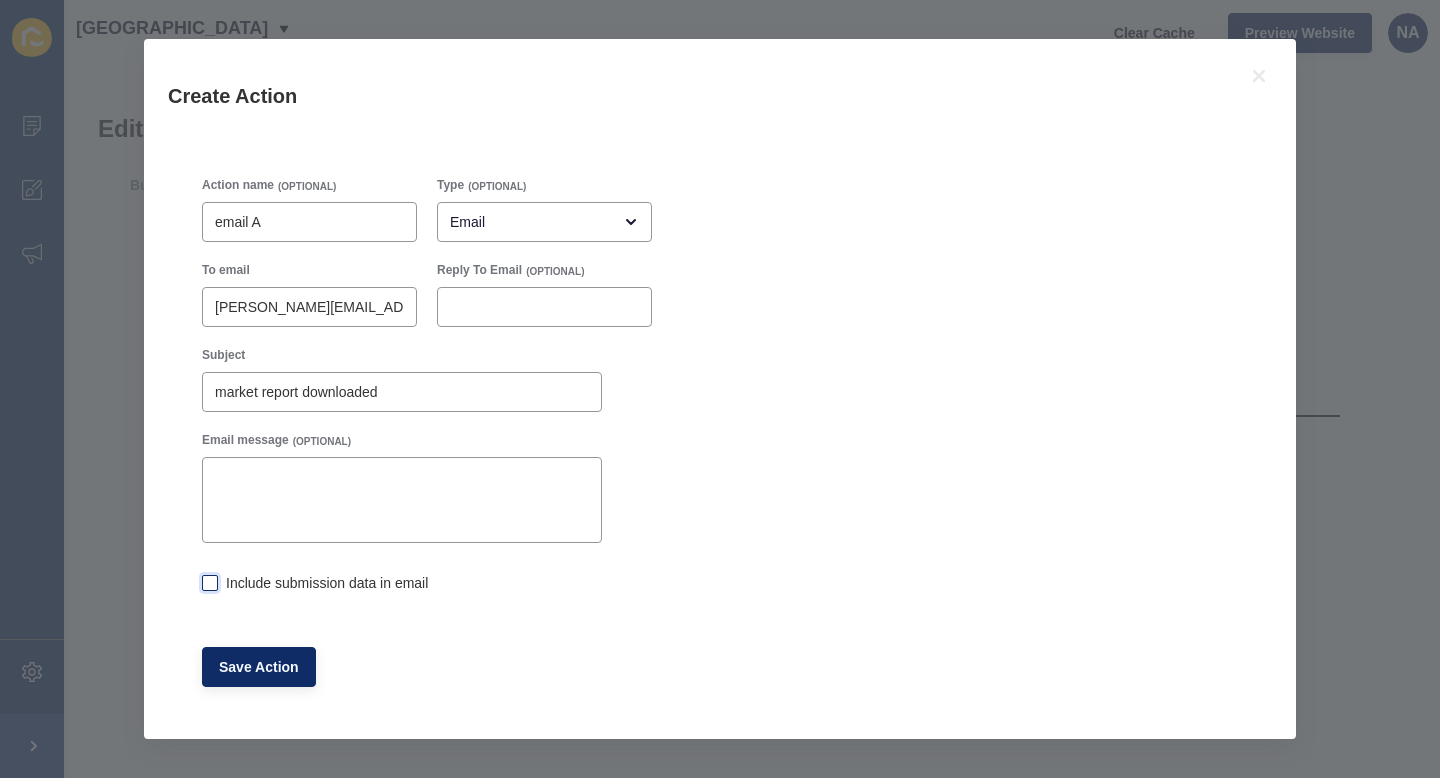 click at bounding box center (210, 583) 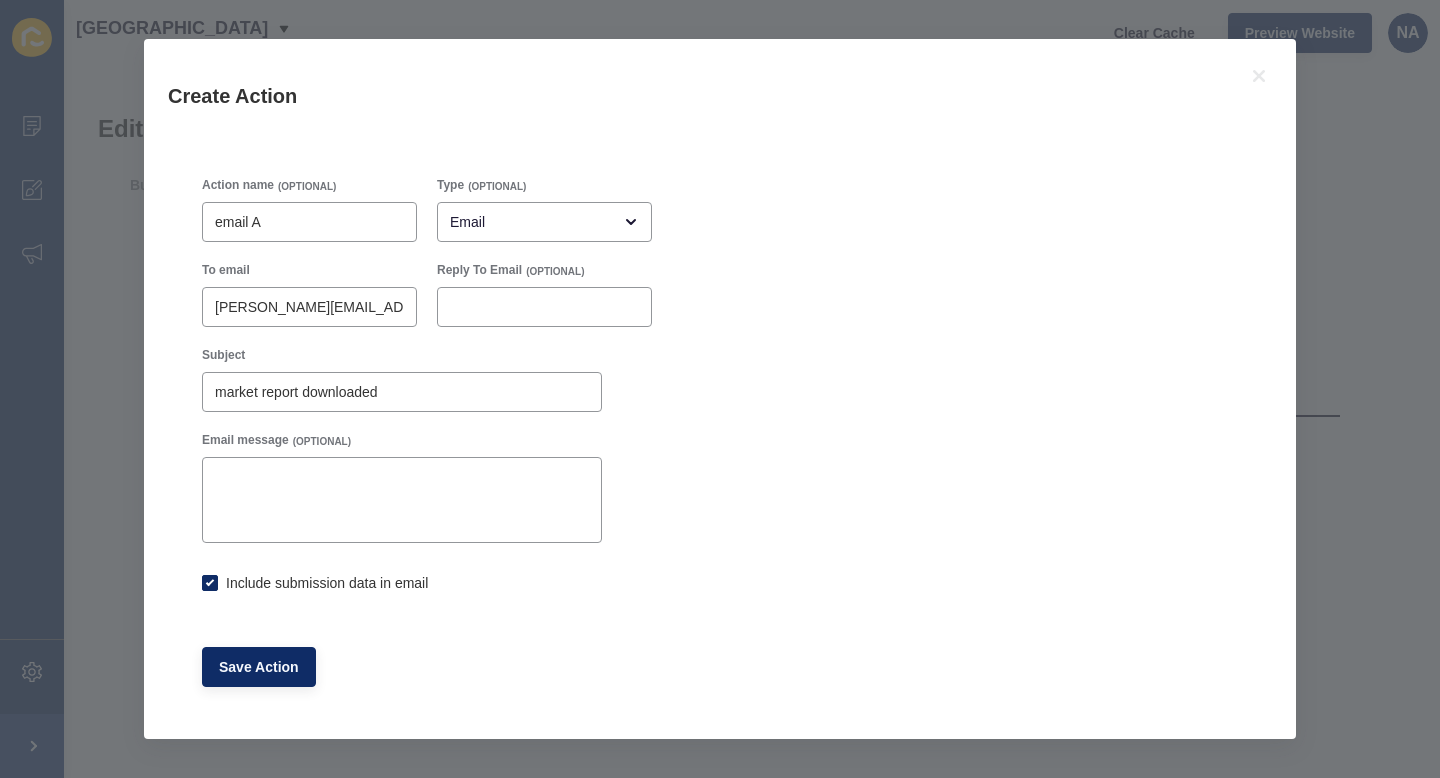 checkbox on "true" 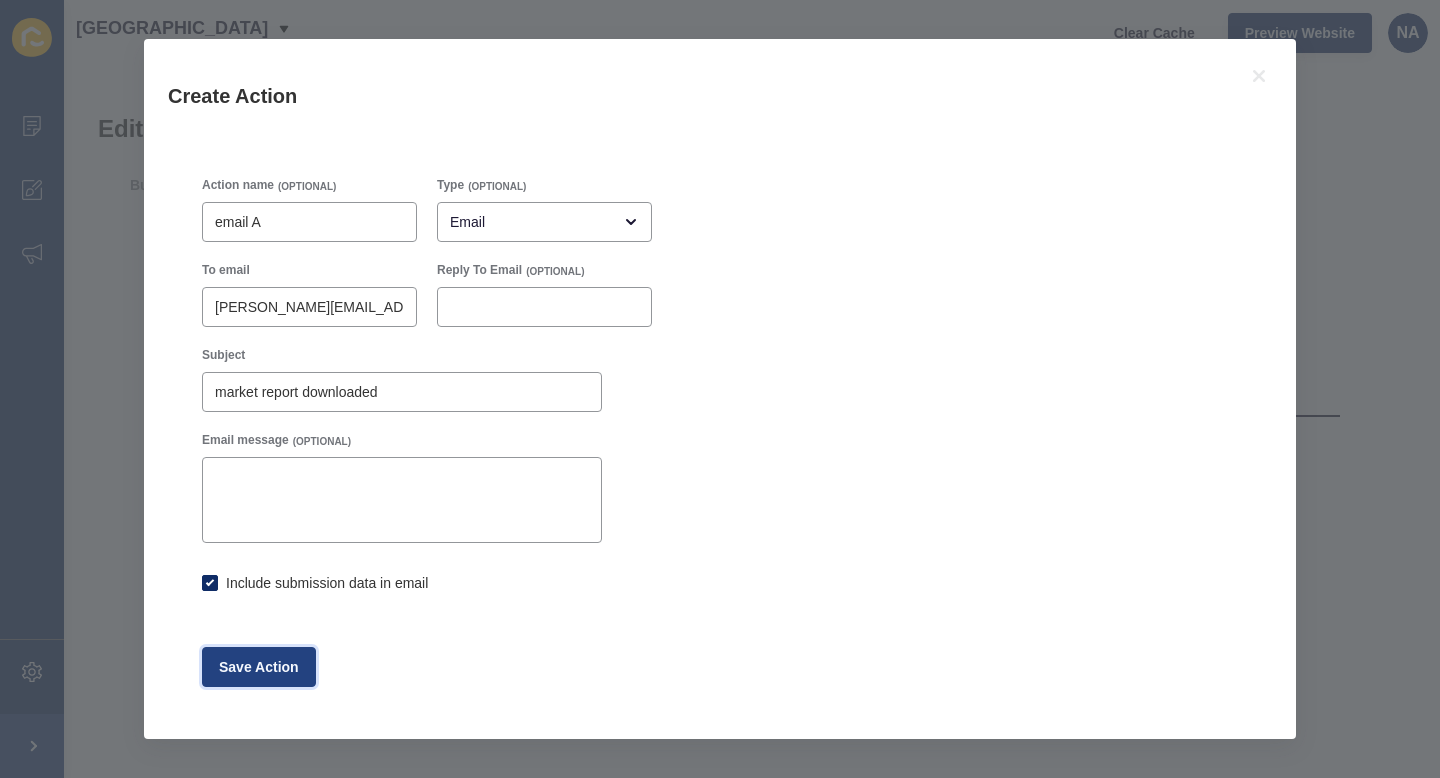 click on "Save Action" at bounding box center (259, 667) 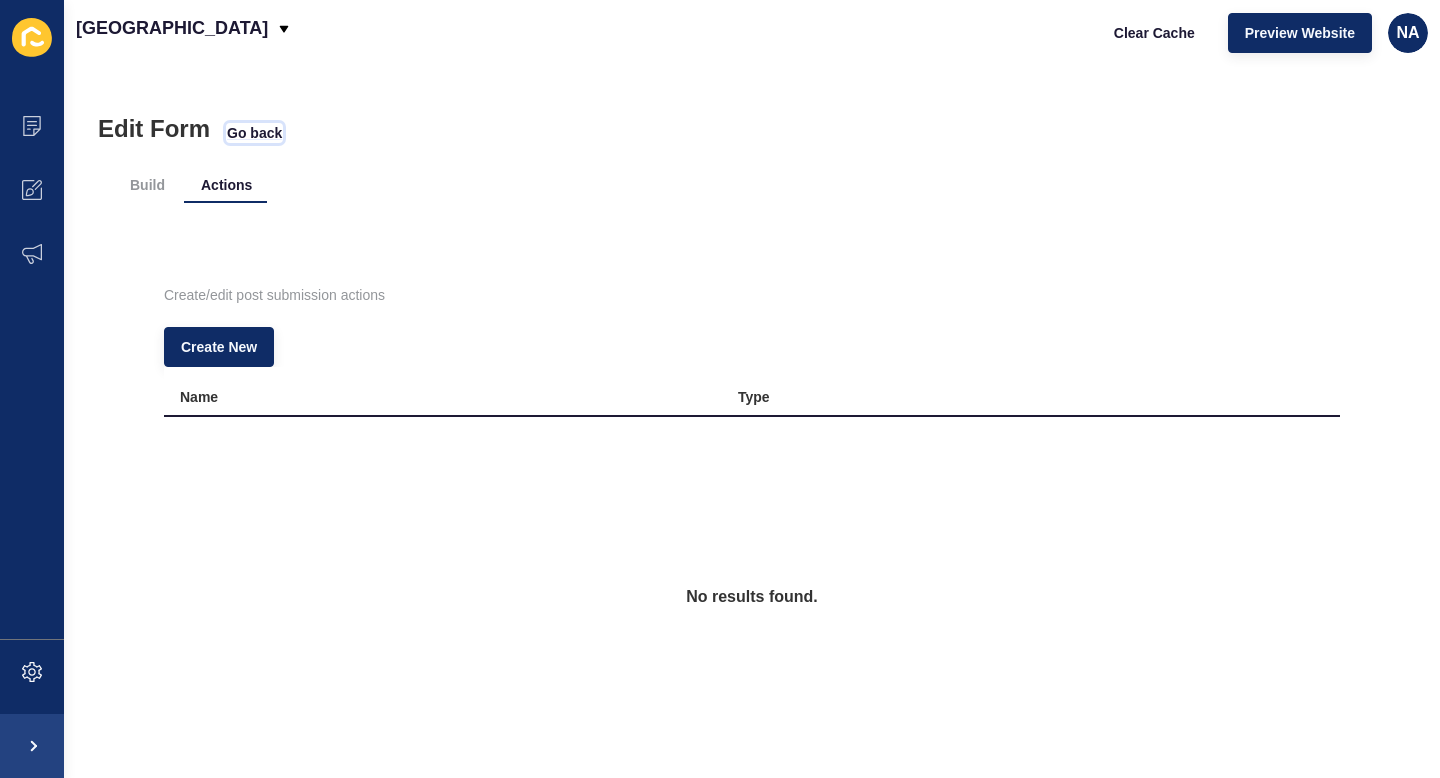 click on "Go back" at bounding box center (254, 133) 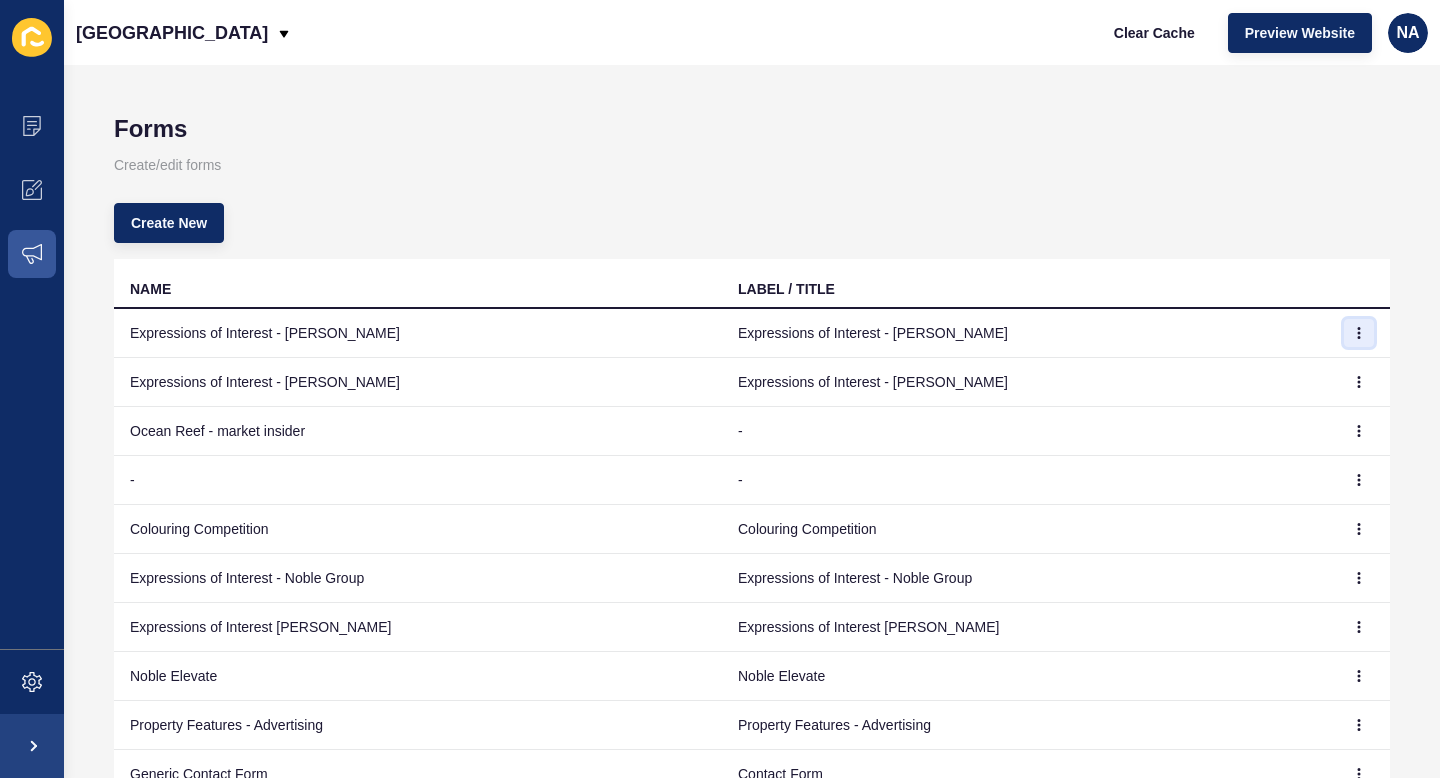 click at bounding box center [1359, 333] 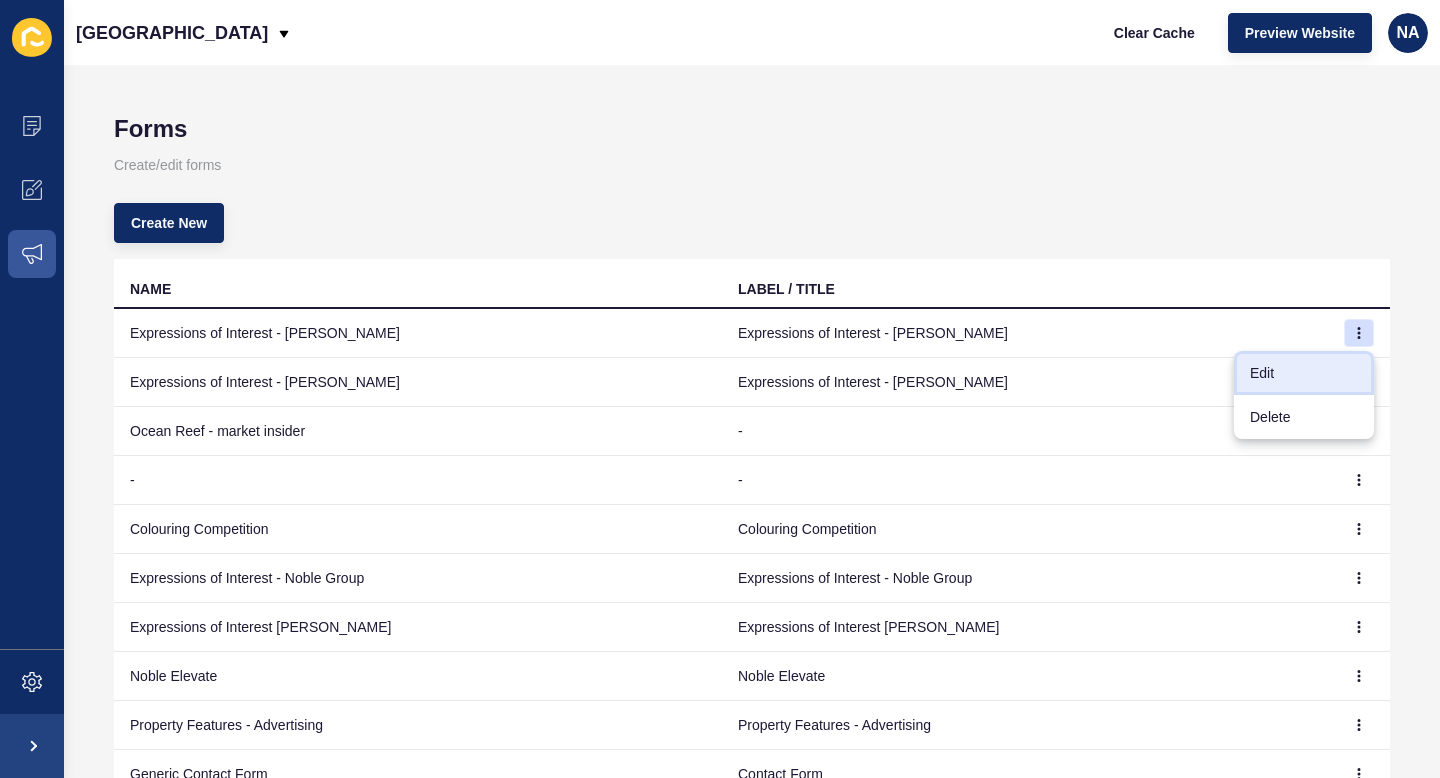 click on "Edit" at bounding box center (1304, 373) 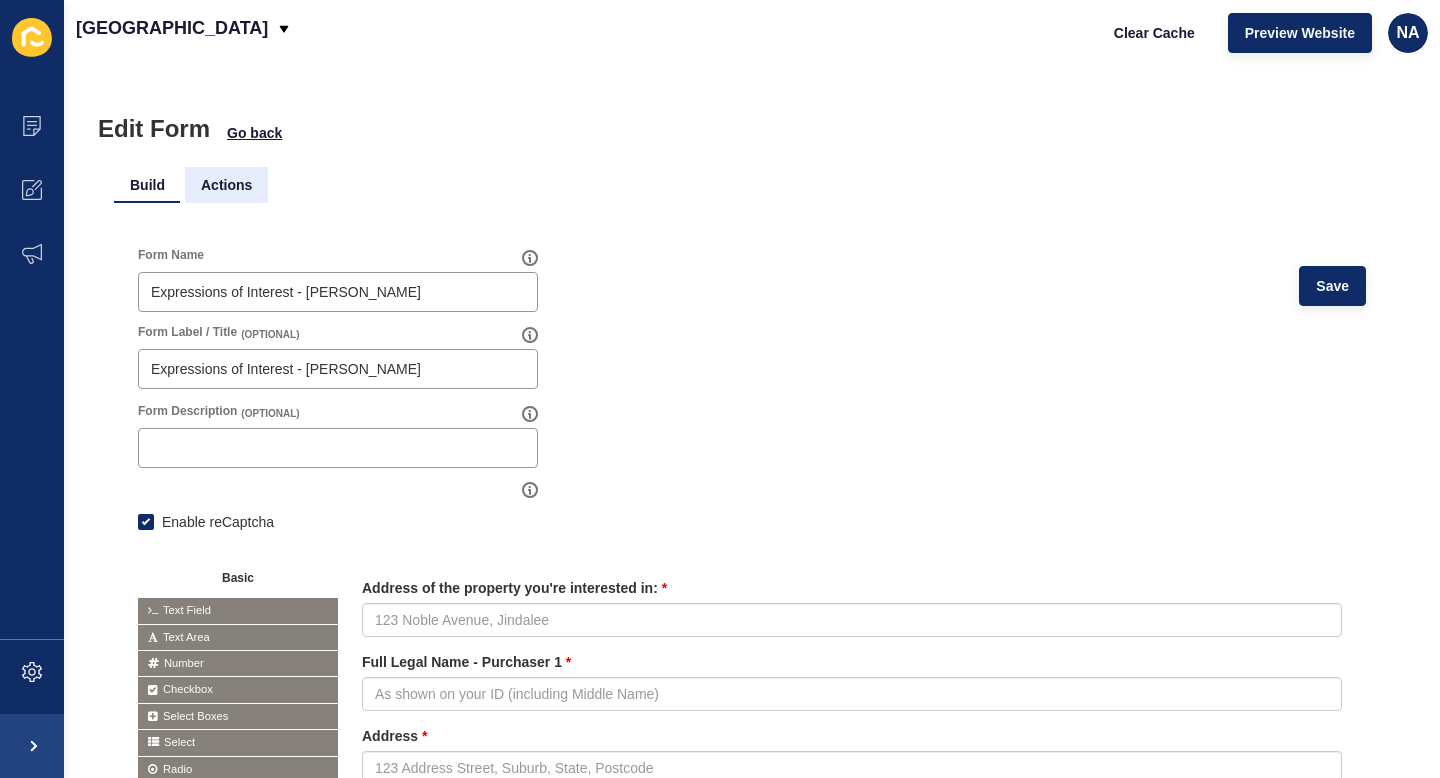 click on "Actions" at bounding box center [226, 185] 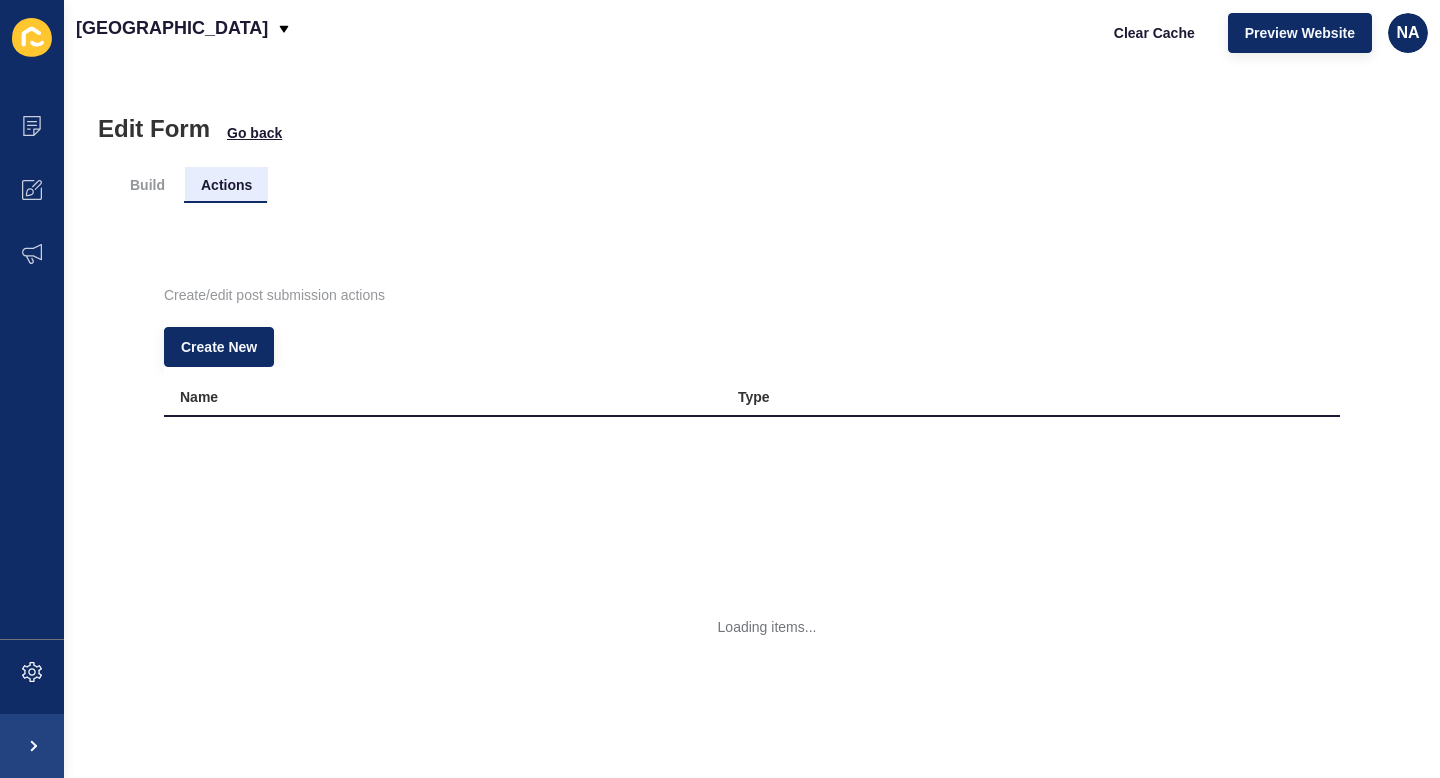 scroll, scrollTop: 0, scrollLeft: 0, axis: both 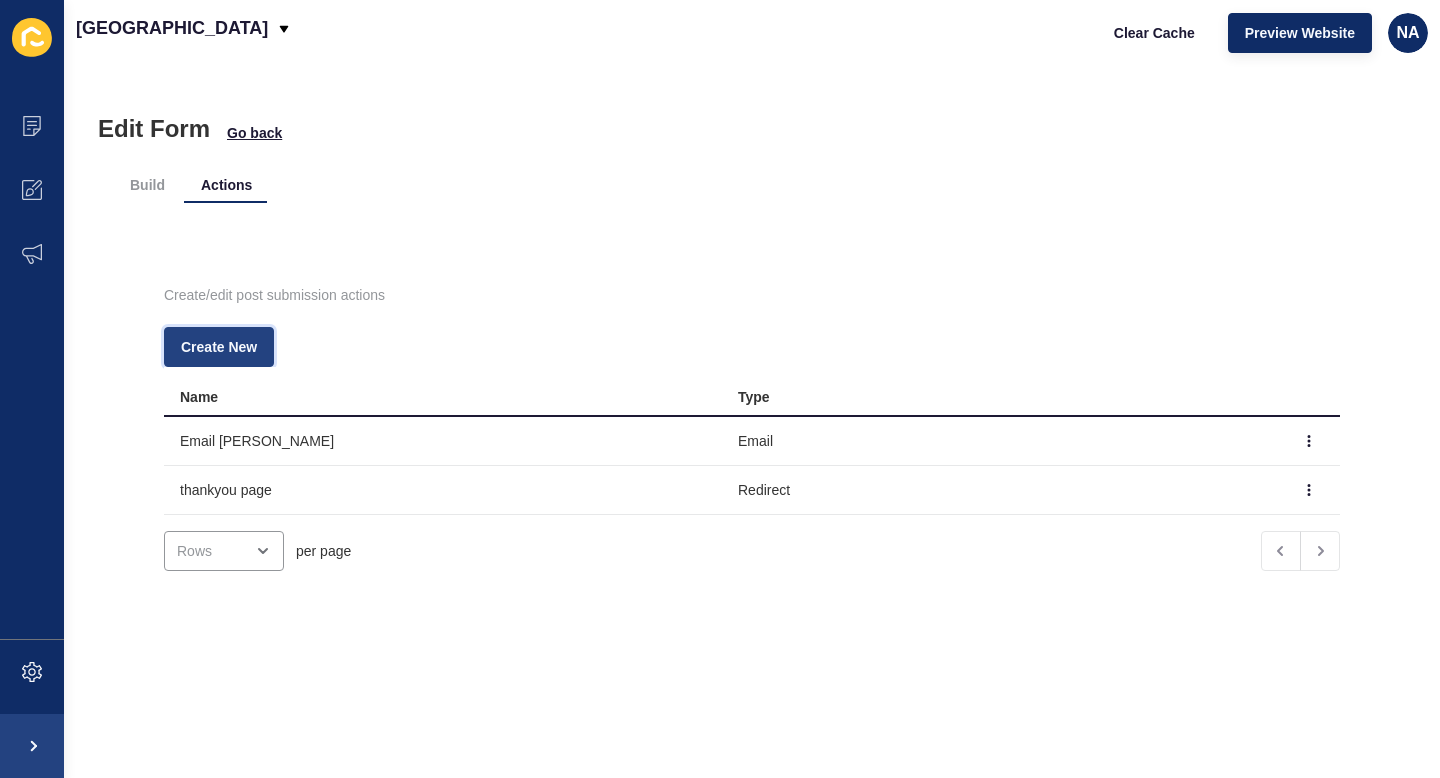 click on "Create New" at bounding box center [219, 347] 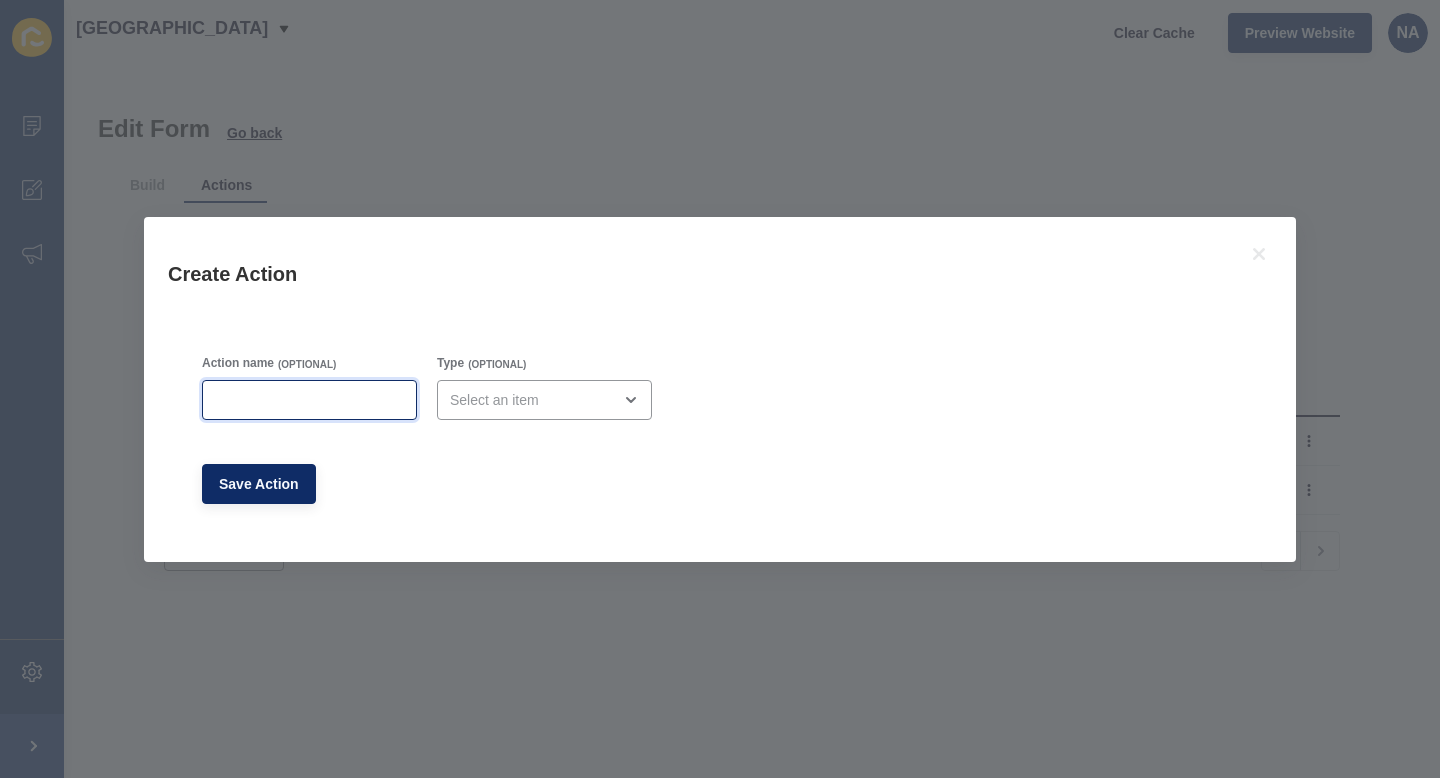 click on "Action name" at bounding box center [309, 400] 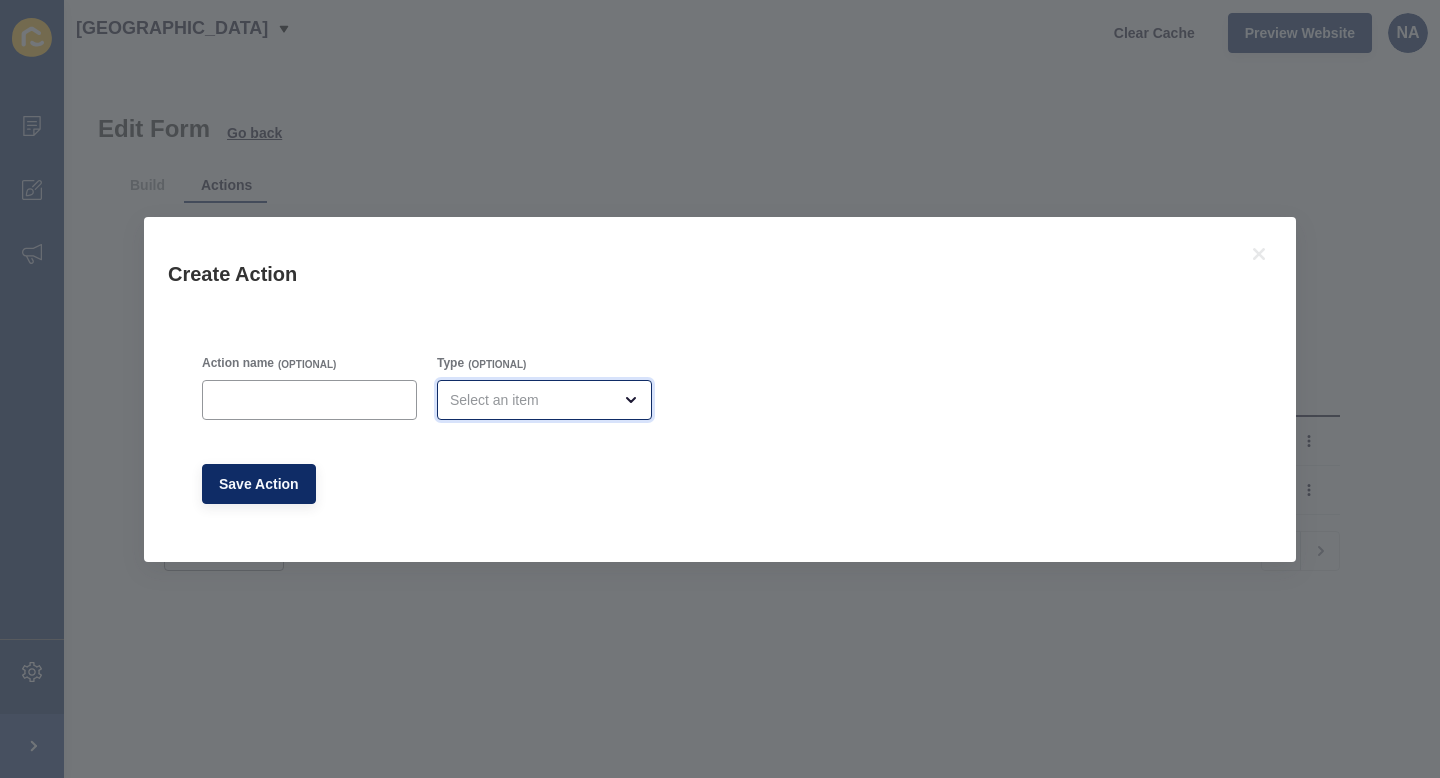 click at bounding box center (530, 400) 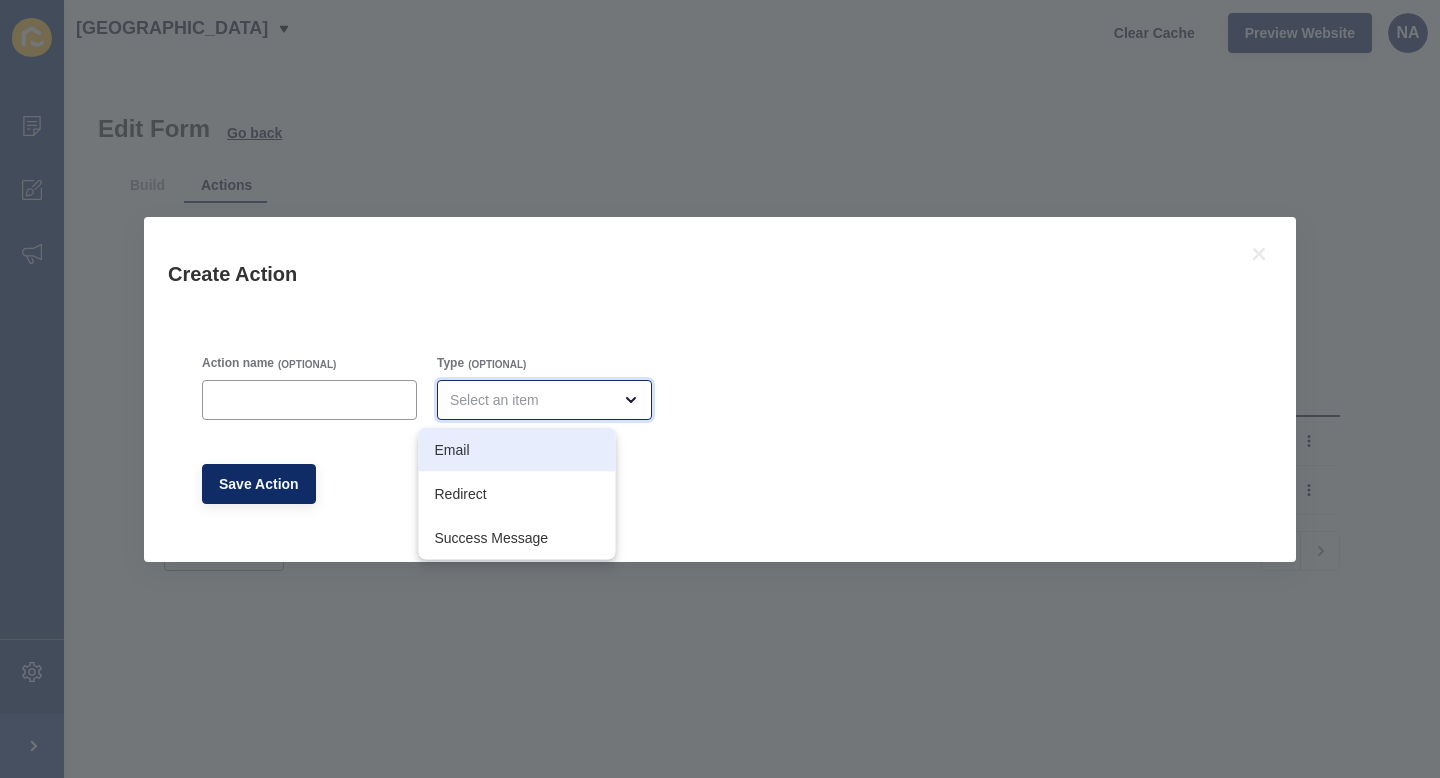 click on "Email" at bounding box center [517, 450] 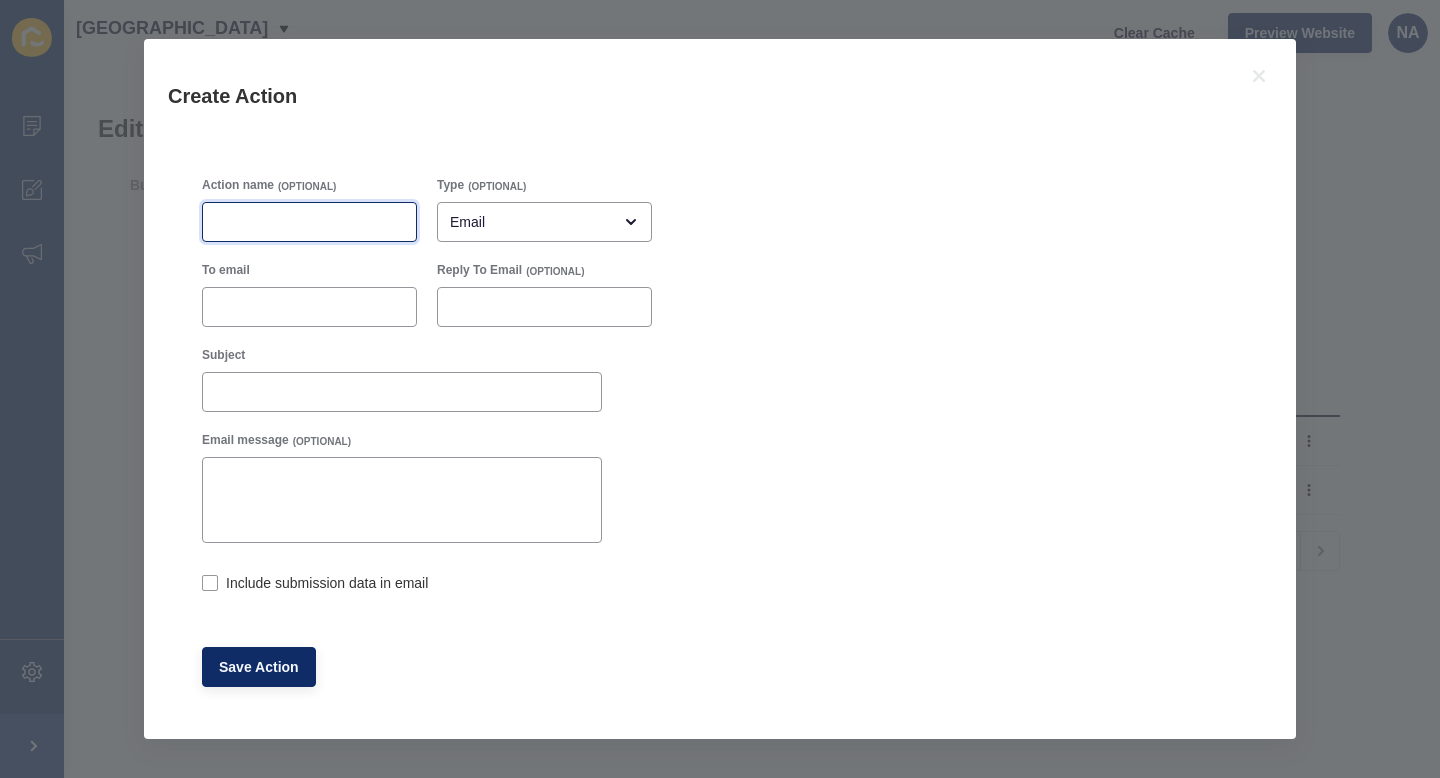 click on "Action name" at bounding box center (309, 222) 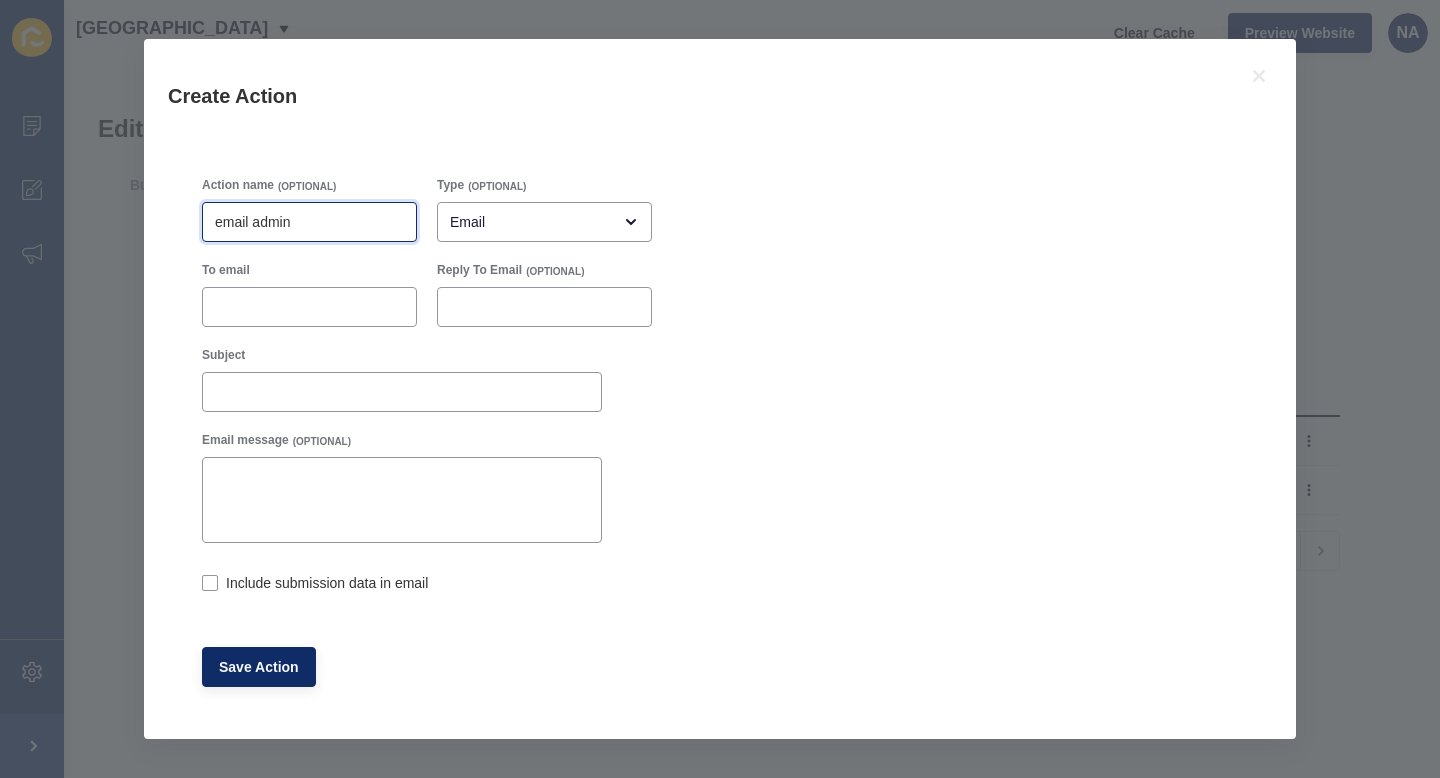 type on "email admin" 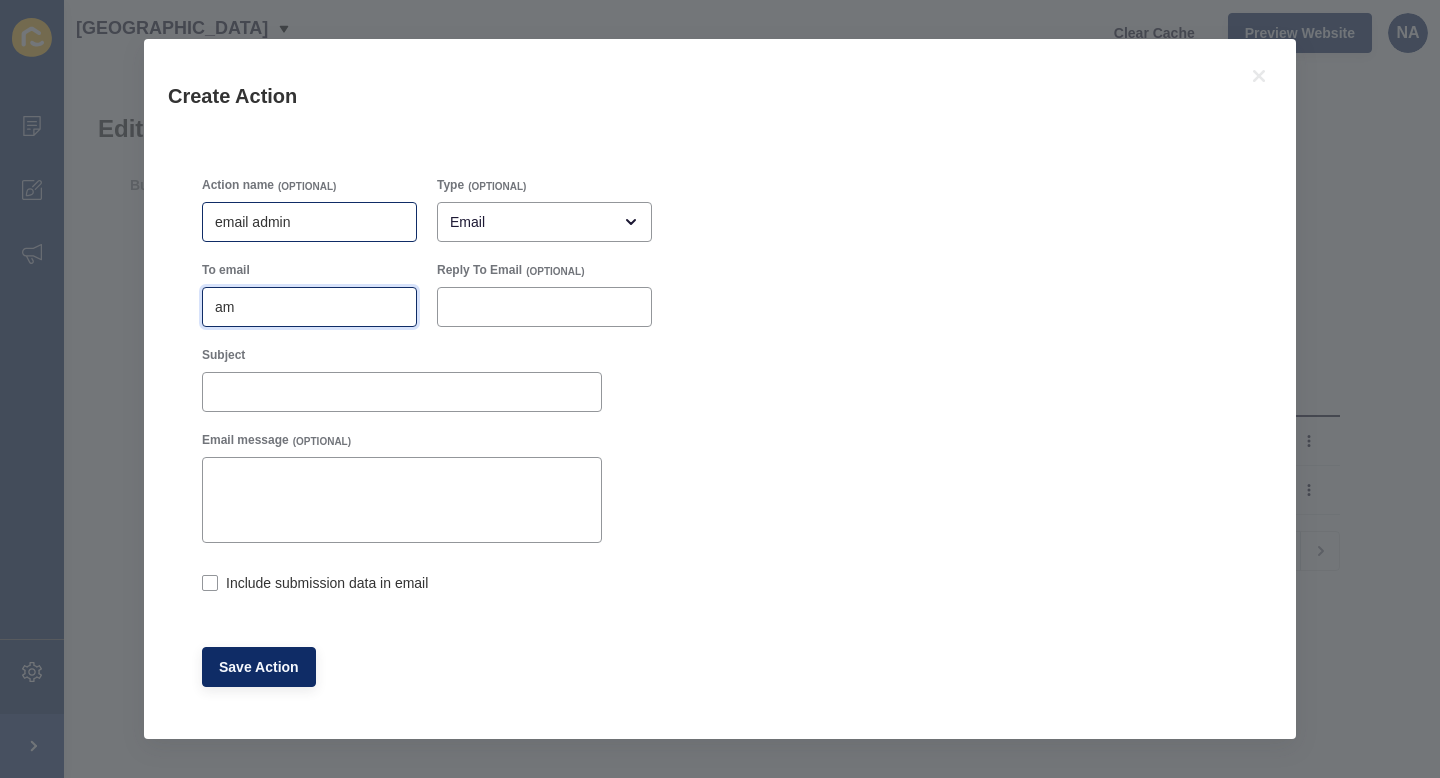 type on "a" 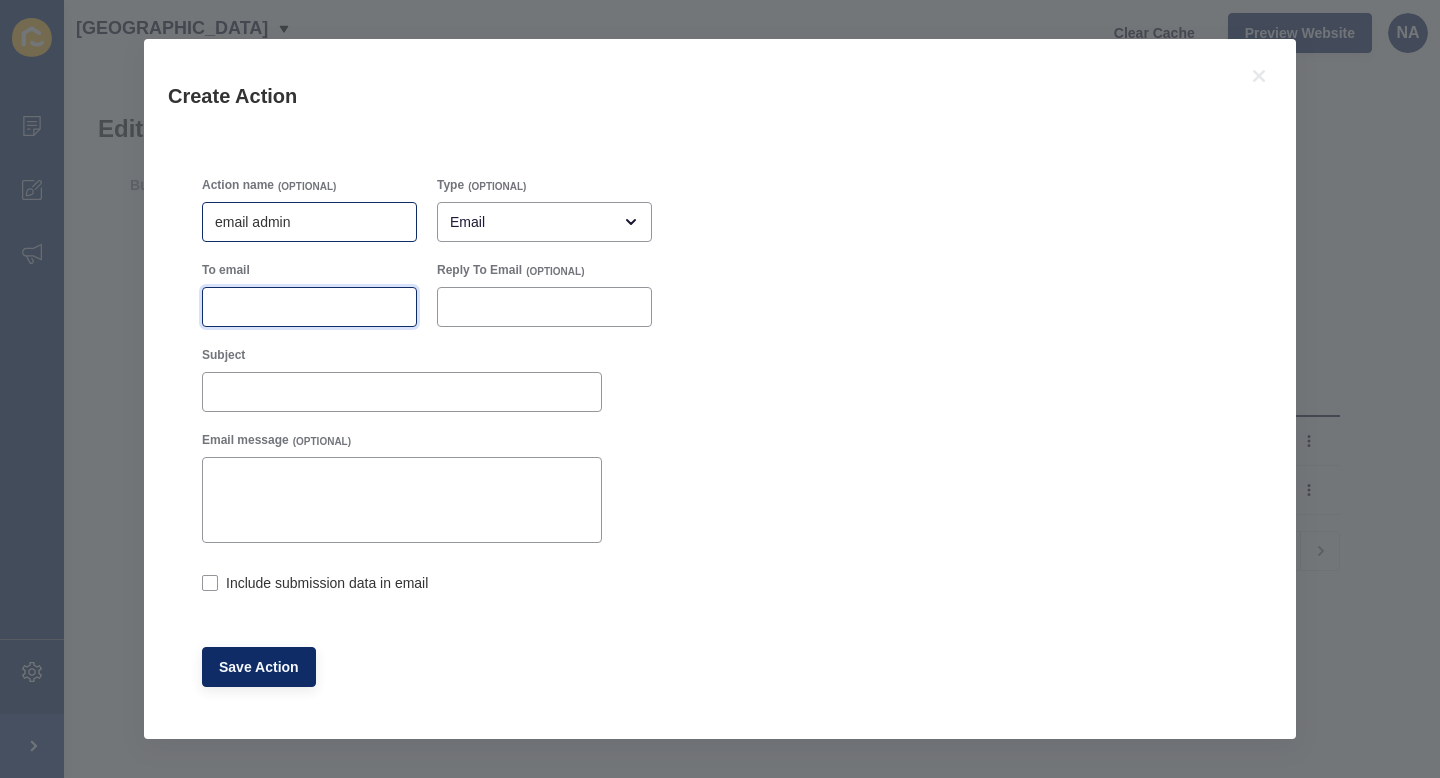 paste on "andrea@nobleavenue.com.au" 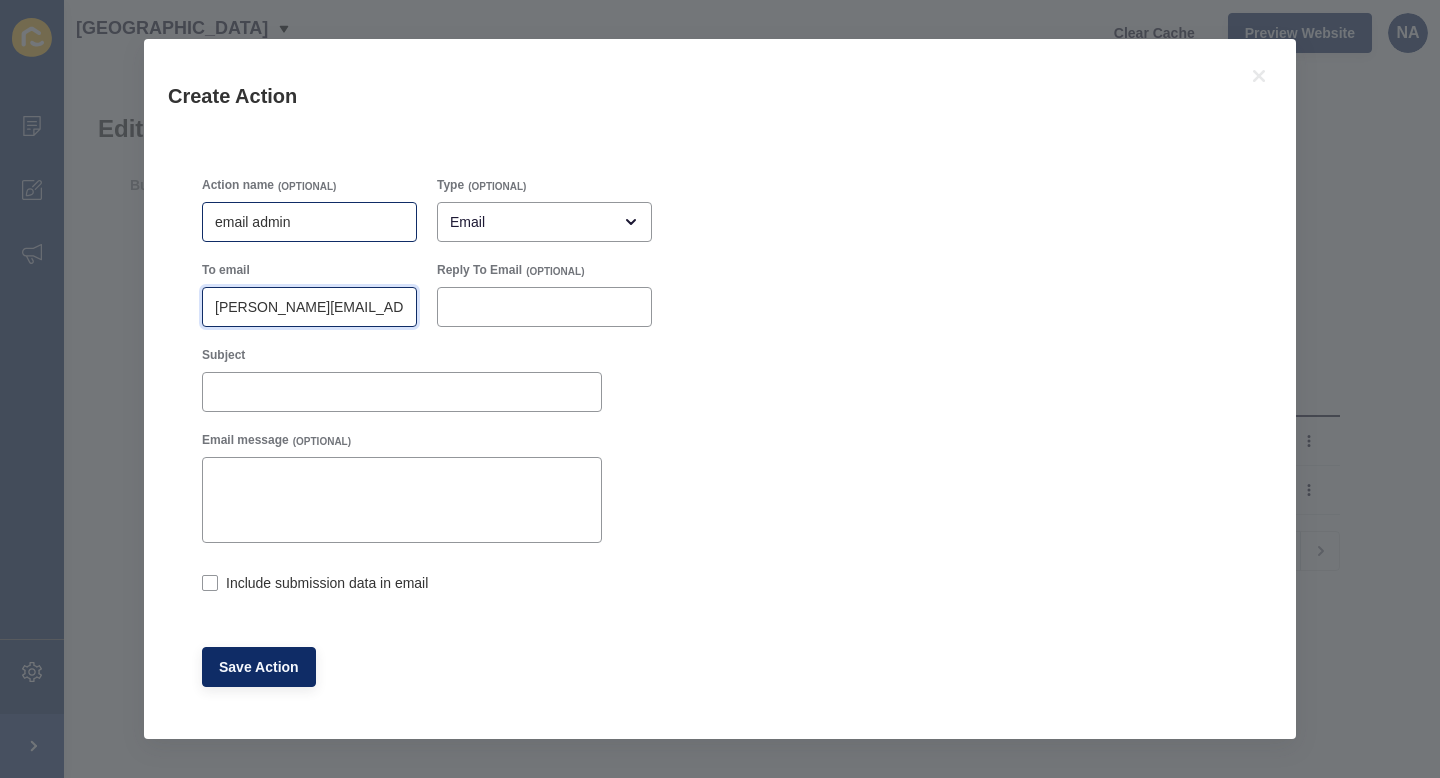 scroll, scrollTop: 0, scrollLeft: 23, axis: horizontal 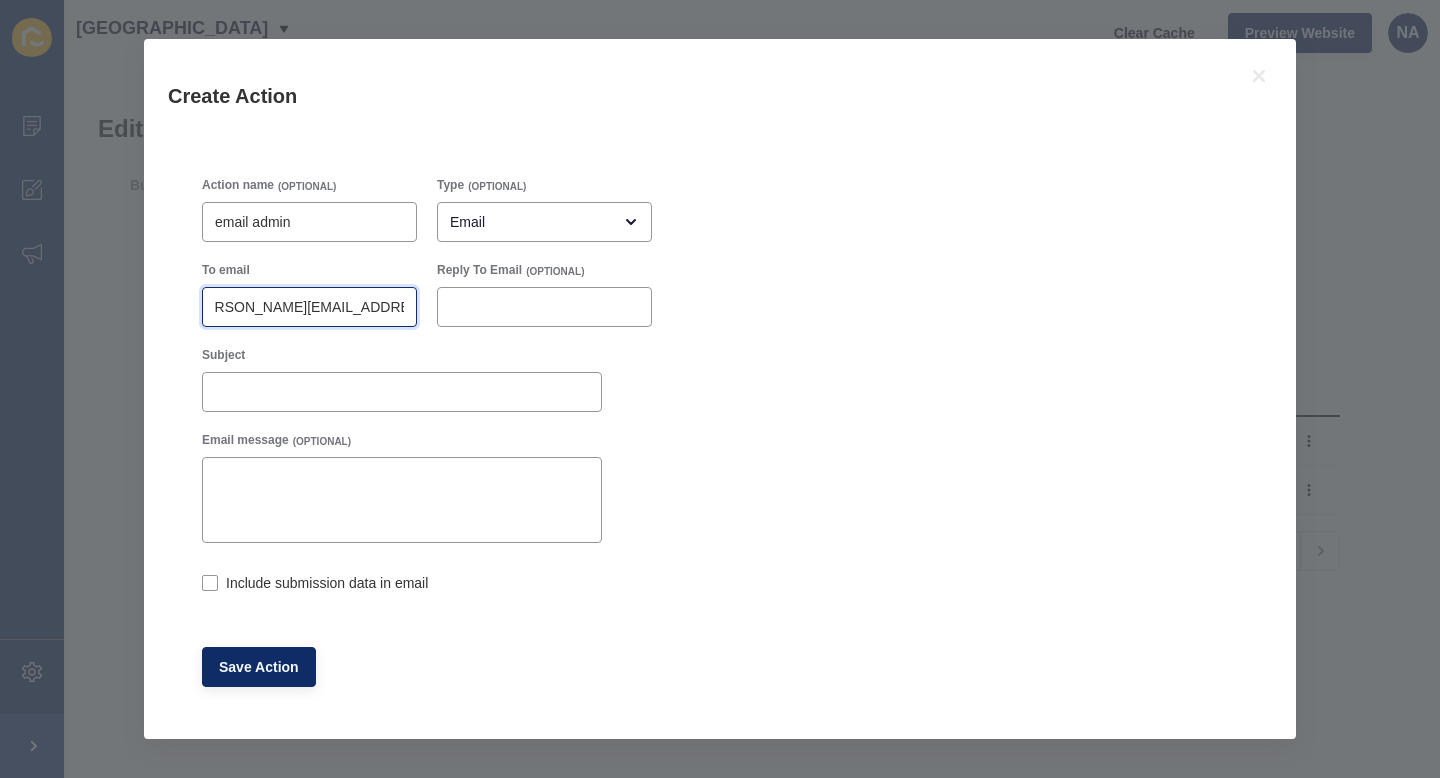 drag, startPoint x: 237, startPoint y: 310, endPoint x: 89, endPoint y: 307, distance: 148.0304 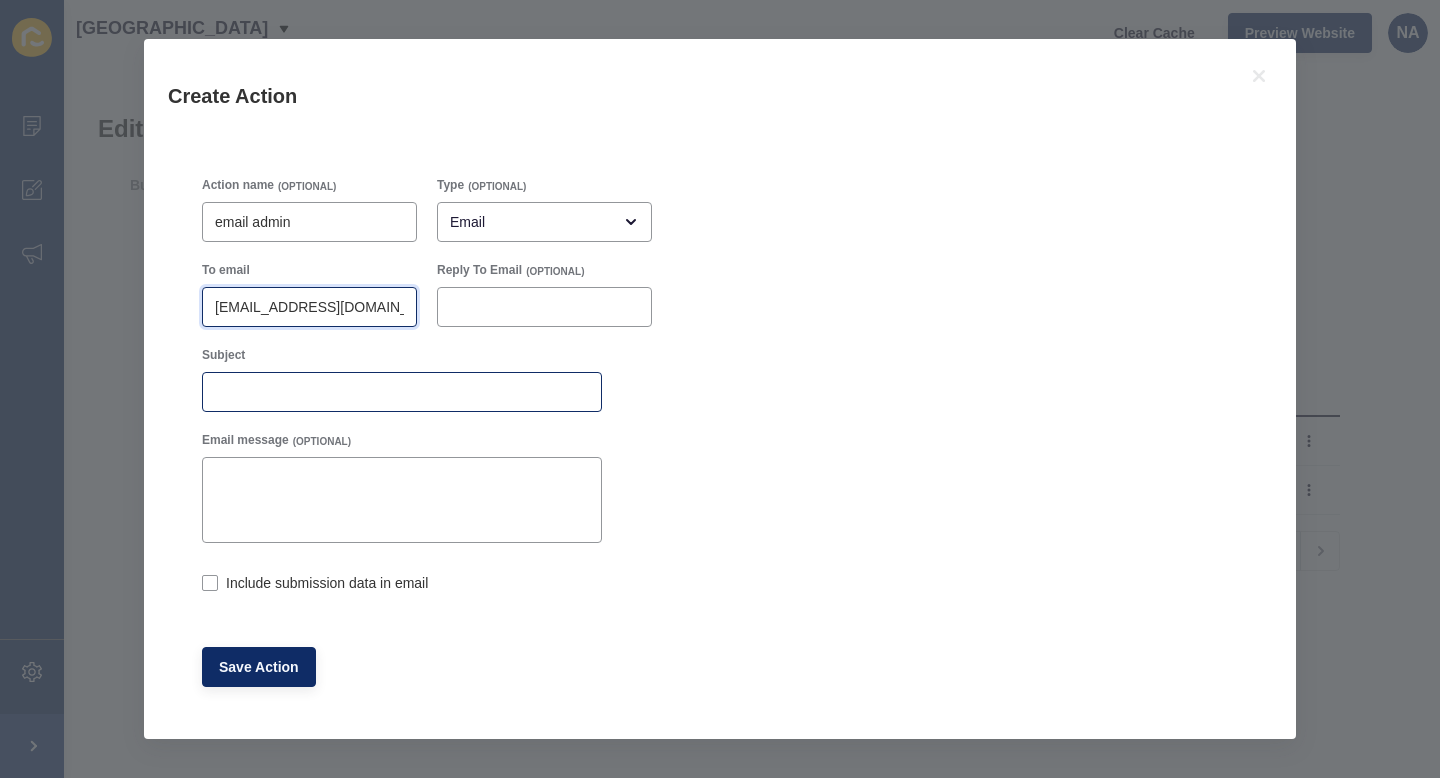 type on "admin@nobleavenue.com.au" 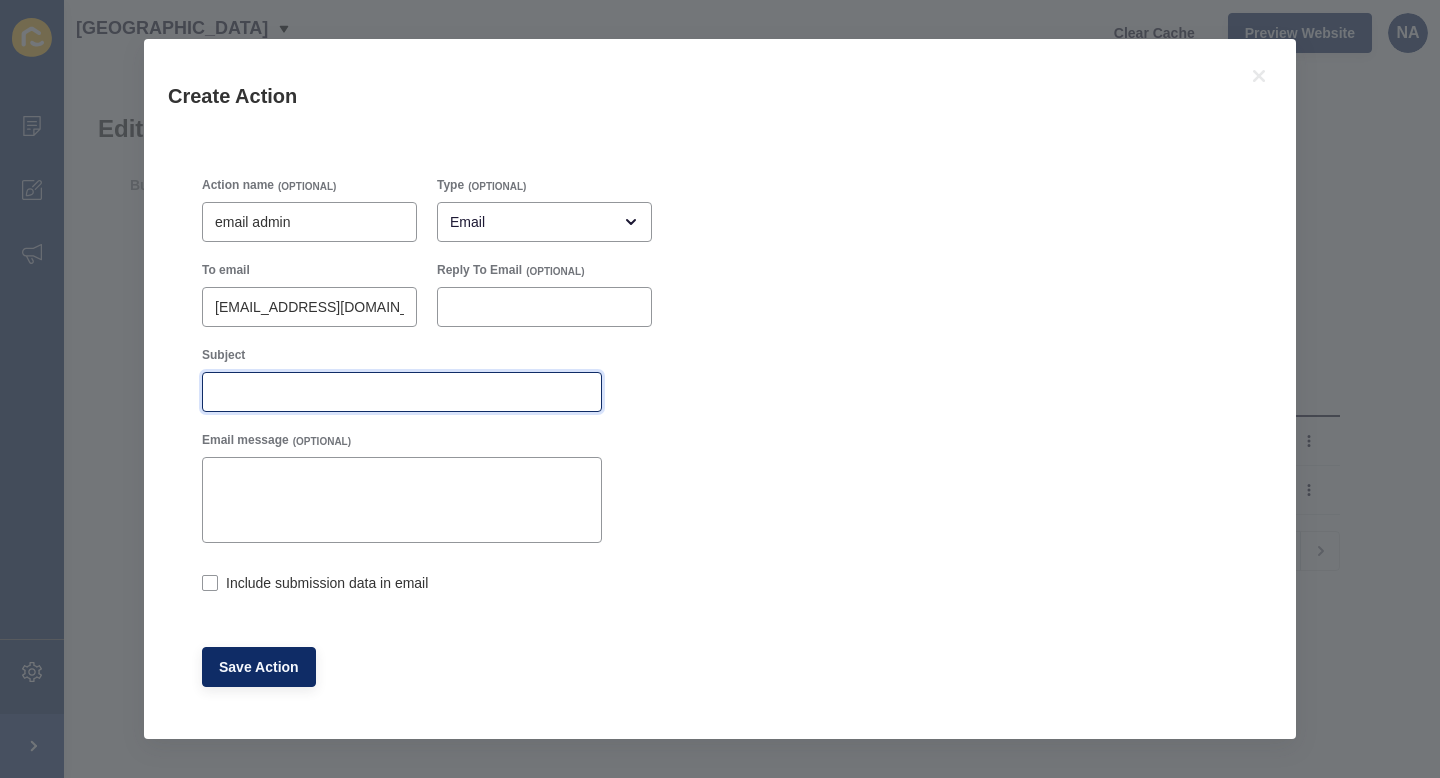 click on "Subject" at bounding box center [402, 392] 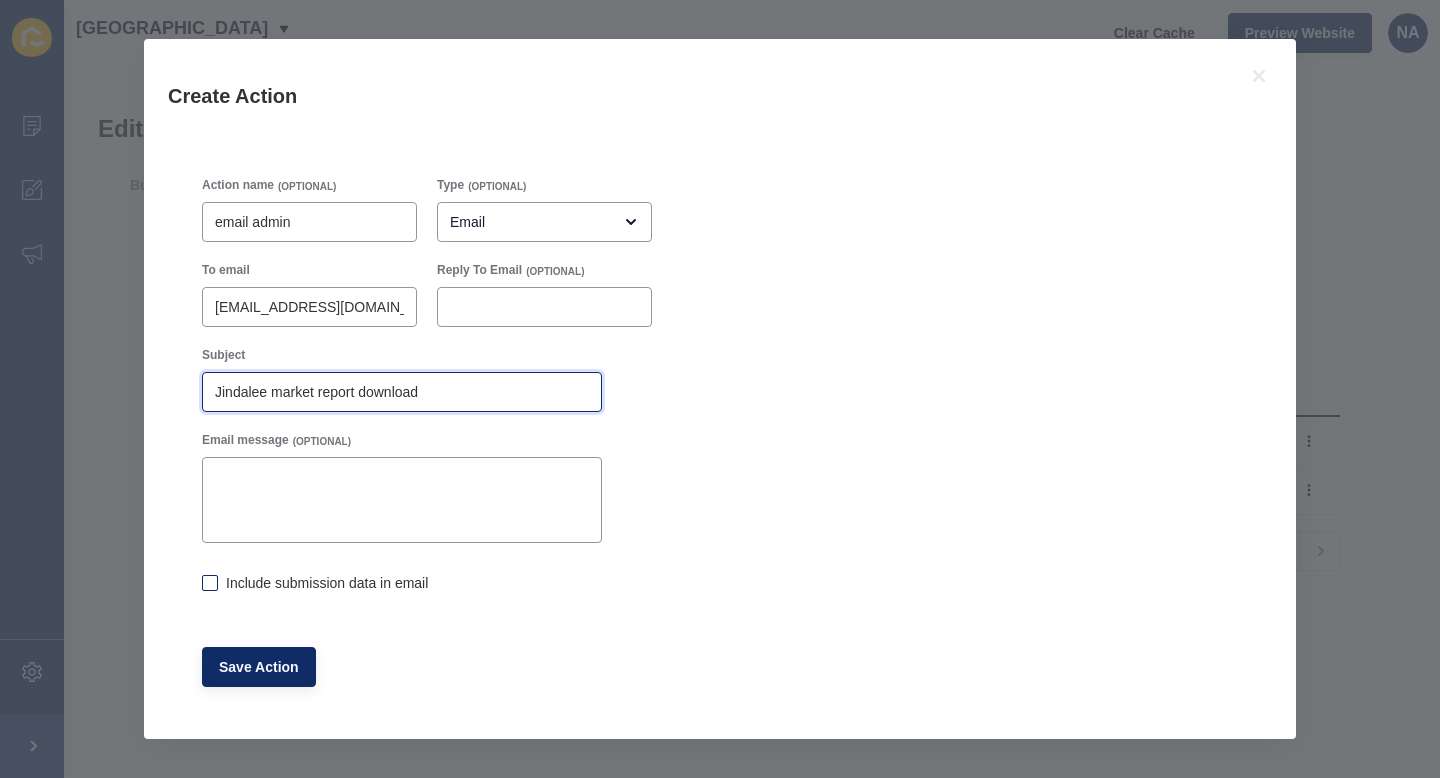 type on "Jindalee market report download" 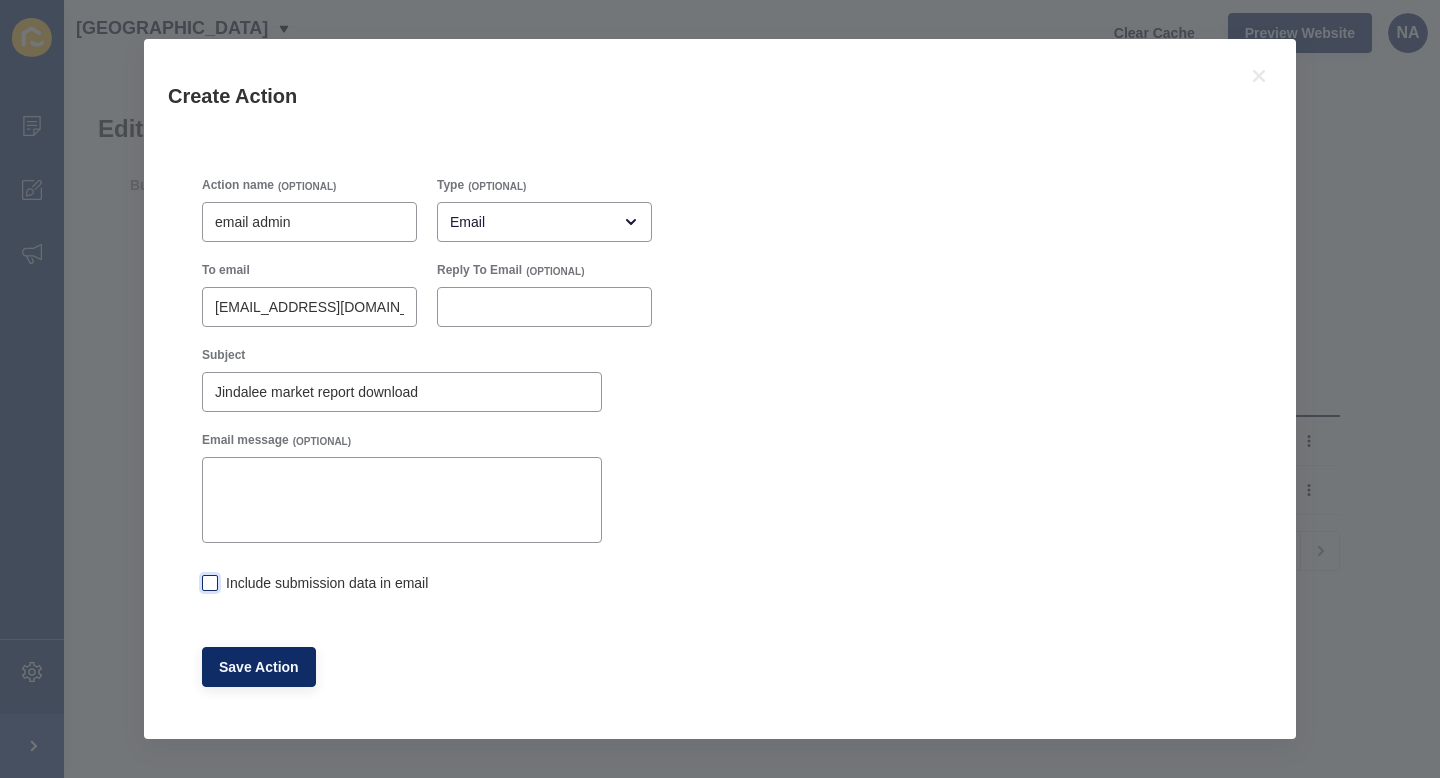 click at bounding box center [210, 583] 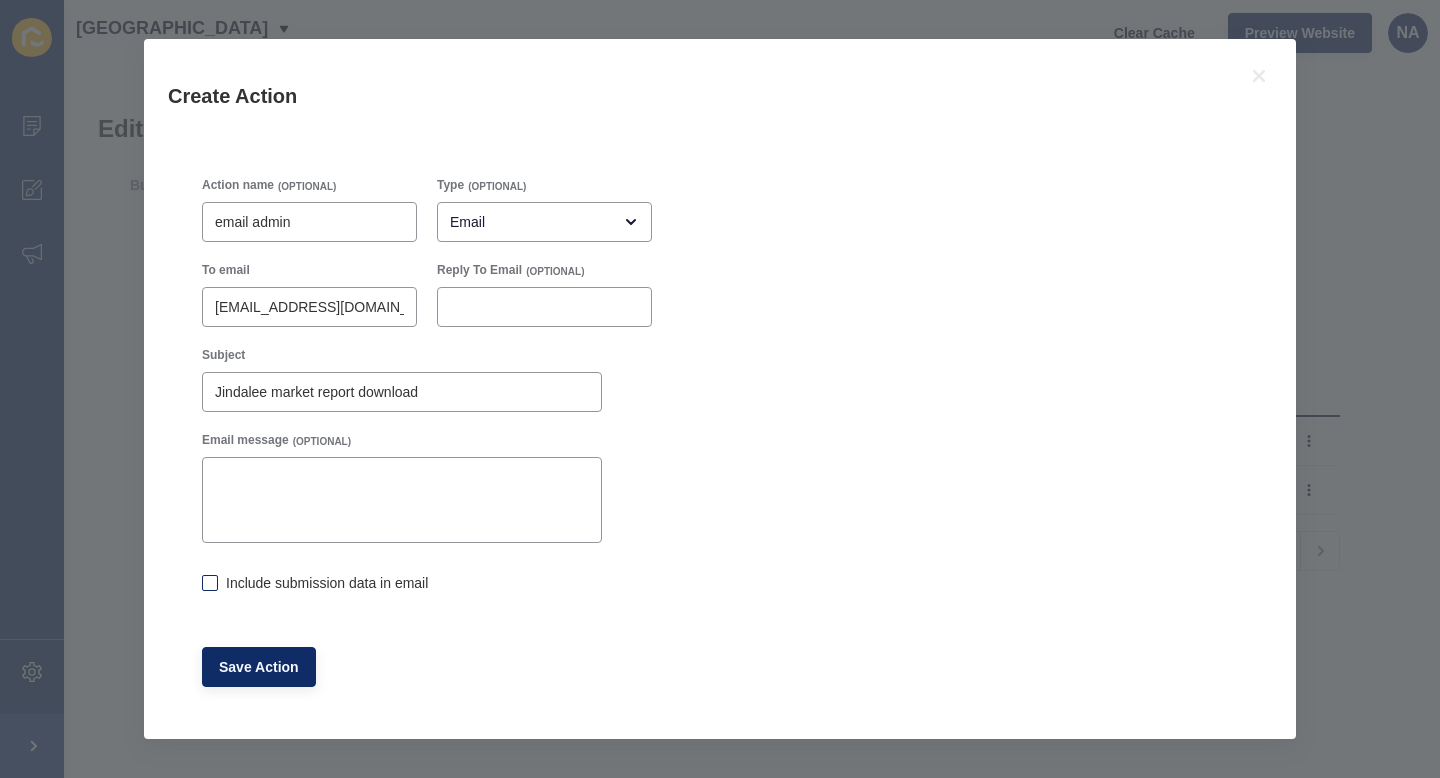 click on "Include submission data in email" at bounding box center [208, 584] 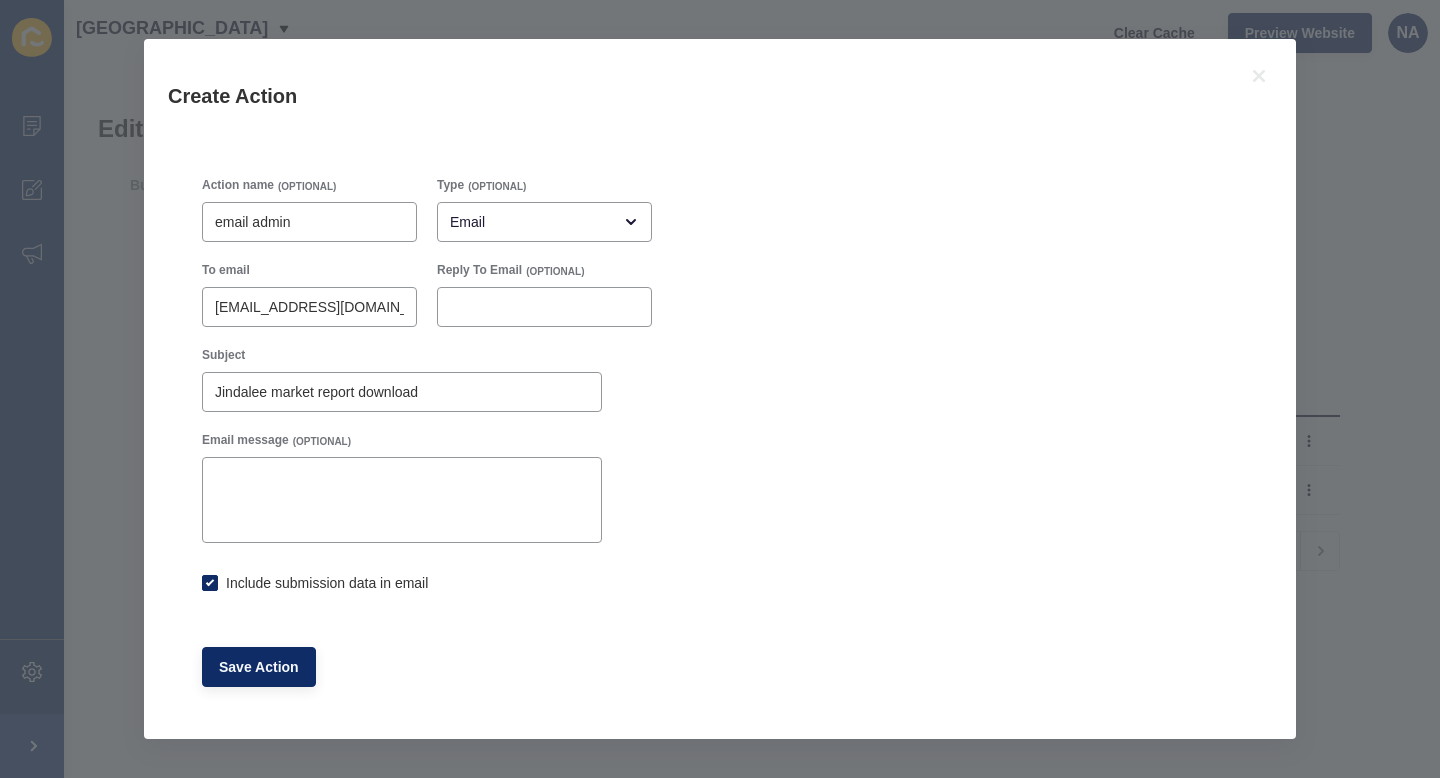 checkbox on "true" 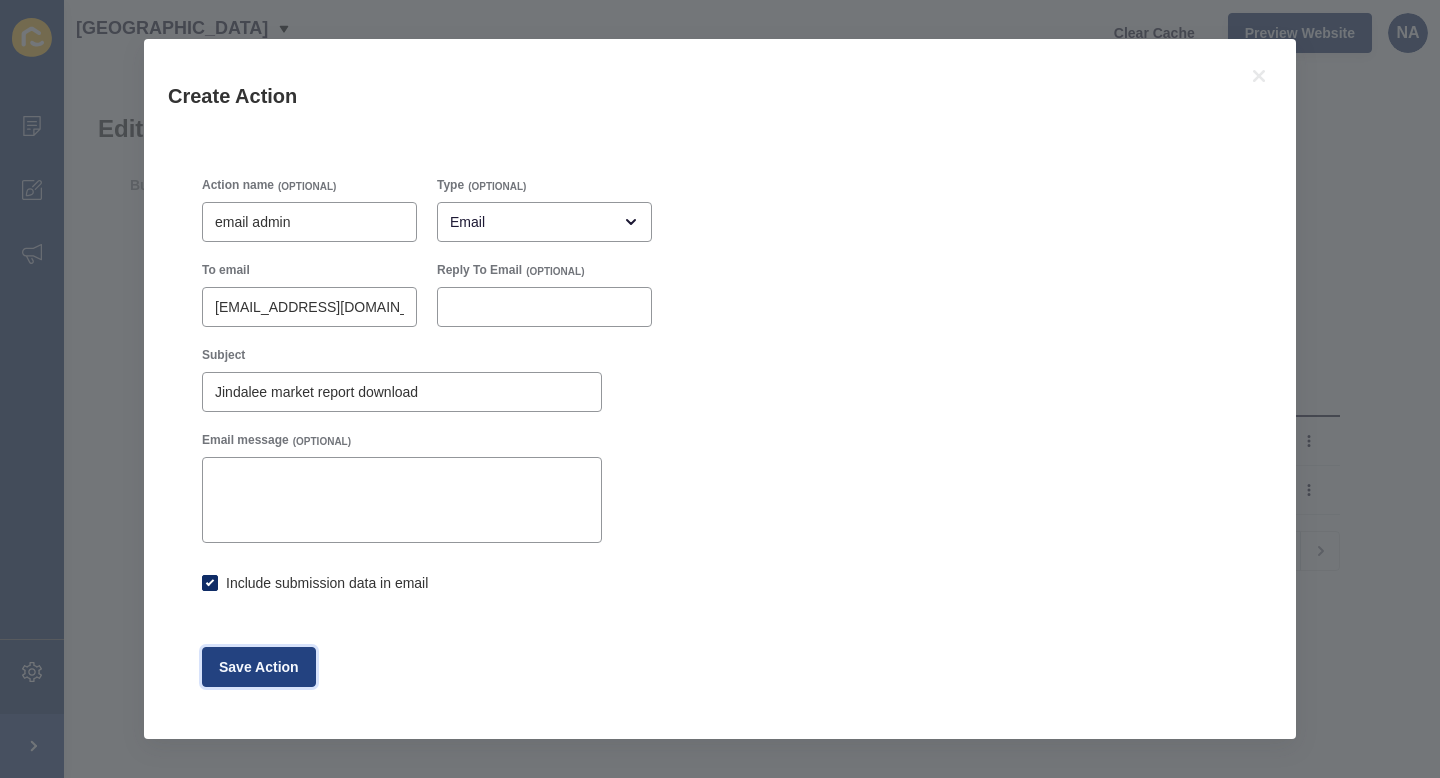 click on "Save Action" at bounding box center [259, 667] 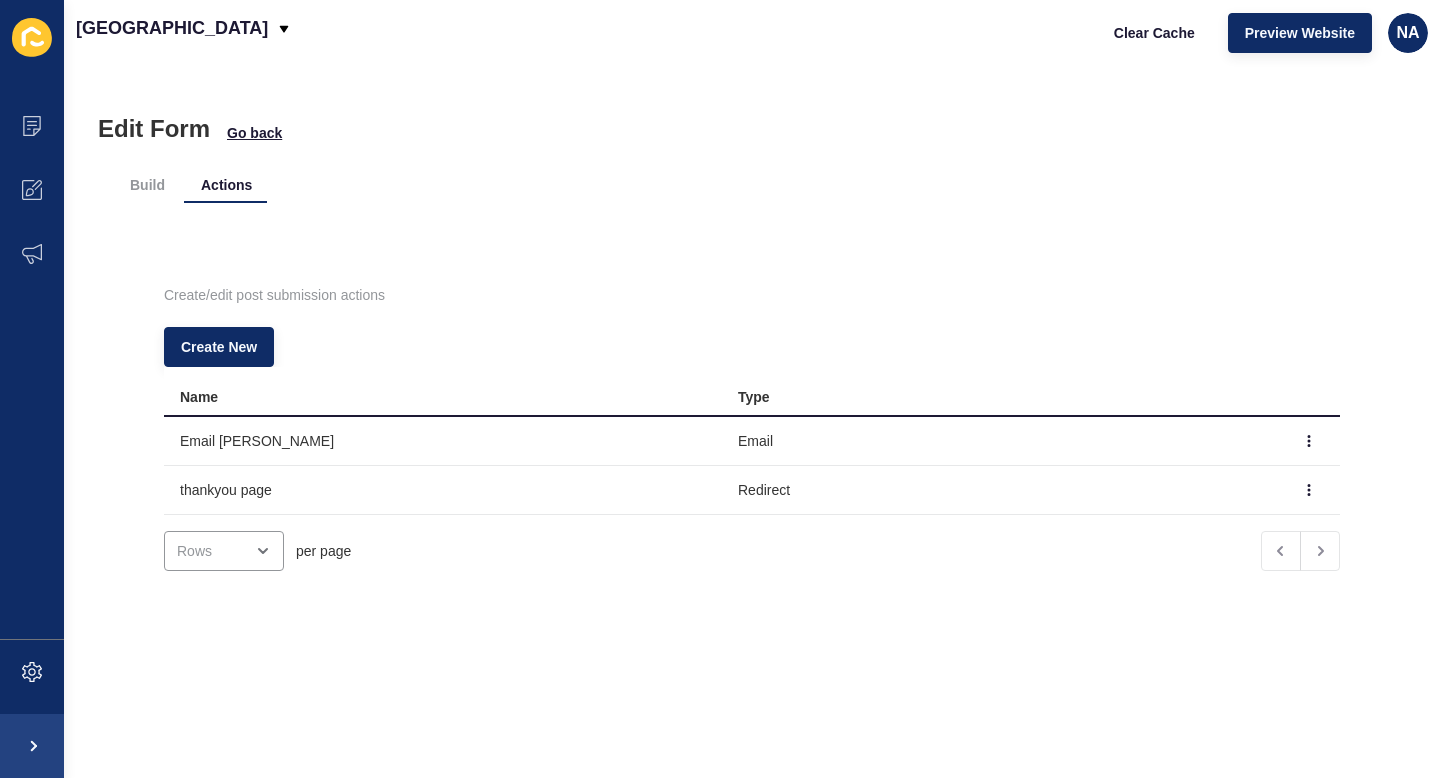 click on "Edit Form Go back Build Actions Create/edit post submission actions Create New Name Type   Email andrea Email thankyou page Redirect per page" at bounding box center [752, 421] 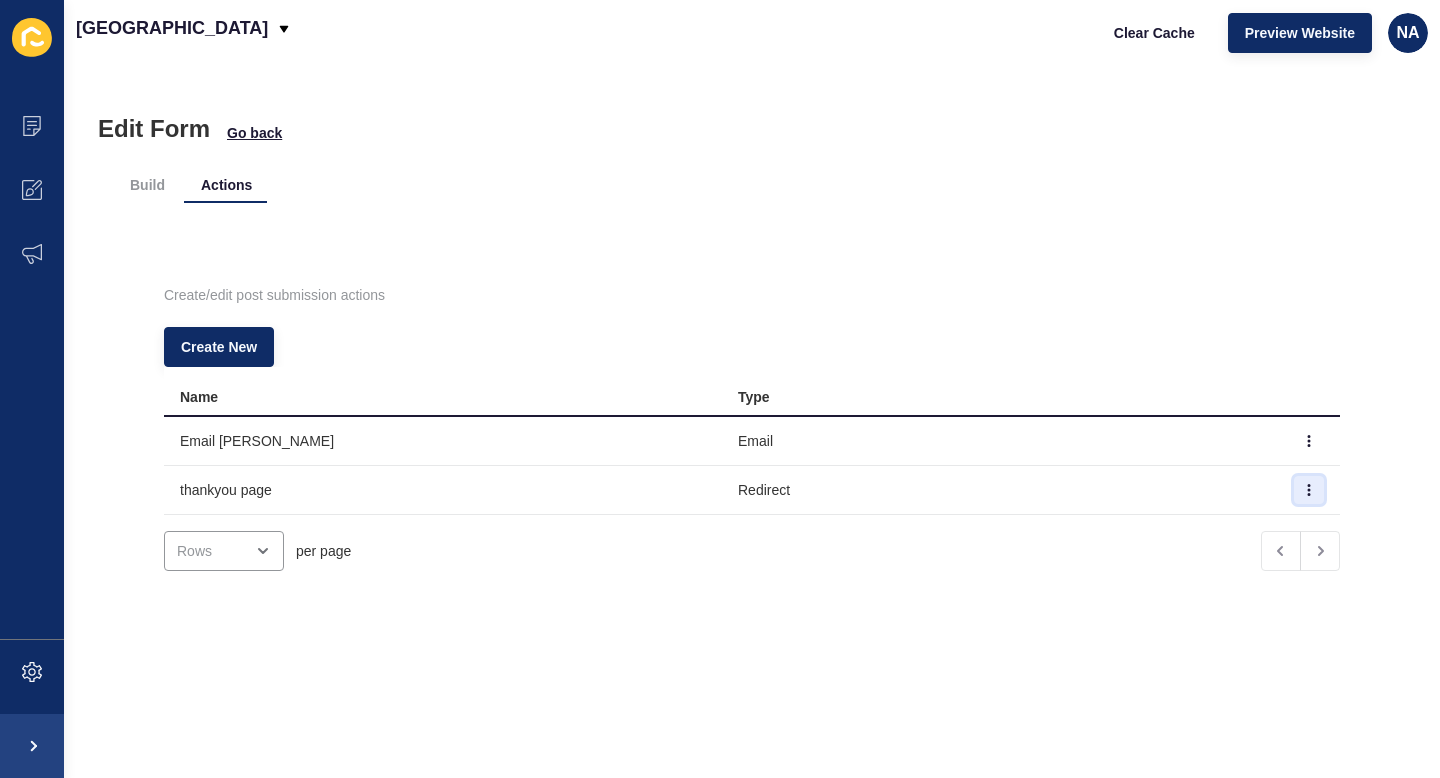 click 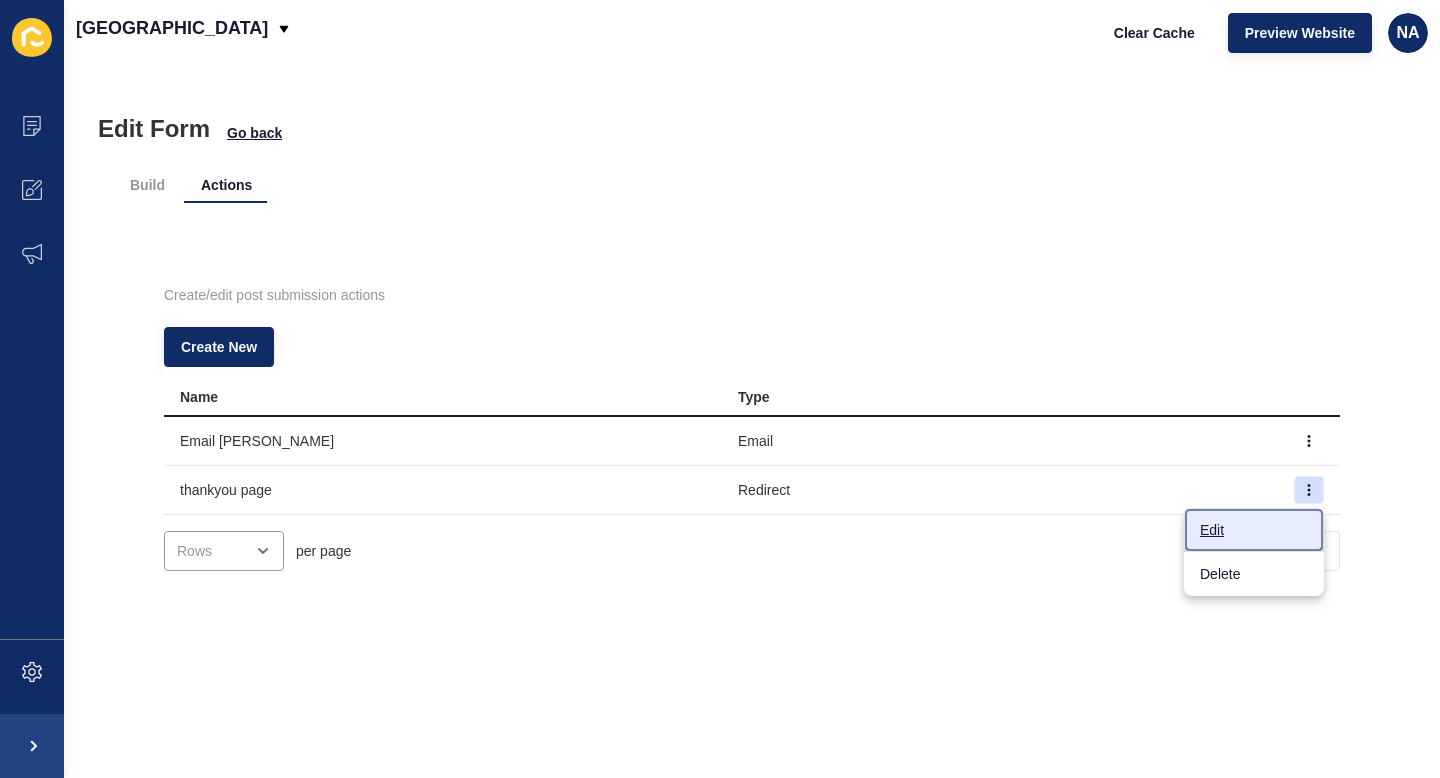click on "Edit" at bounding box center [1254, 530] 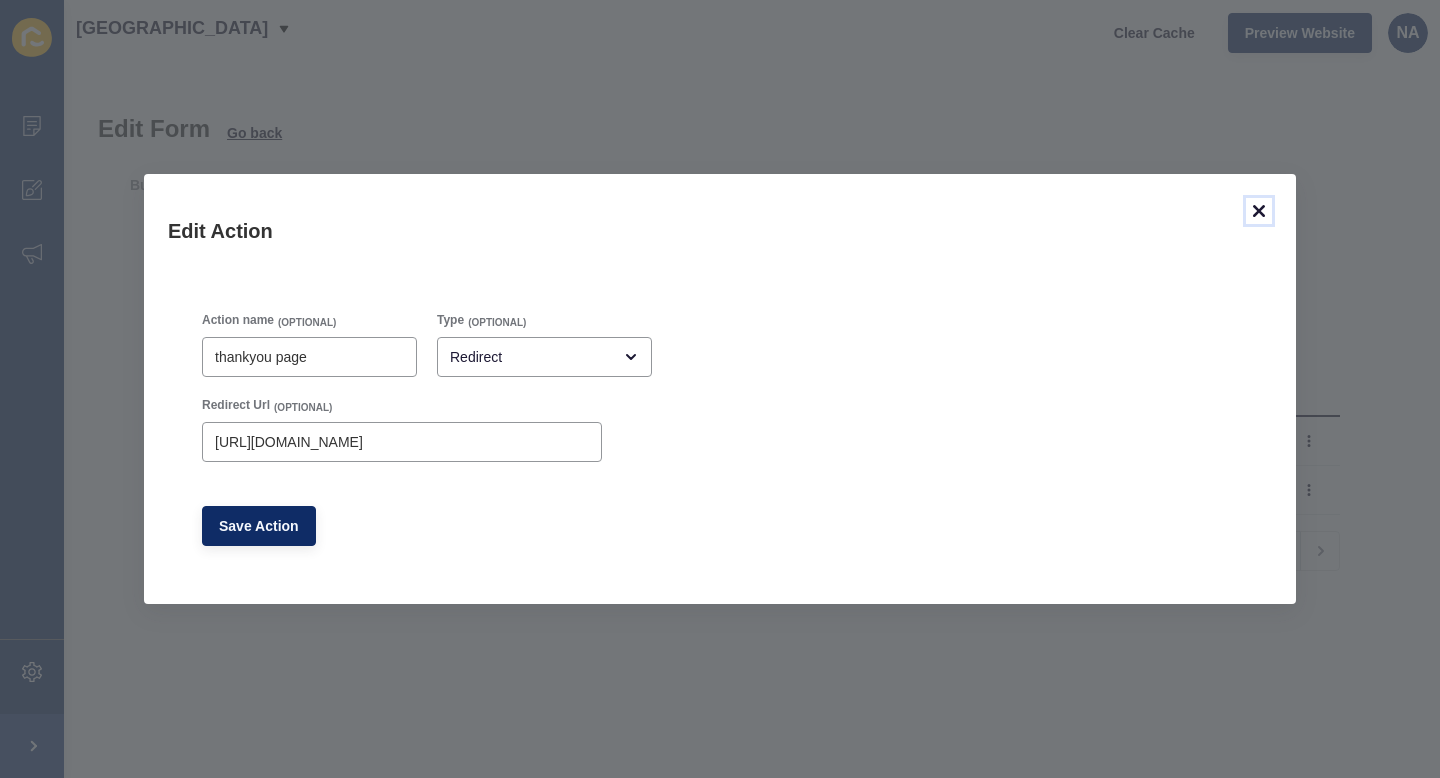 click 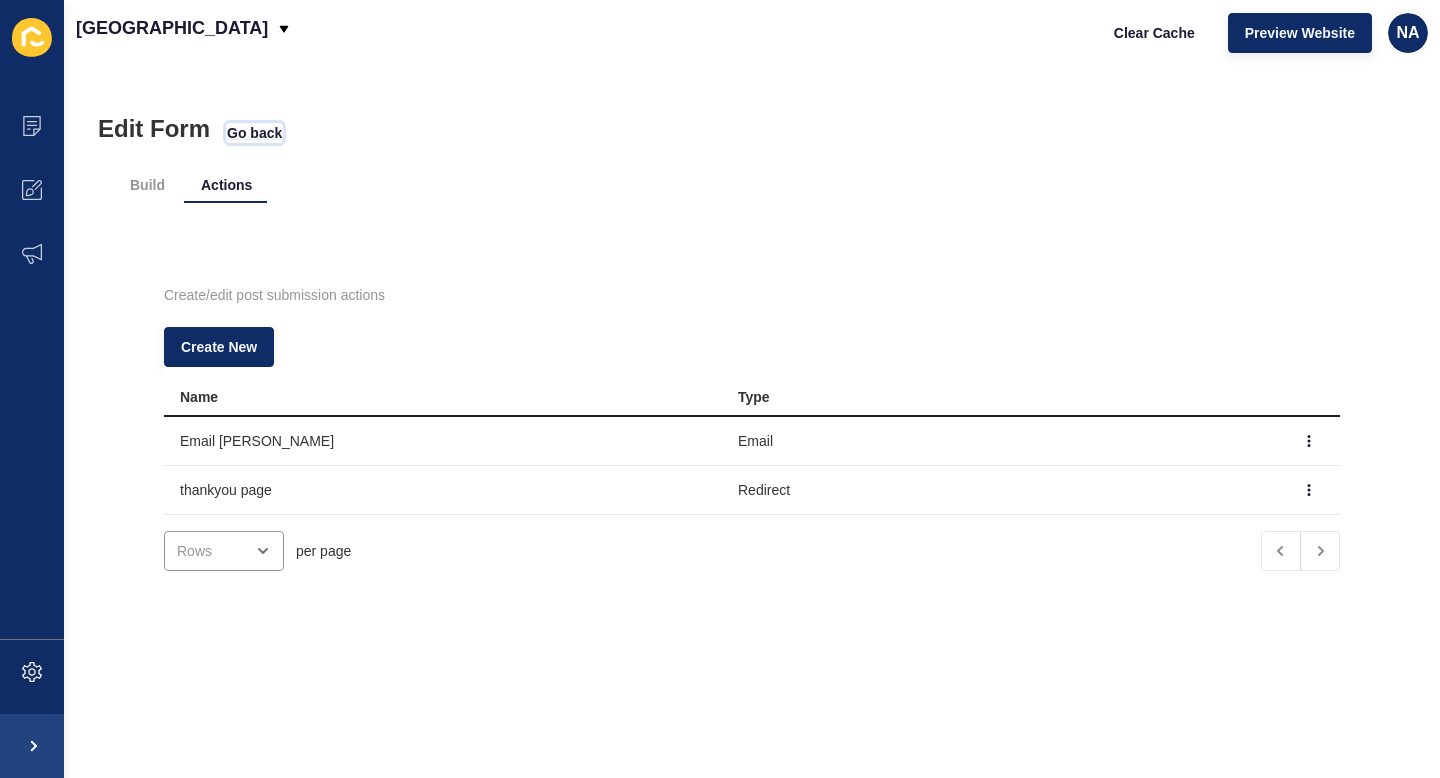 click on "Go back" at bounding box center (254, 133) 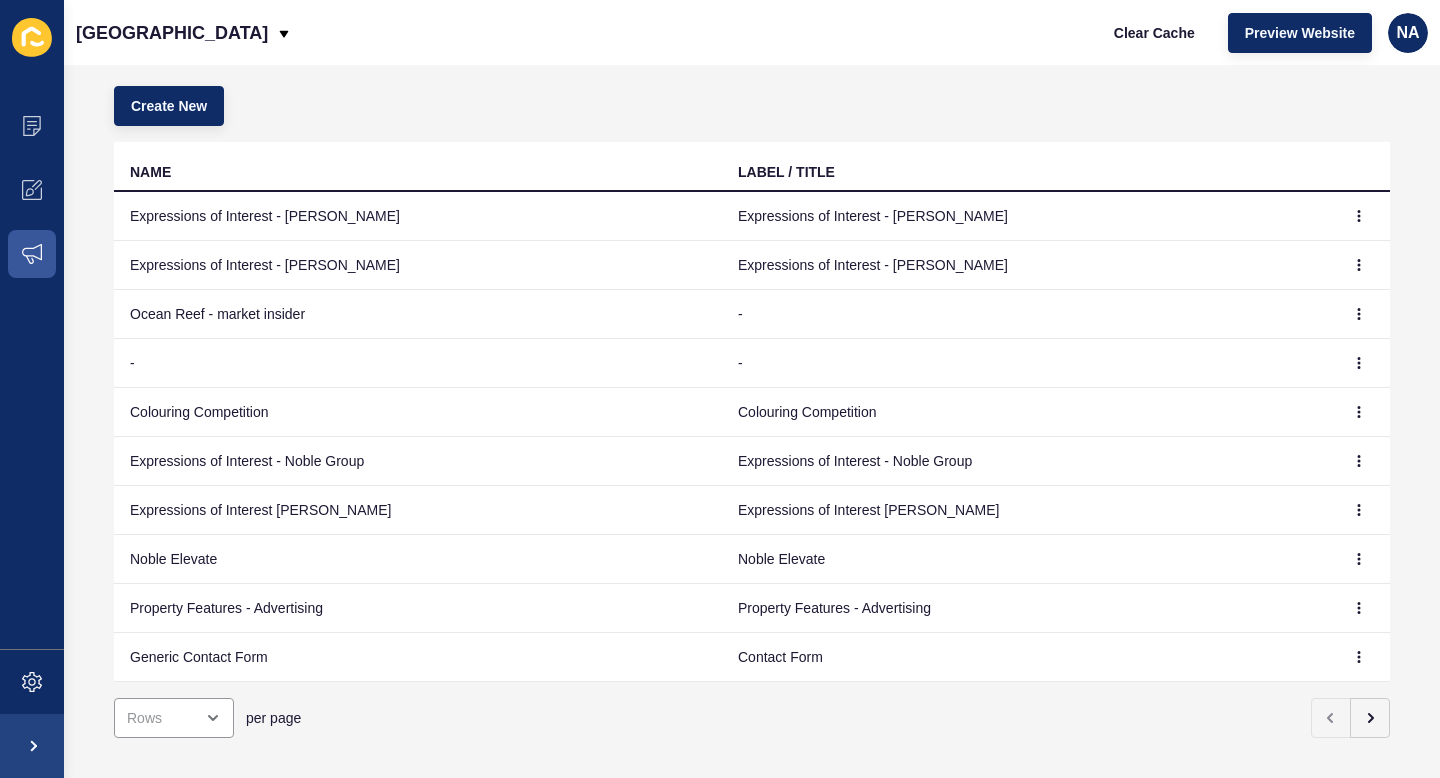 scroll, scrollTop: 143, scrollLeft: 0, axis: vertical 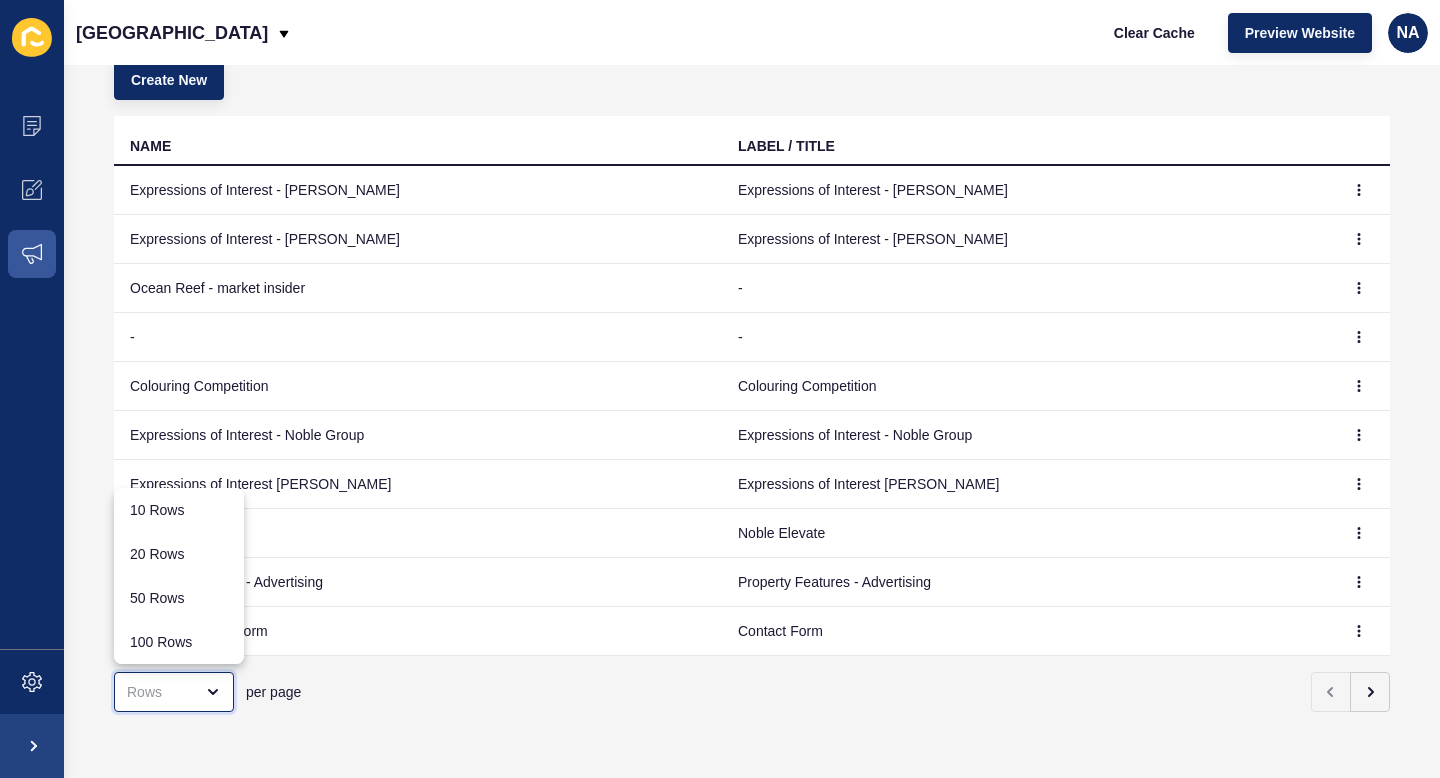 click at bounding box center [207, 692] 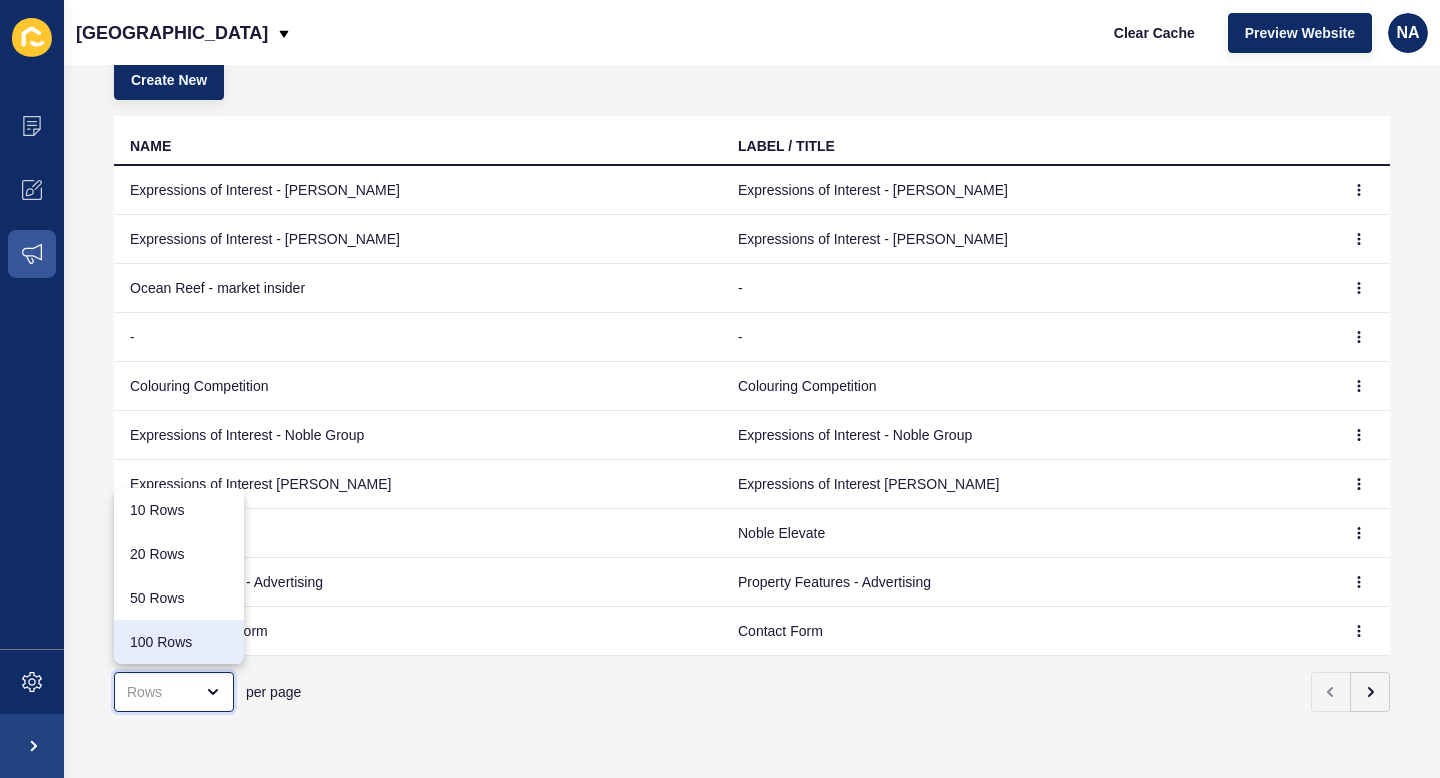 click on "100 Rows" at bounding box center (179, 642) 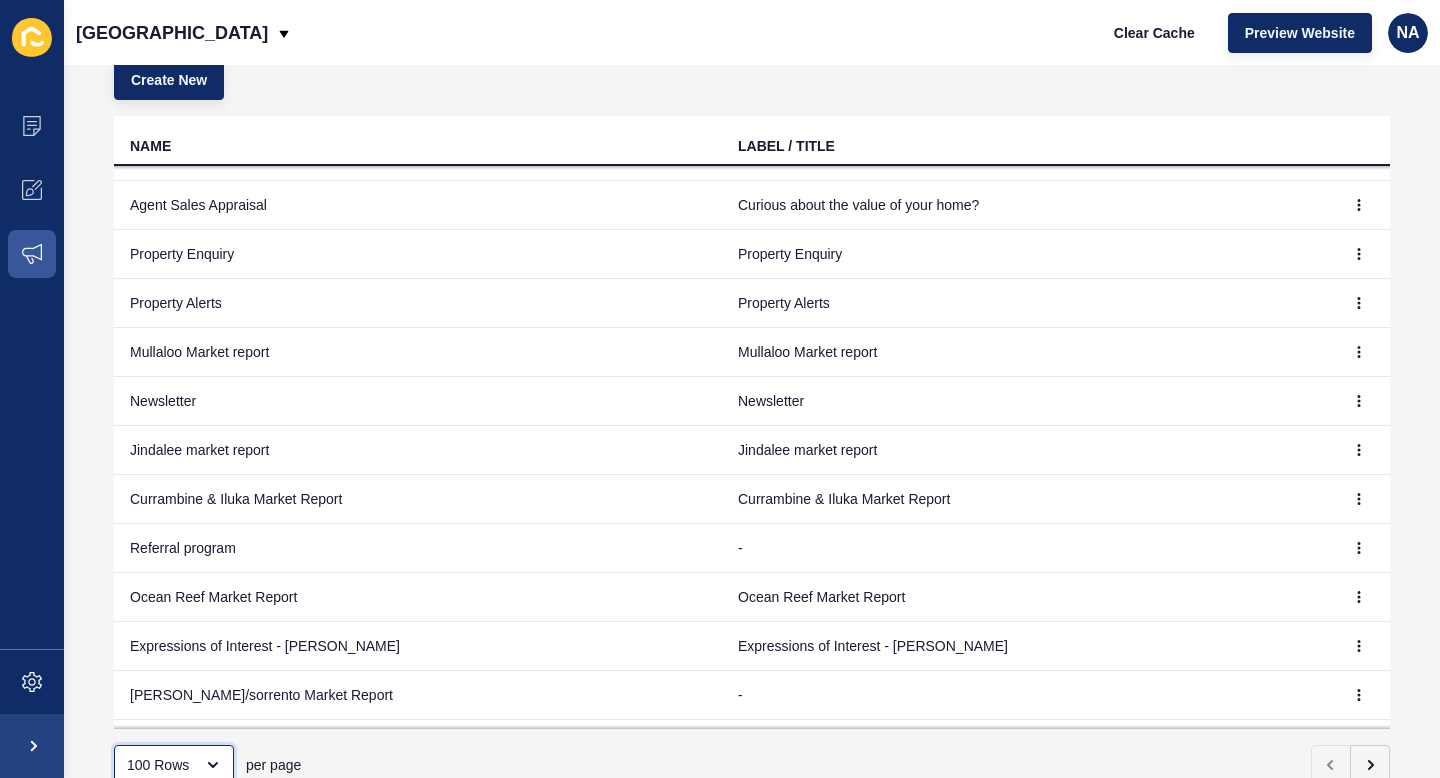 scroll, scrollTop: 809, scrollLeft: 0, axis: vertical 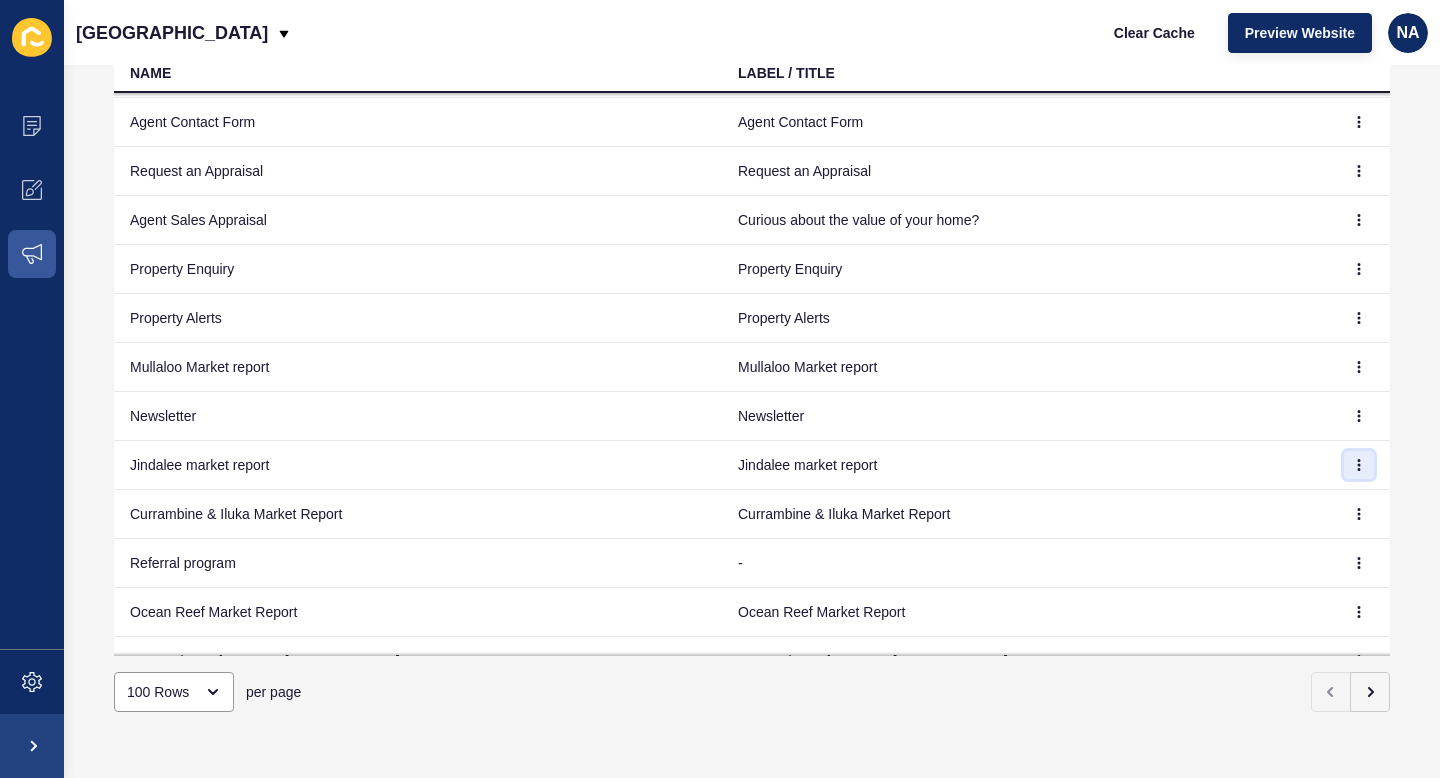 click 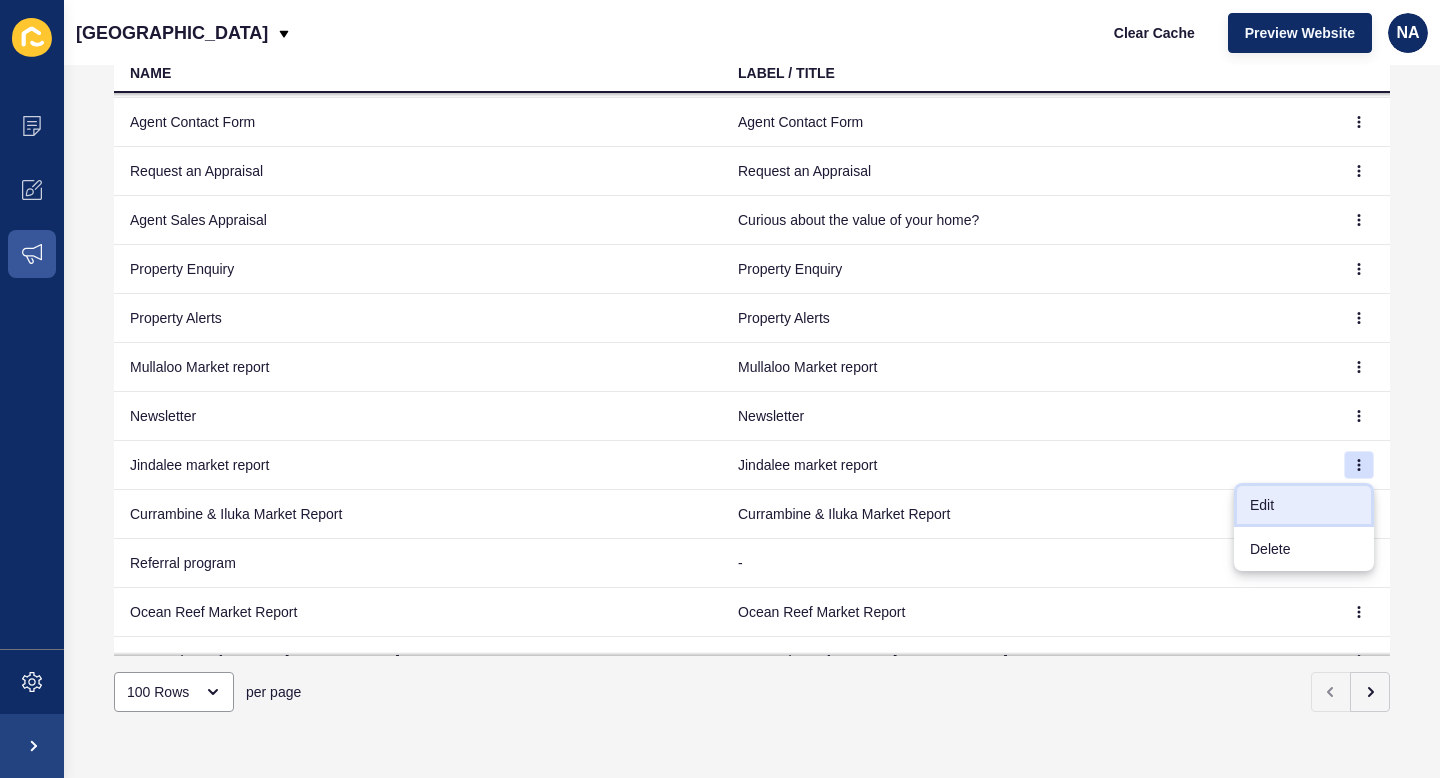 click on "Edit" at bounding box center [1304, 505] 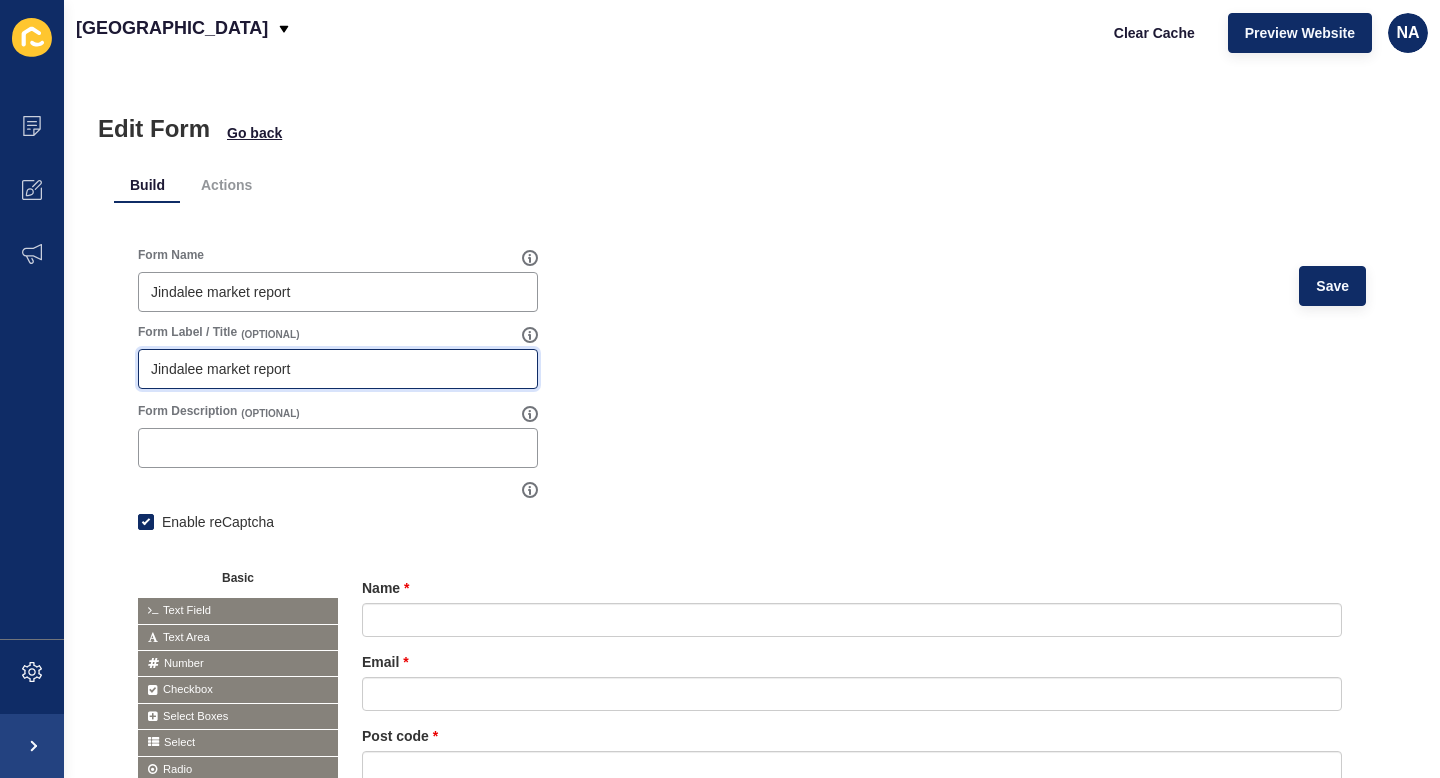 click on "Jindalee market report" at bounding box center [338, 369] 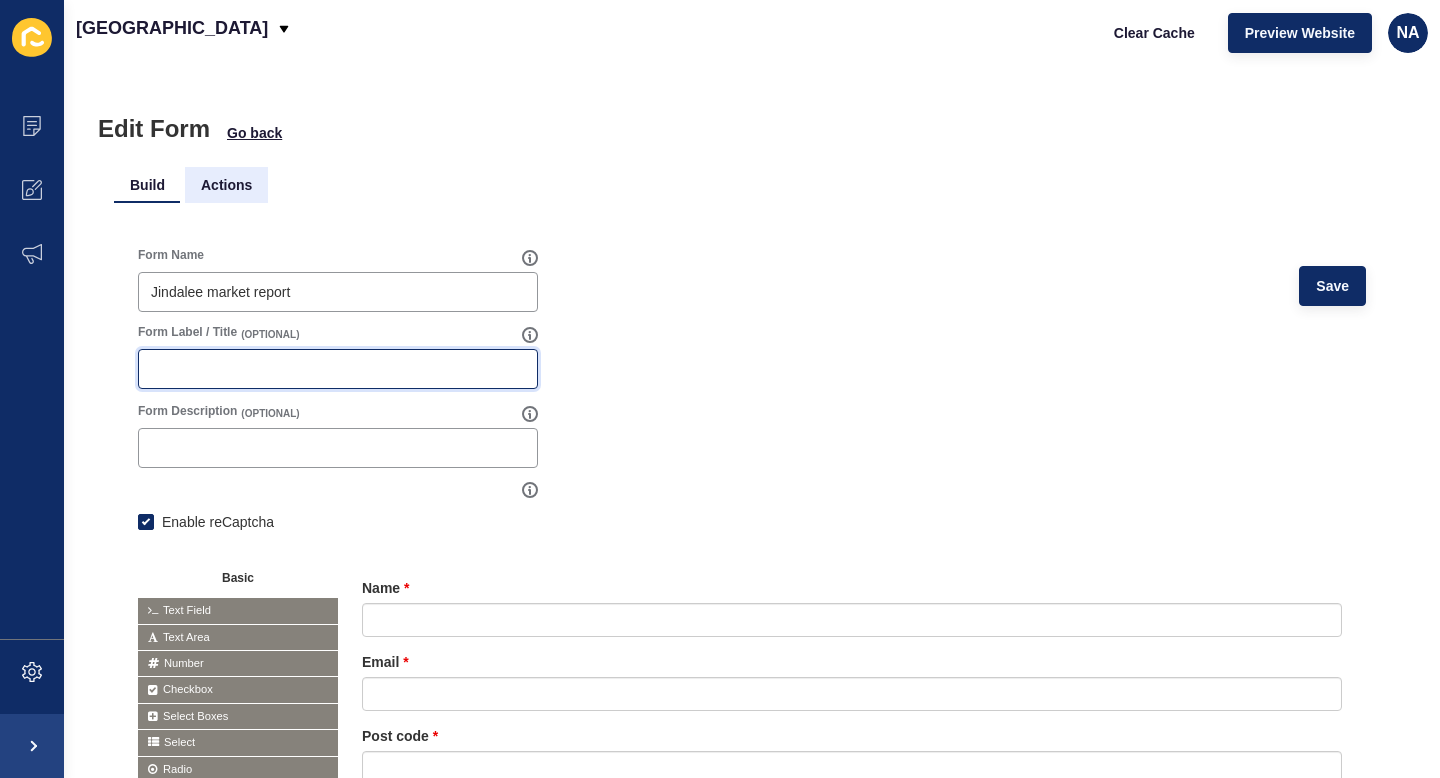 type 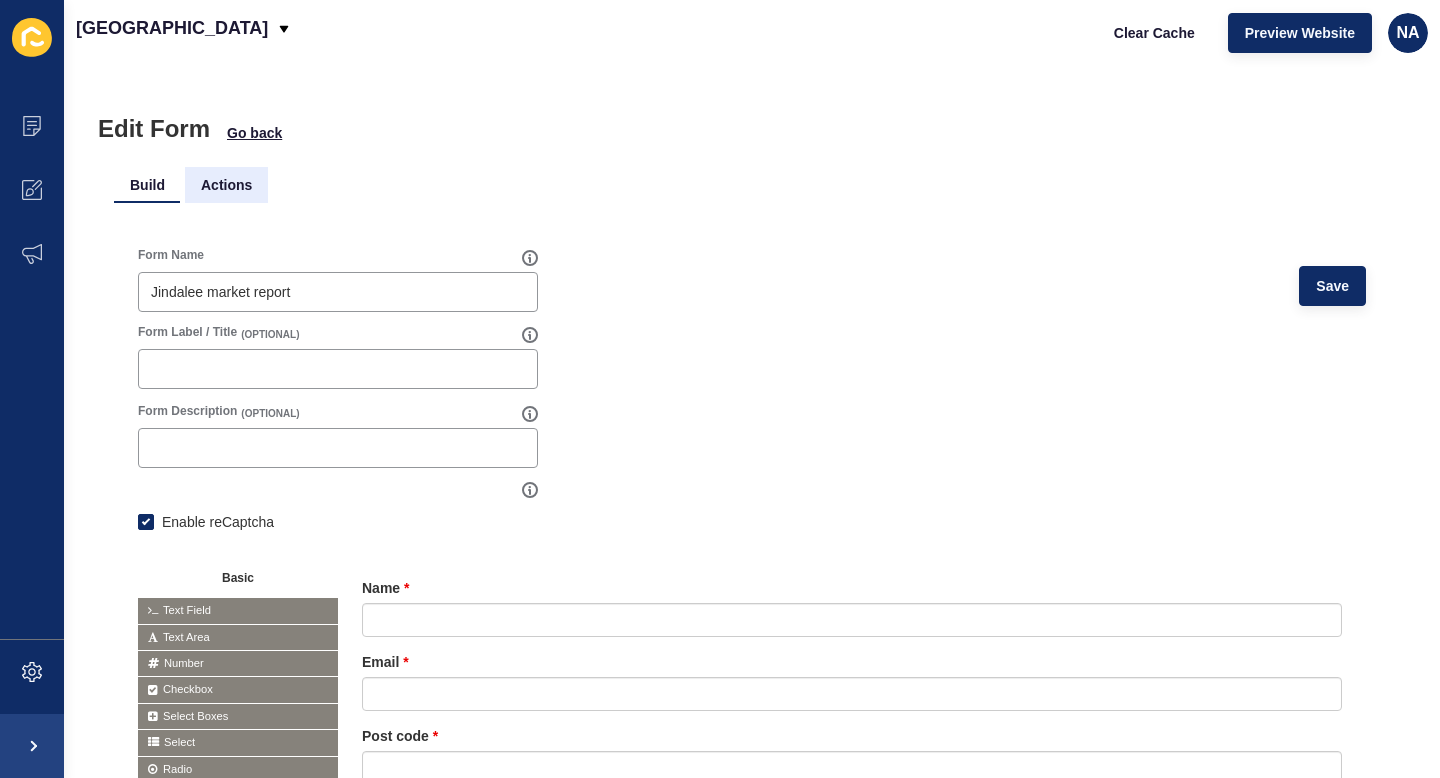 click on "Actions" at bounding box center (226, 185) 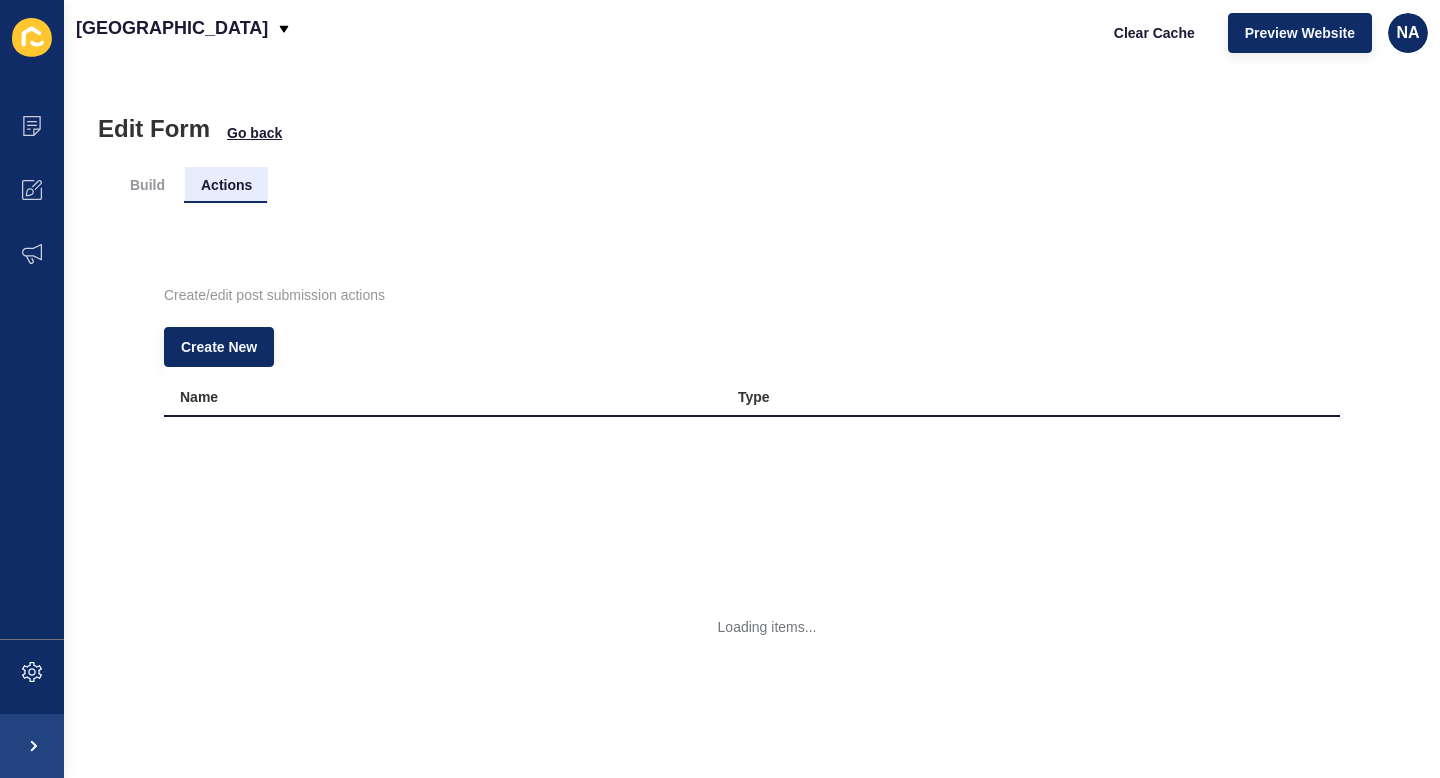 scroll, scrollTop: 0, scrollLeft: 0, axis: both 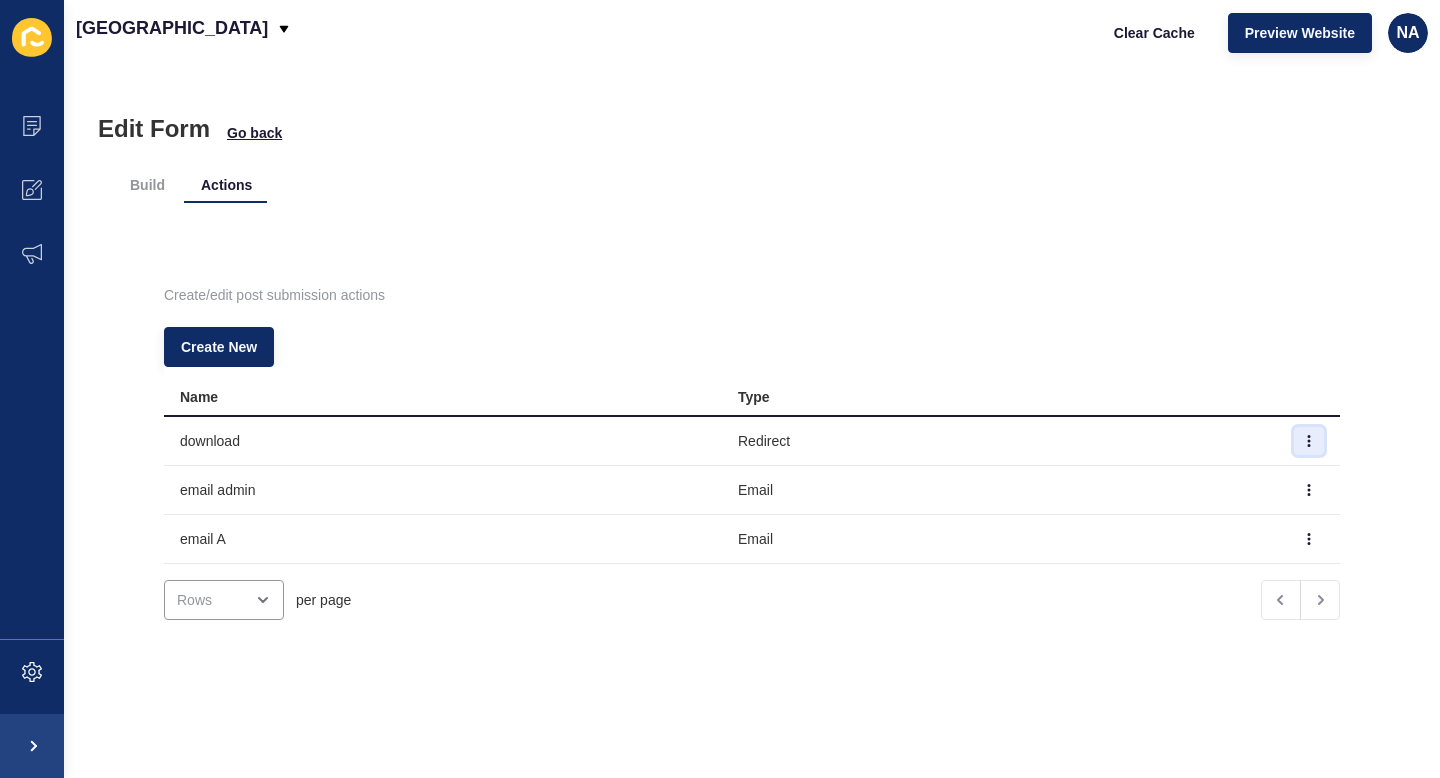 click at bounding box center [1309, 441] 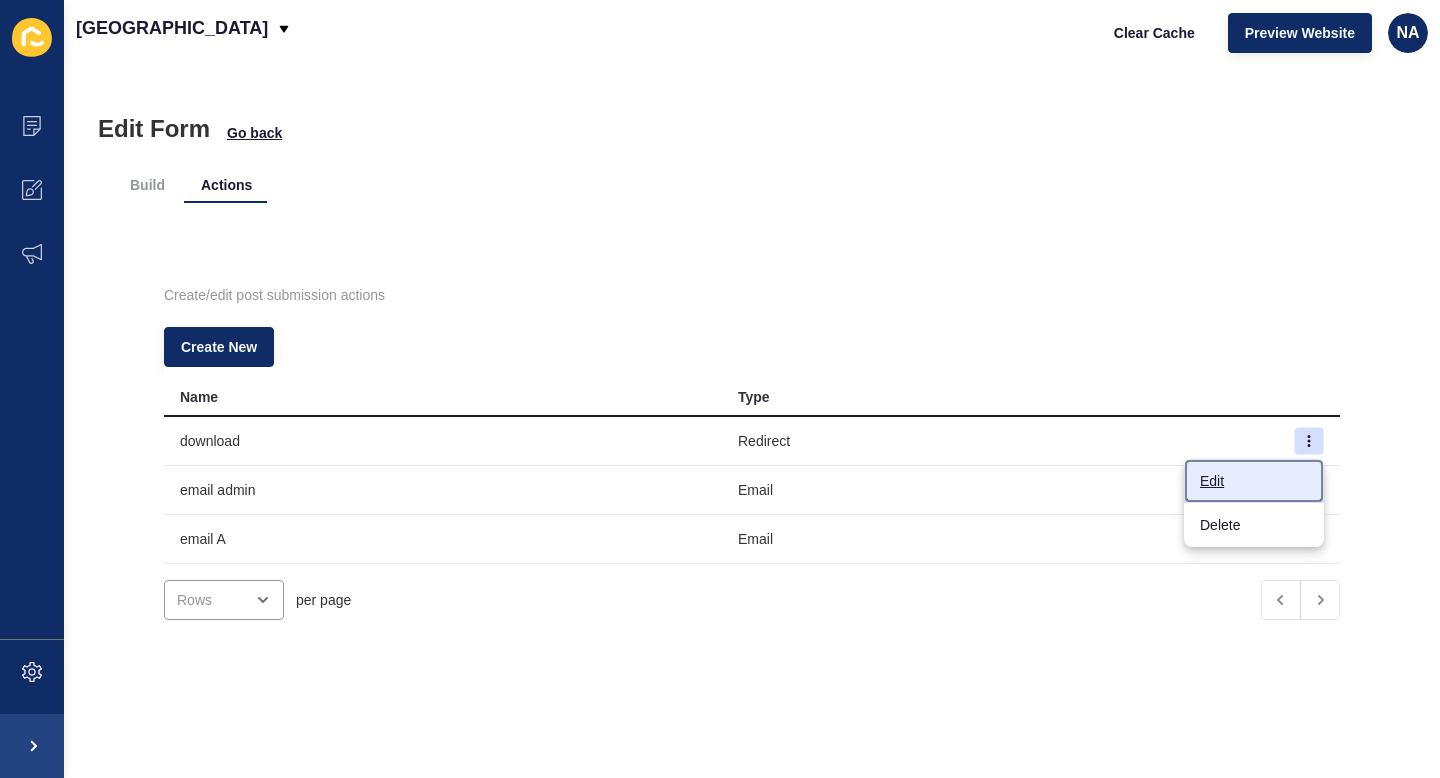 click on "Edit" at bounding box center (1254, 481) 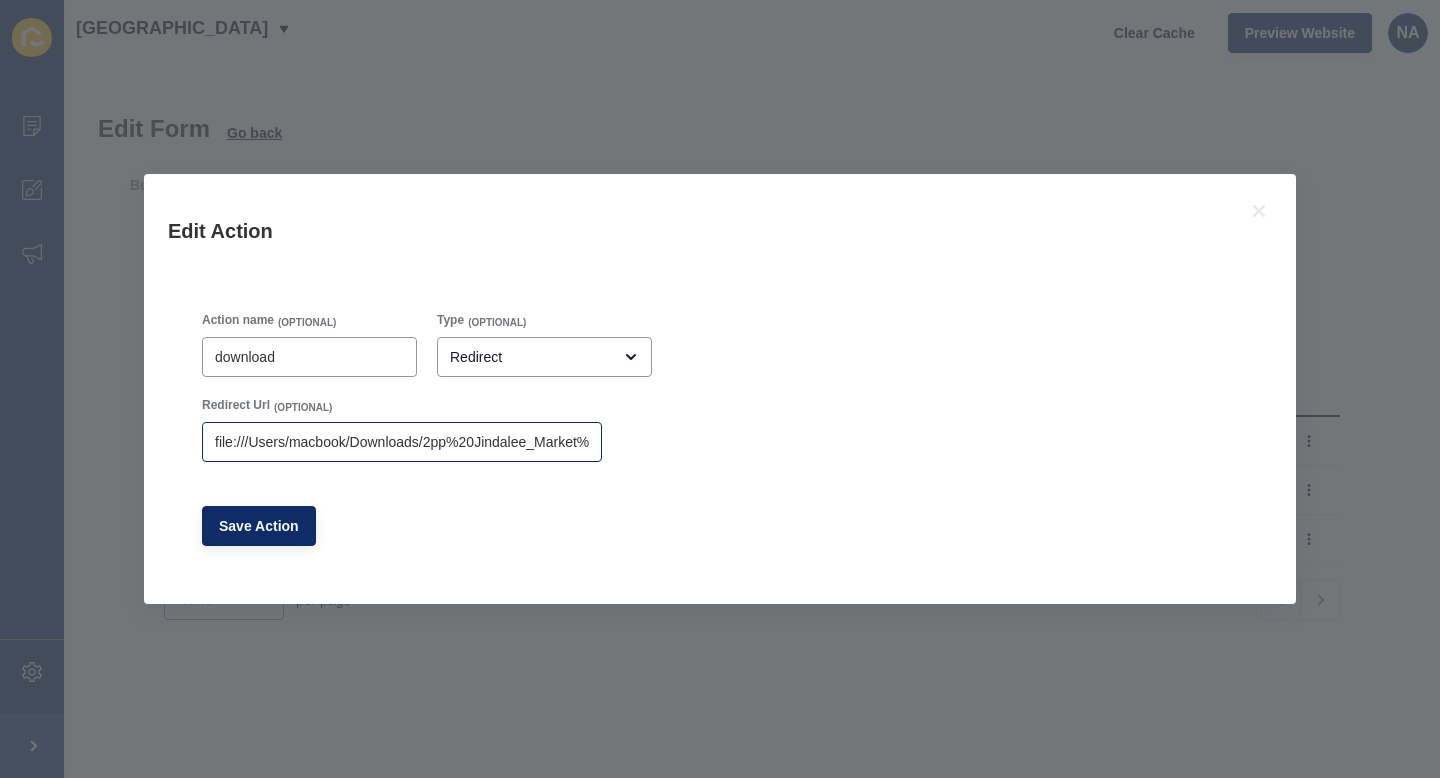 click on "file:///Users/macbook/Downloads/2pp%20Jindalee_Market%20Report%20(7).pdf" at bounding box center [402, 442] 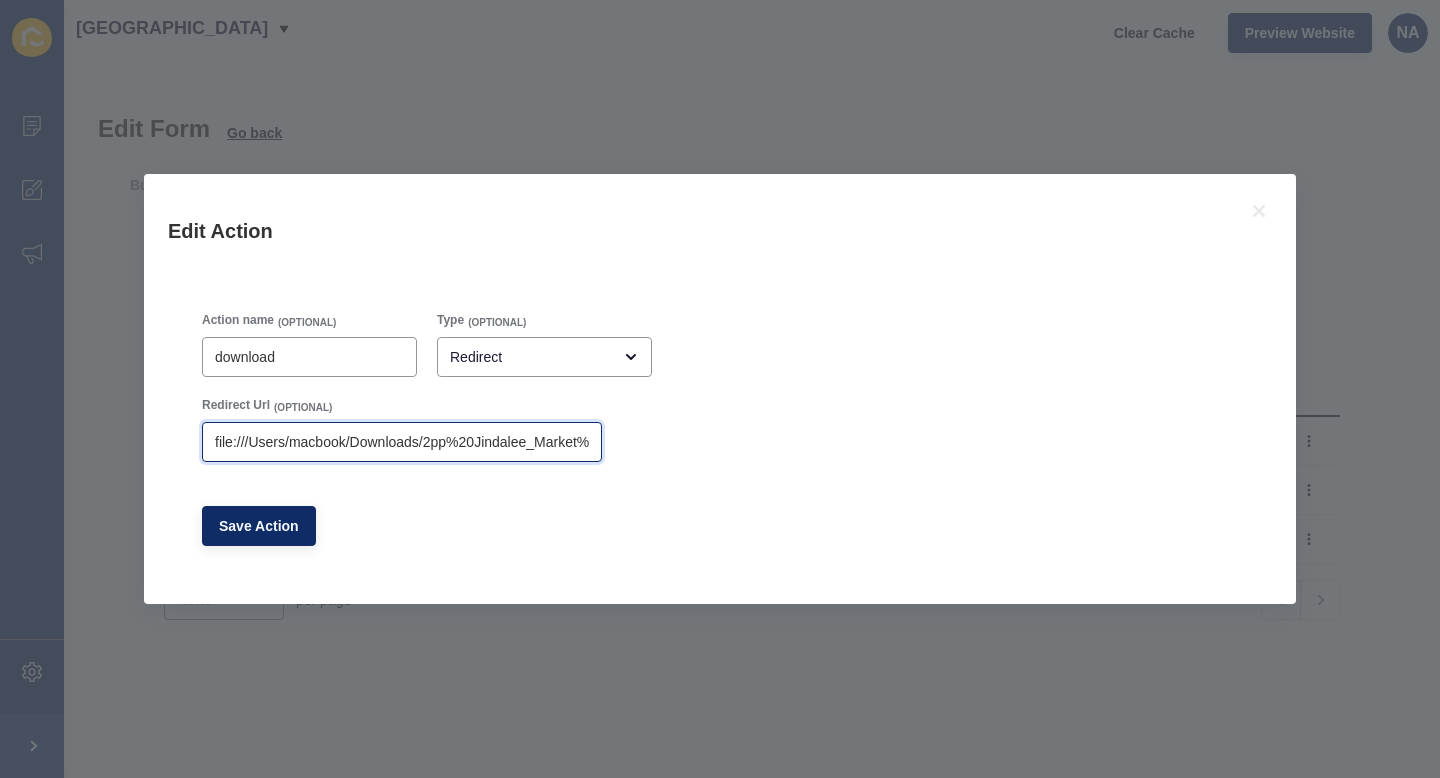 scroll, scrollTop: 0, scrollLeft: 154, axis: horizontal 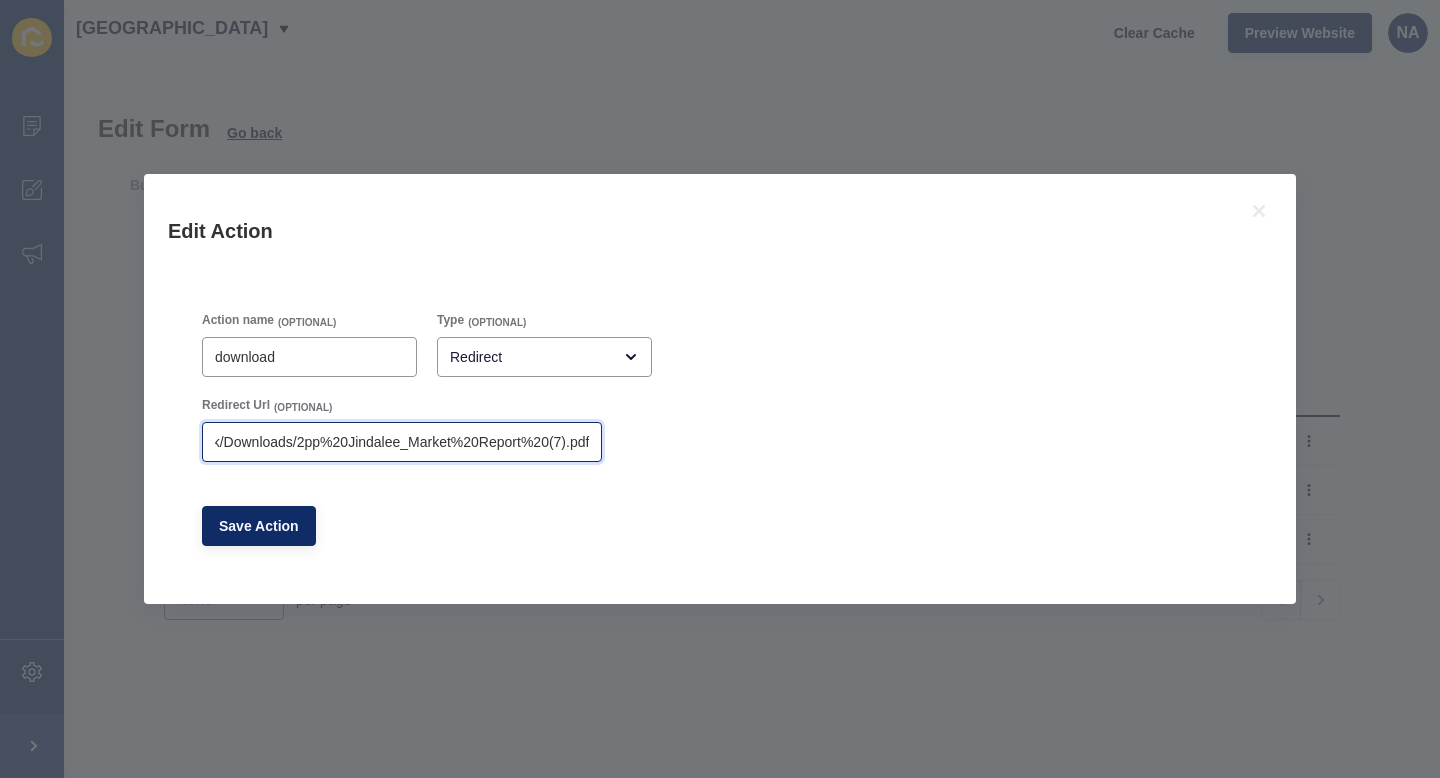 click on "file:///Users/macbook/Downloads/2pp%20Jindalee_Market%20Report%20(7).pdf" at bounding box center (402, 442) 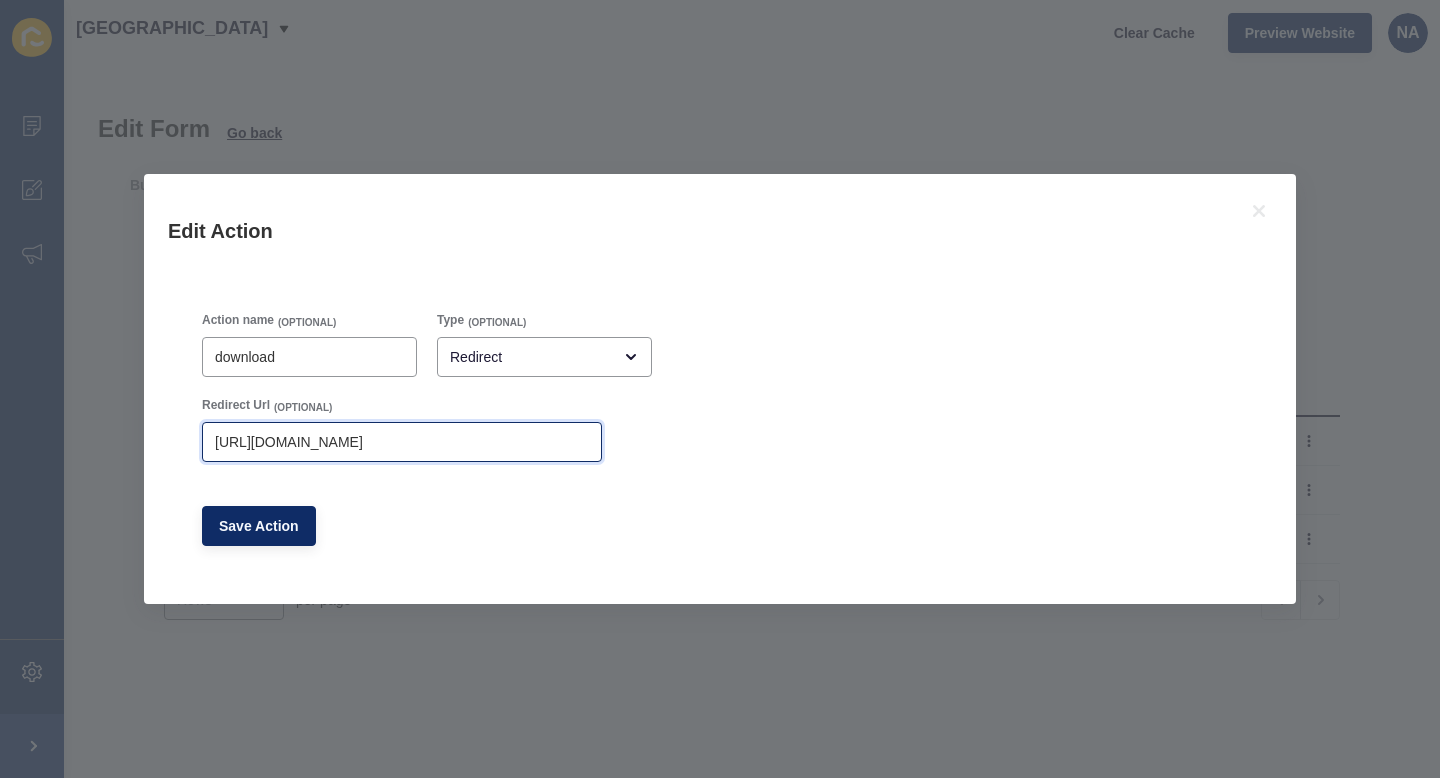 scroll, scrollTop: 0, scrollLeft: 338, axis: horizontal 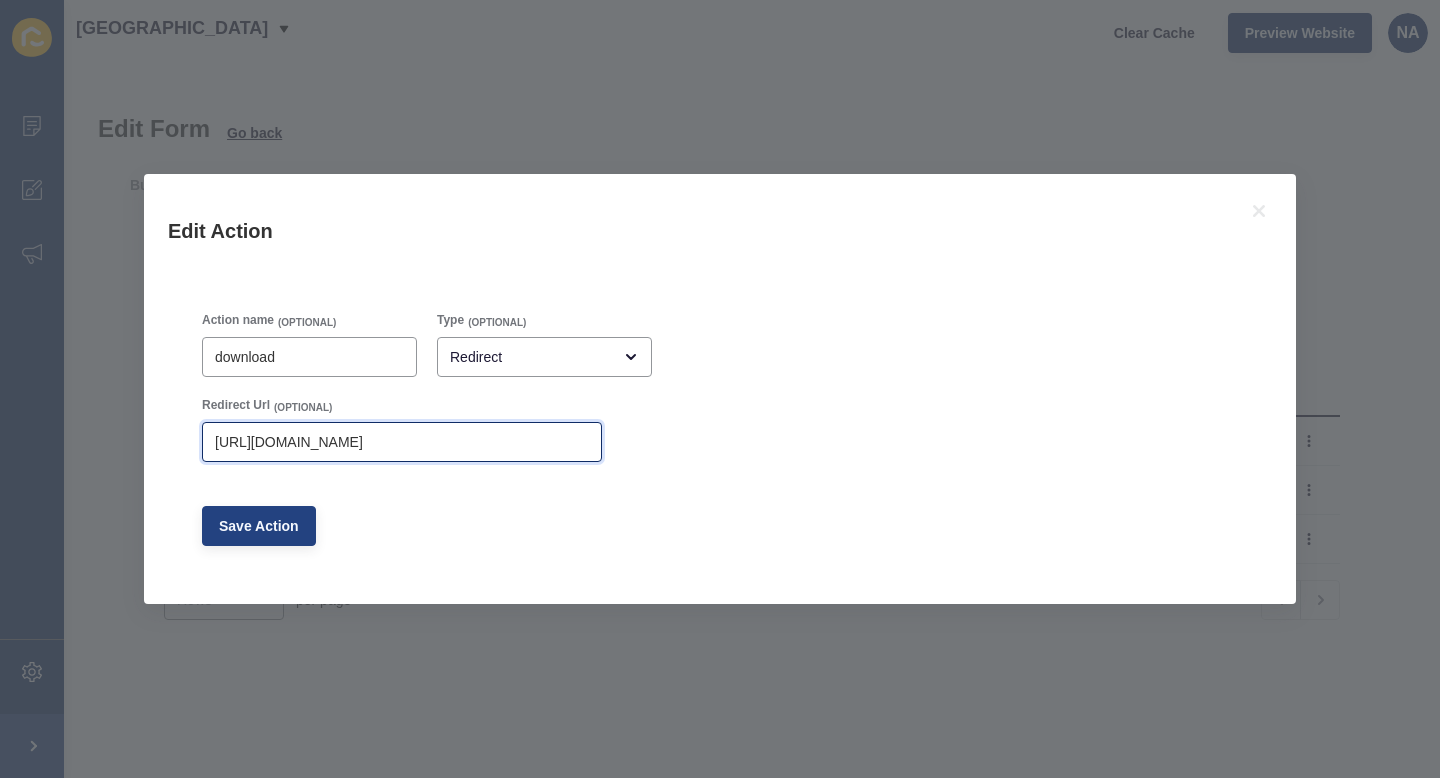 type on "https://app-spoke-sites-au.s3.amazonaws.com/uploads/sites/257/2025/07/2pp-Jindalee_Market-Report-7.pdf" 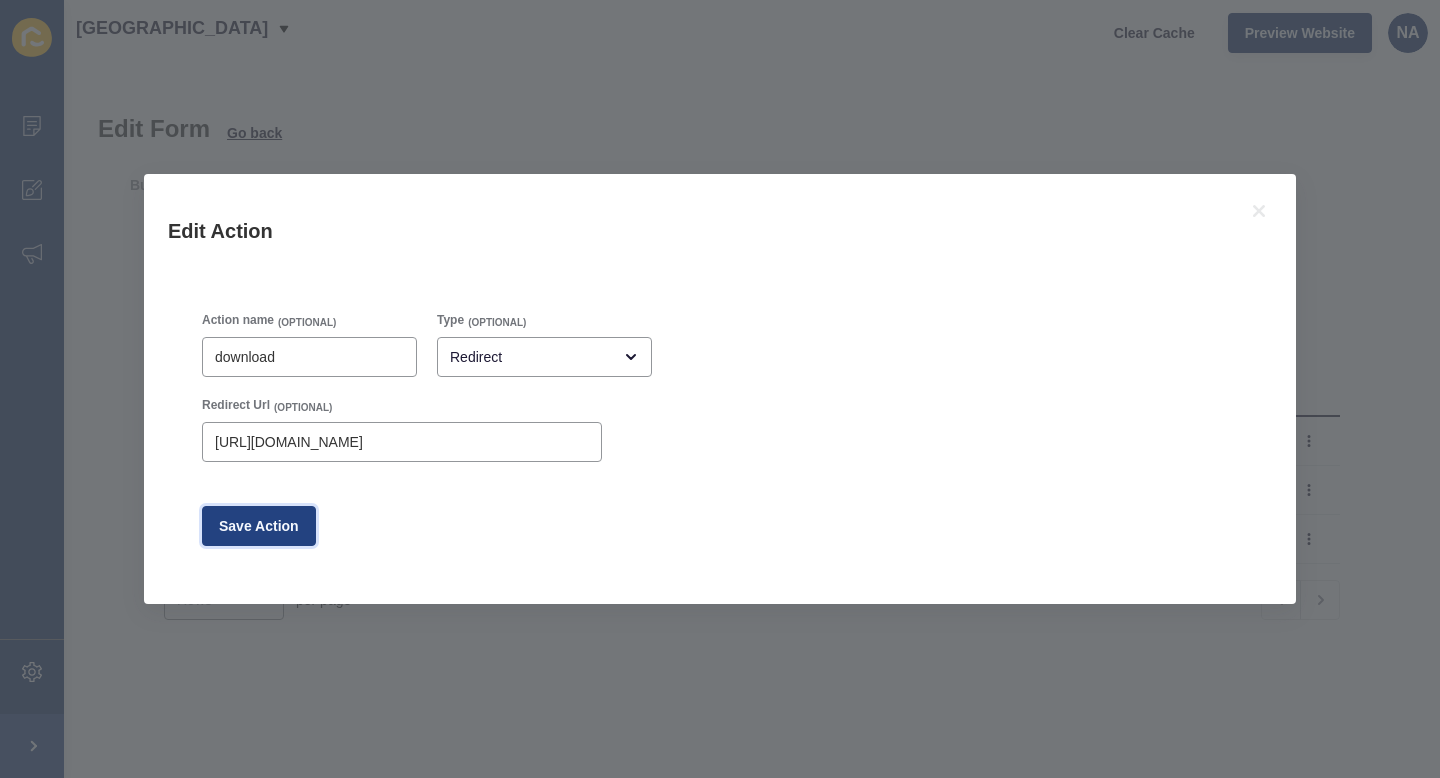 click on "Save Action" at bounding box center (259, 526) 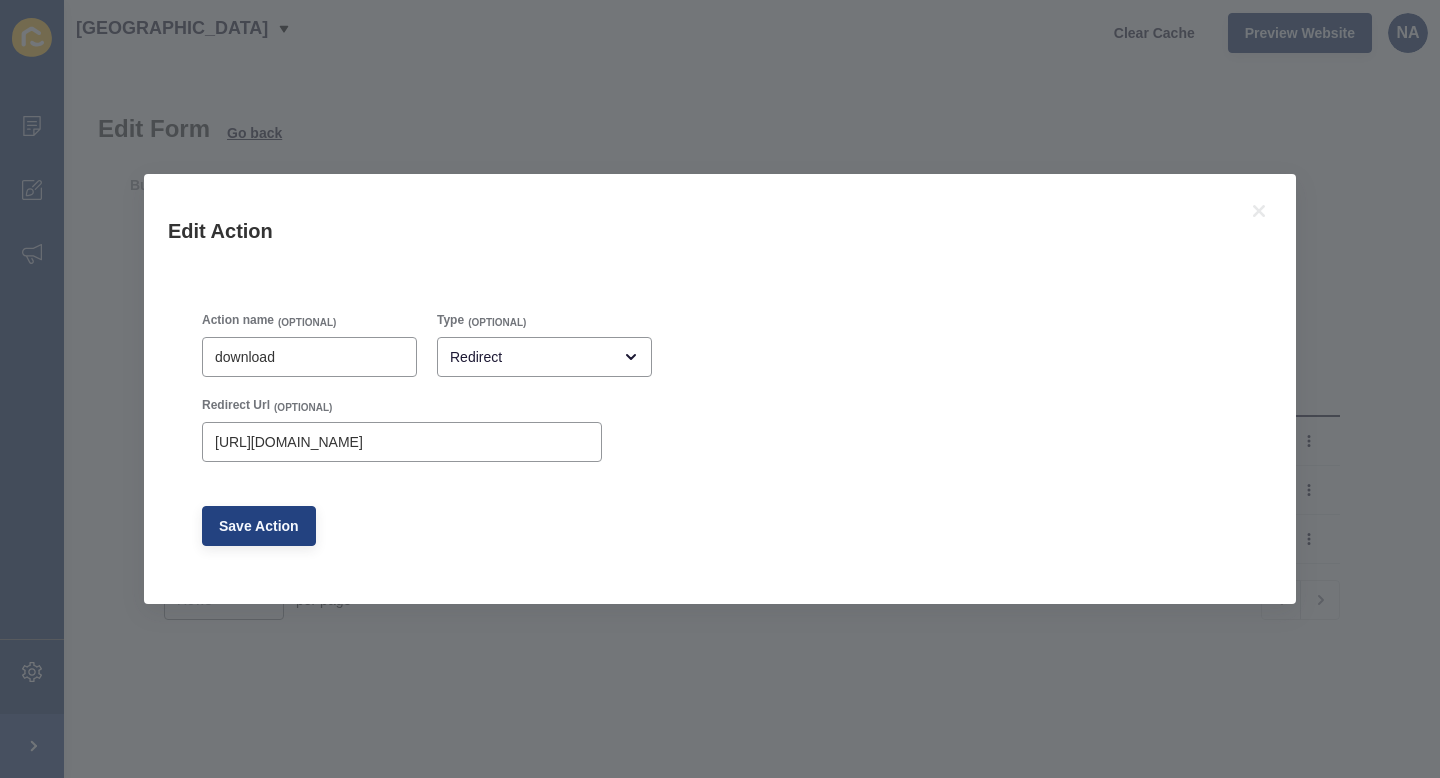 scroll, scrollTop: 0, scrollLeft: 0, axis: both 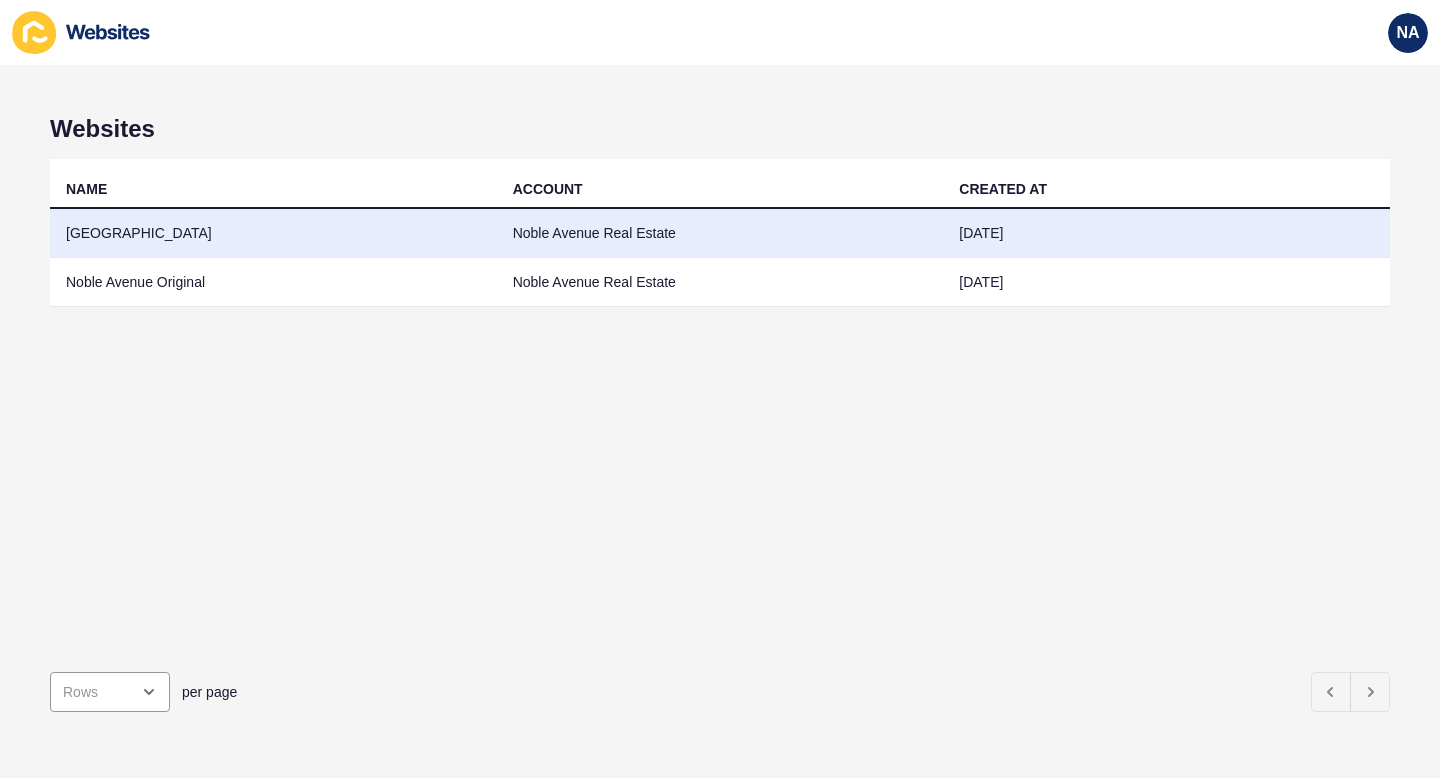 click on "[GEOGRAPHIC_DATA]" at bounding box center [273, 233] 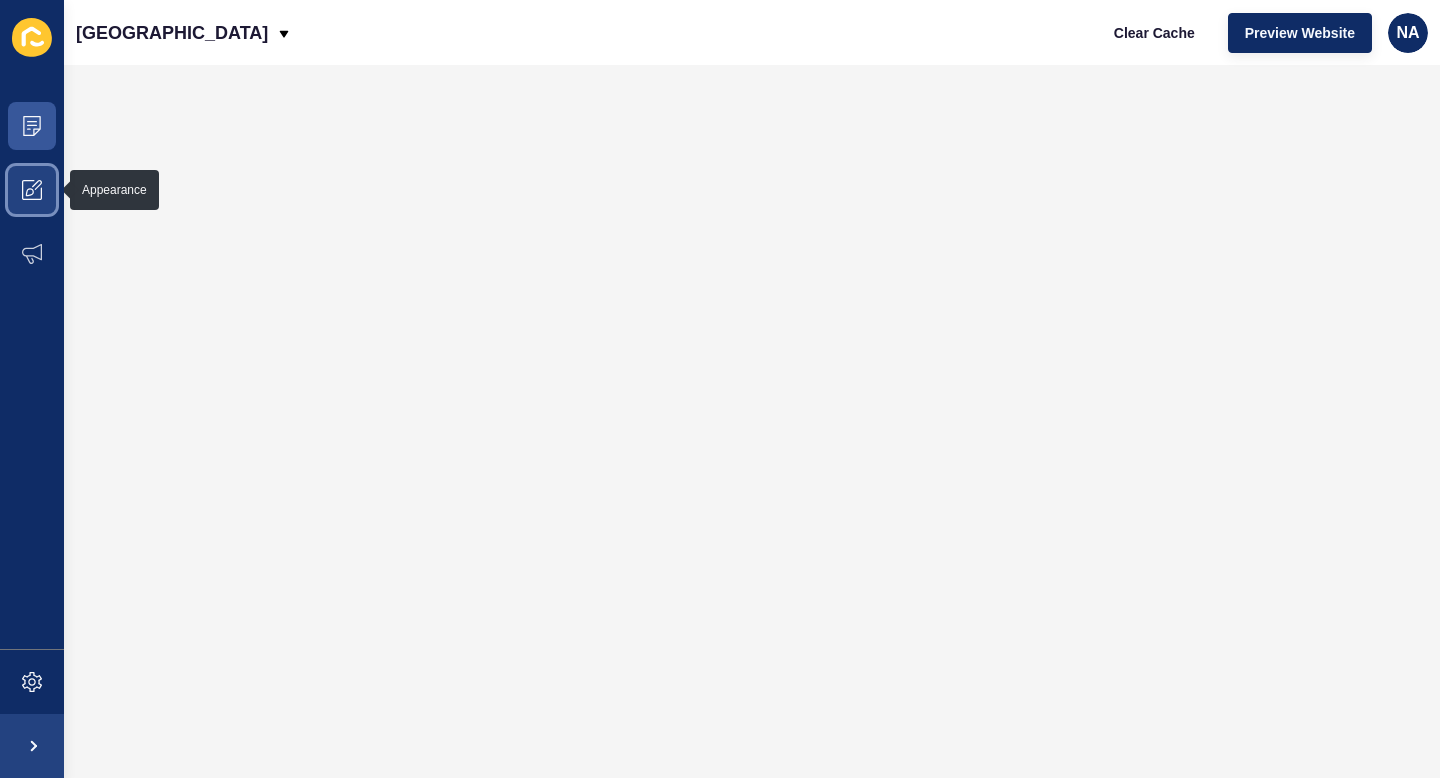 click 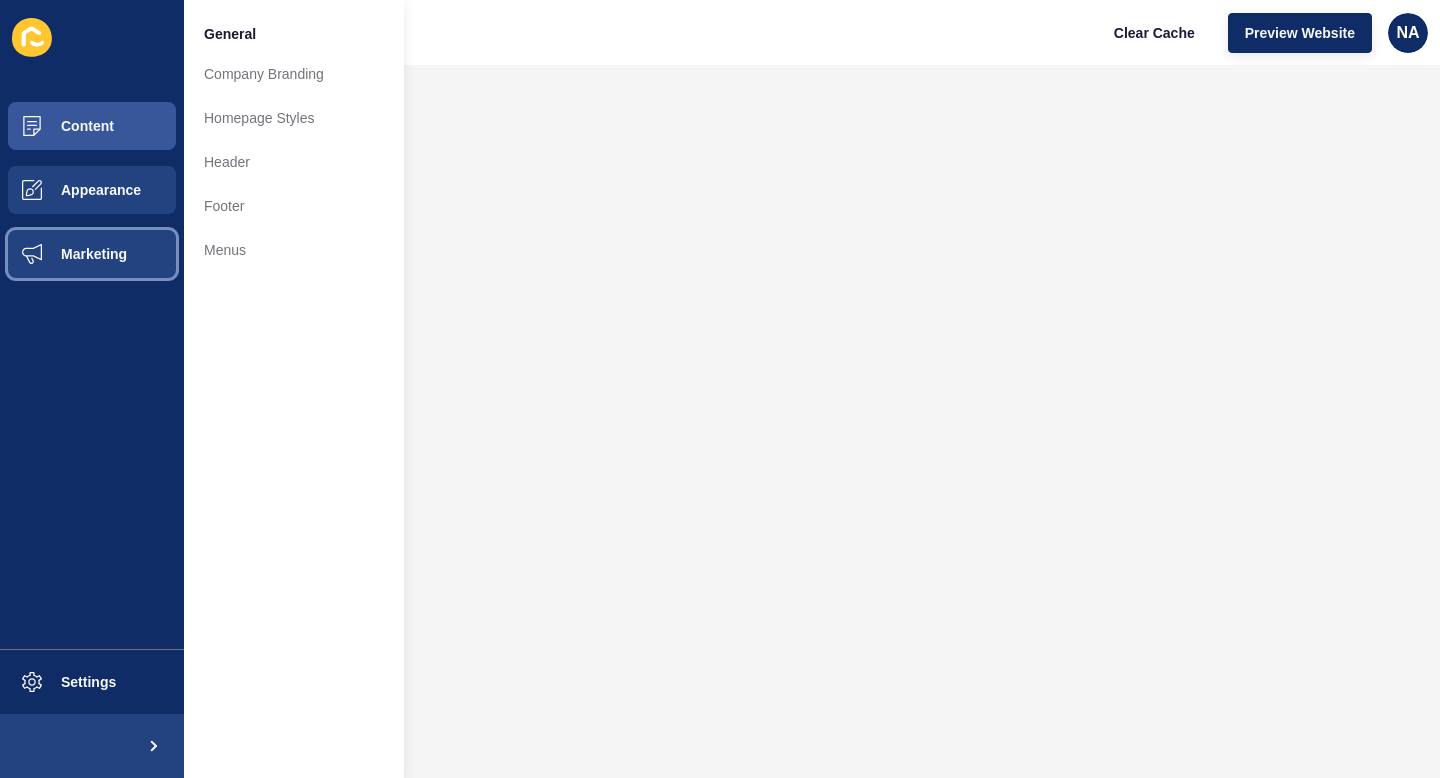 click on "Marketing" at bounding box center (62, 254) 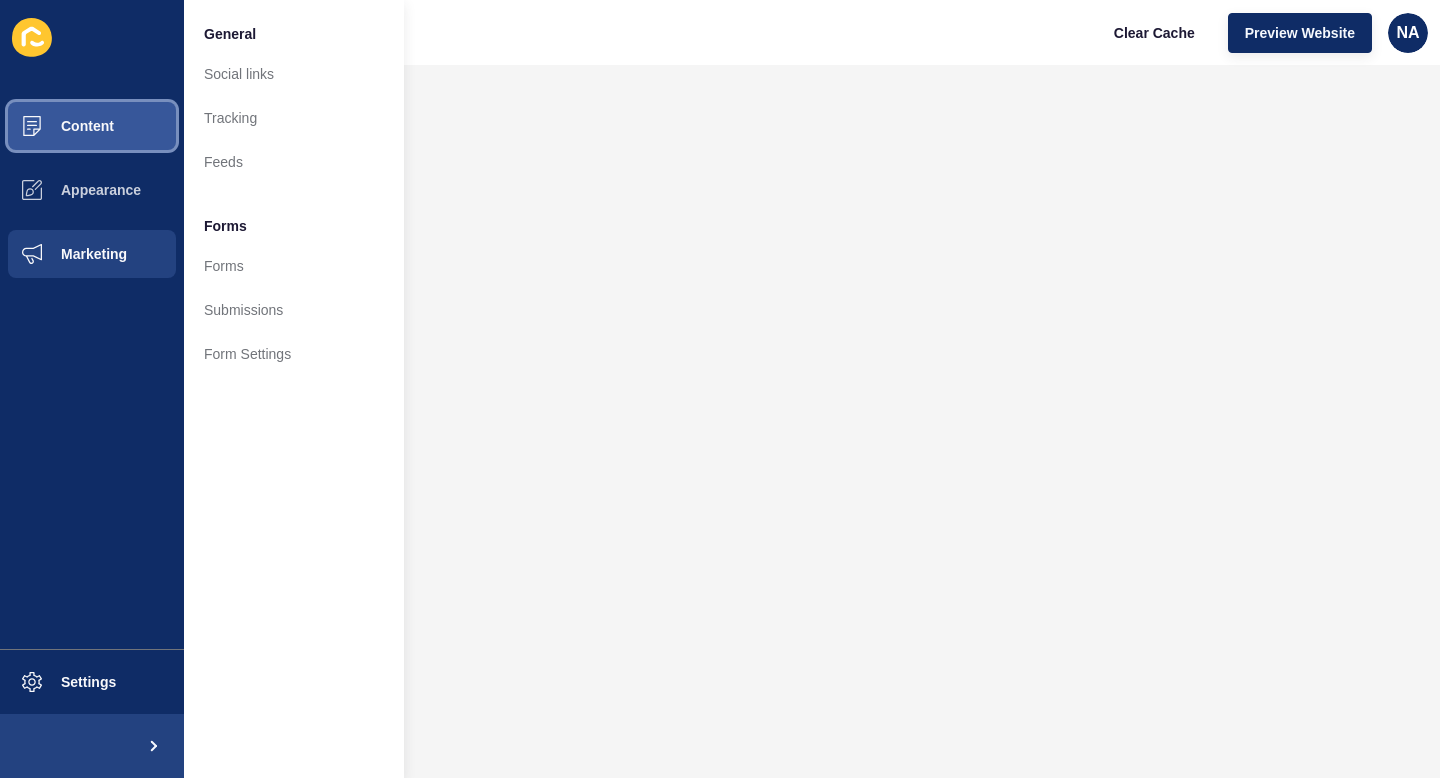 click on "Content" at bounding box center [92, 126] 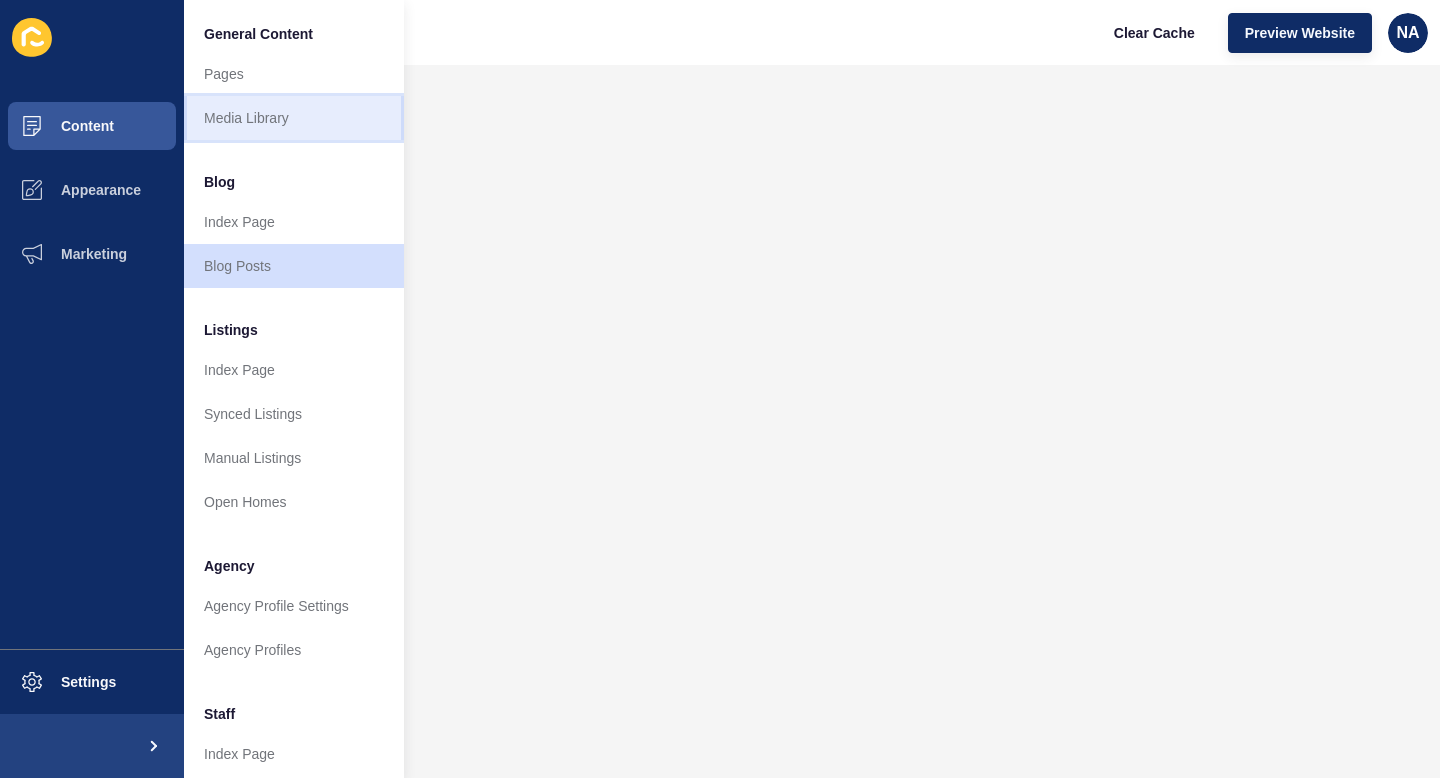 click on "Media Library" at bounding box center [294, 118] 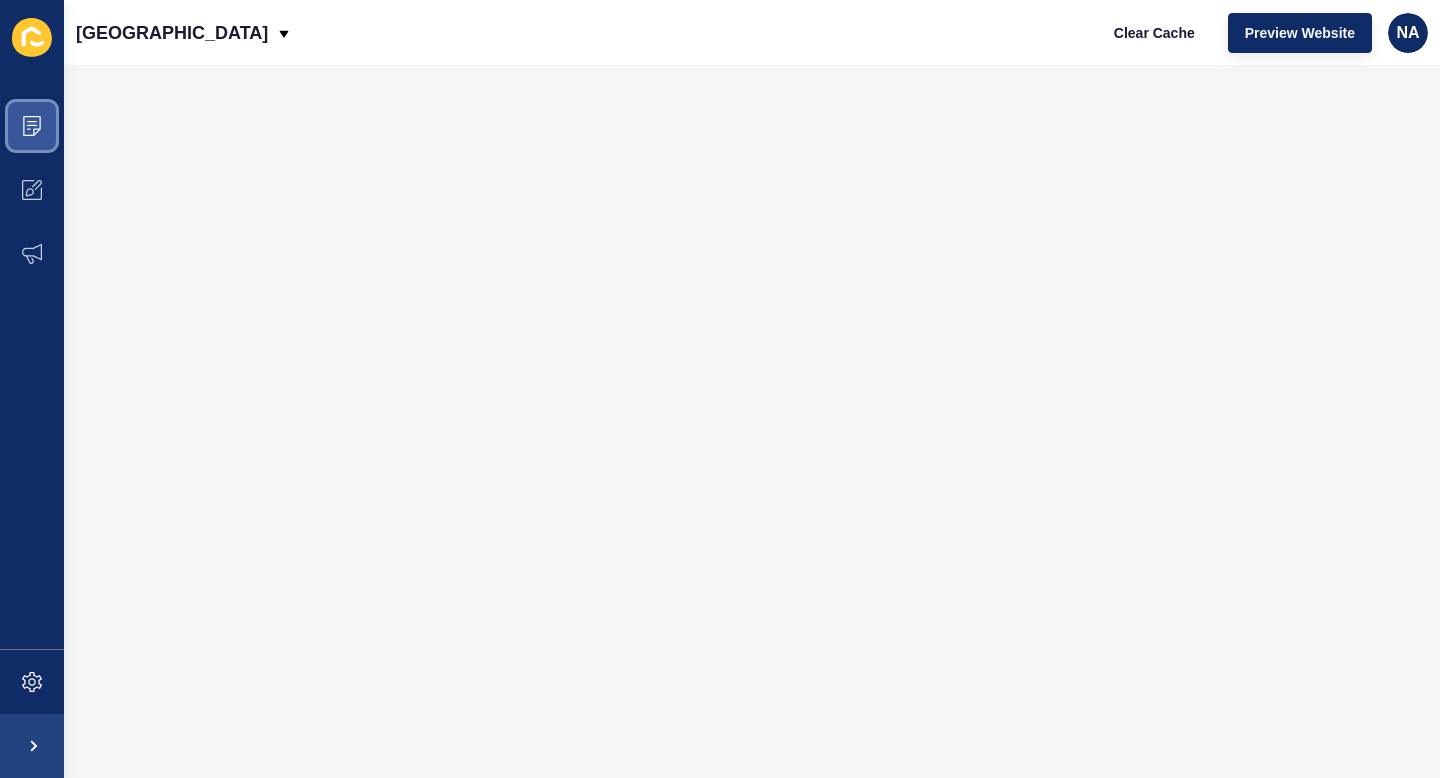 click 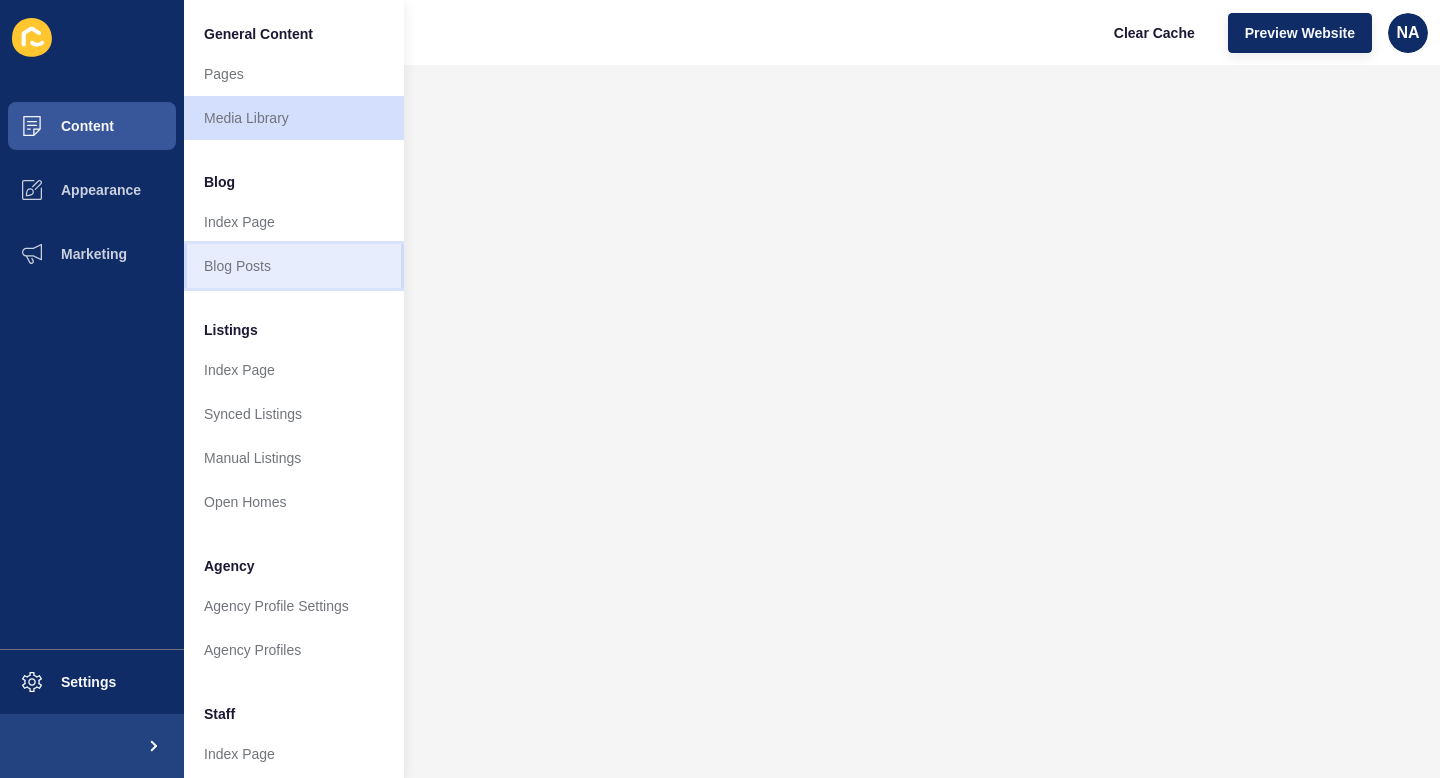 click on "Blog Posts" at bounding box center [294, 266] 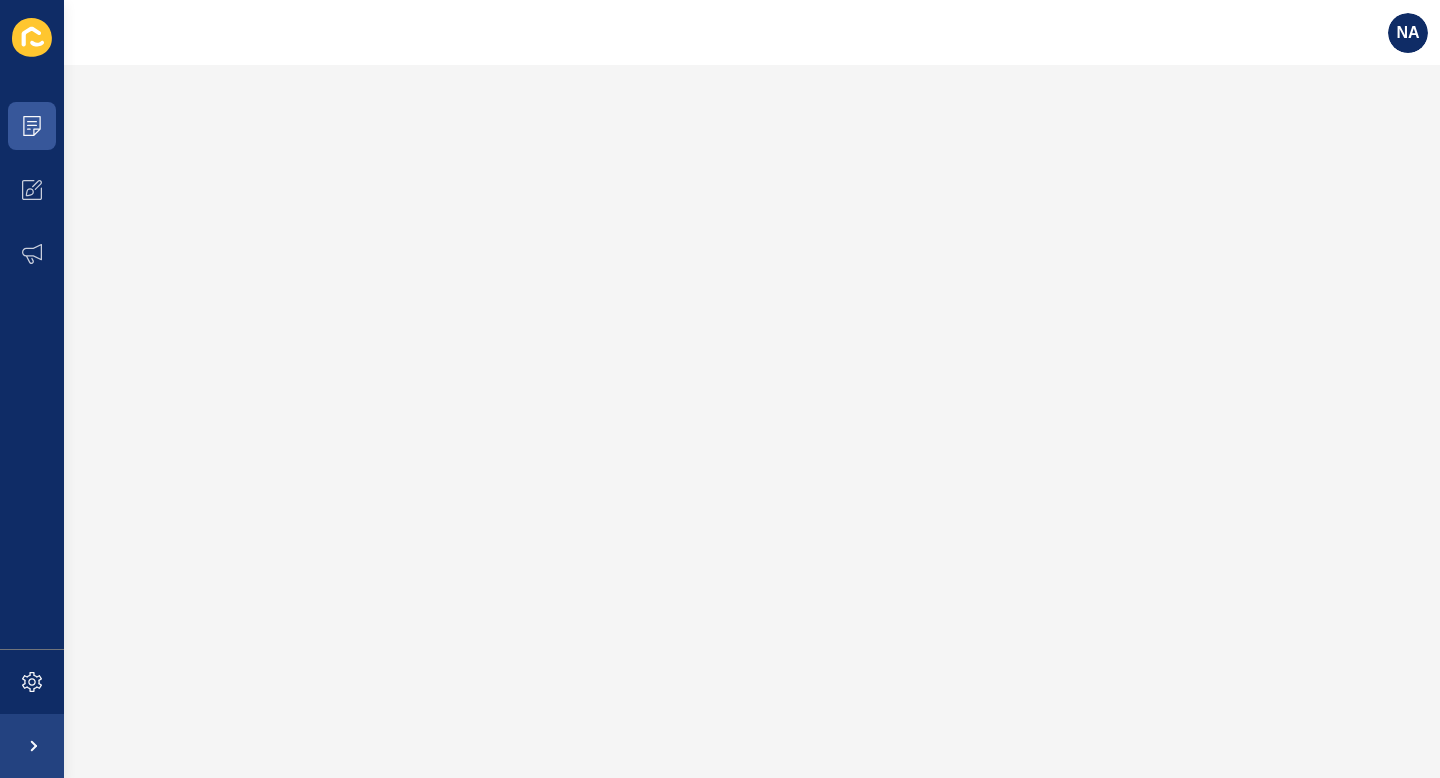 scroll, scrollTop: 0, scrollLeft: 0, axis: both 